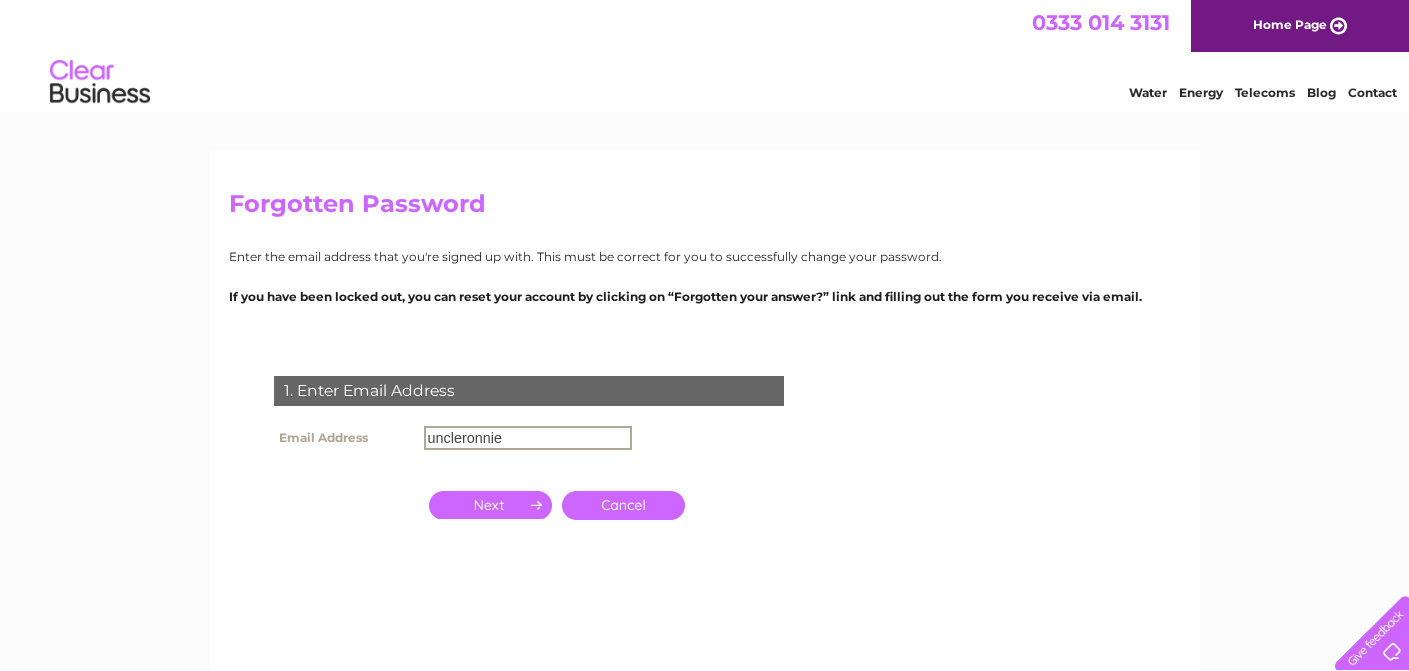 scroll, scrollTop: 0, scrollLeft: 0, axis: both 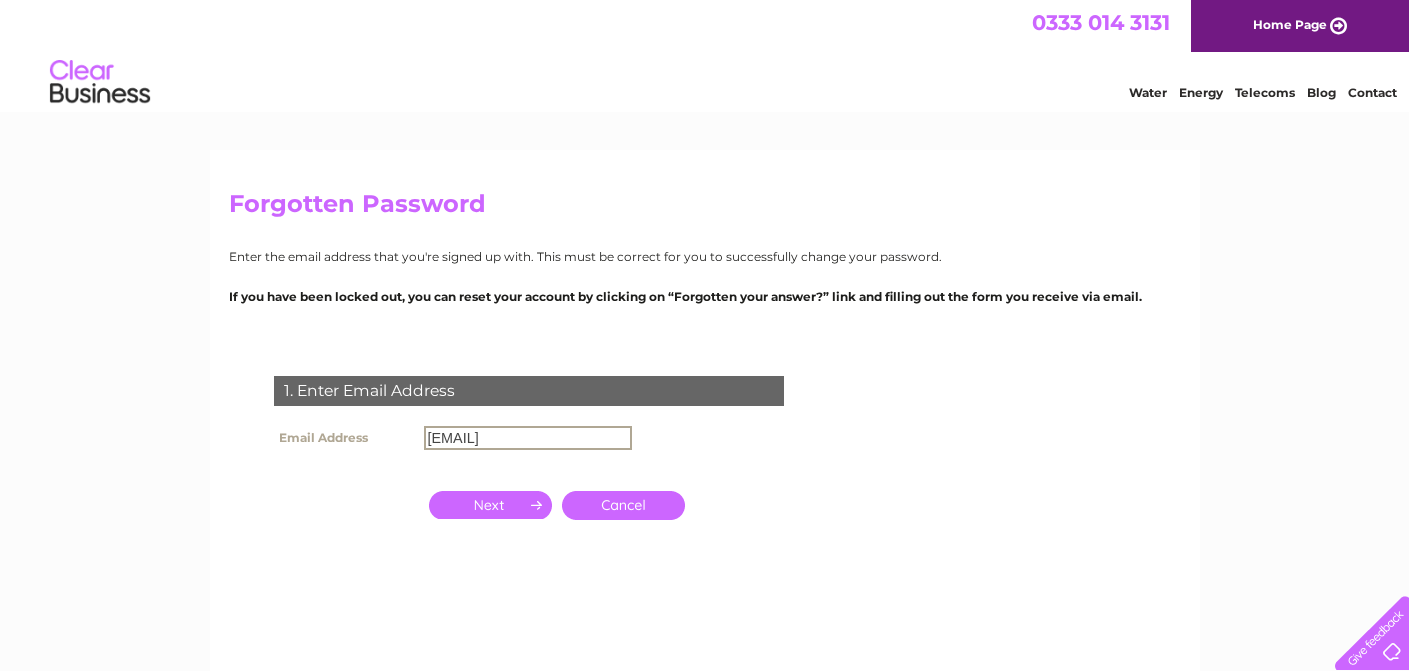 click at bounding box center [490, 505] 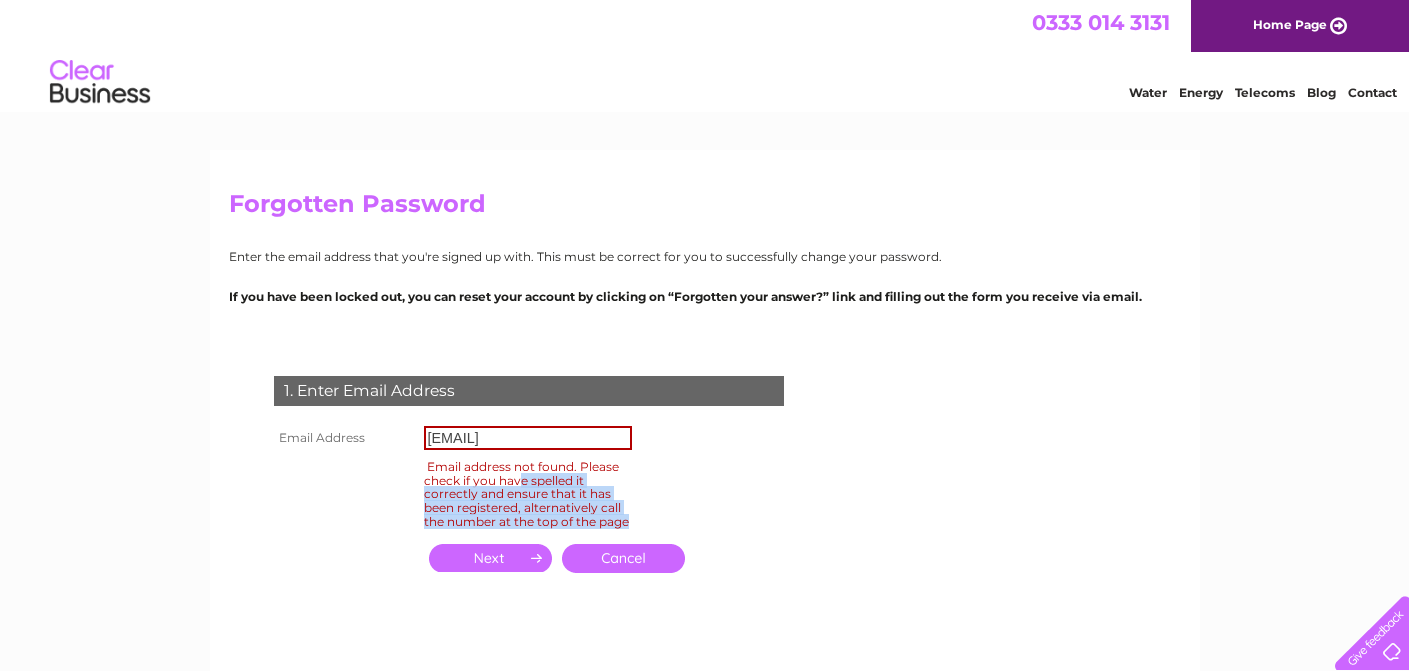 drag, startPoint x: 519, startPoint y: 479, endPoint x: 570, endPoint y: 519, distance: 64.815125 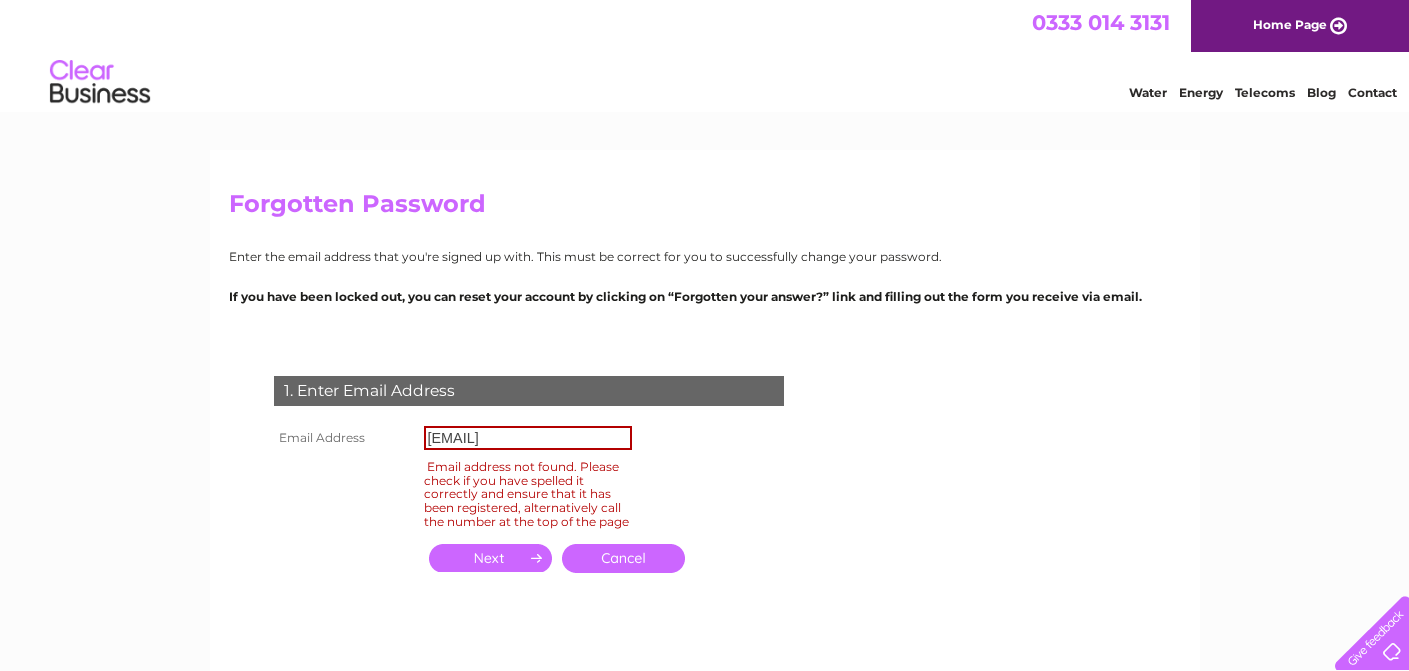 click on "Email address not found. Please check if you have spelled it correctly and ensure that it has been registered, alternatively call the number at the top of the page" at bounding box center (528, 494) 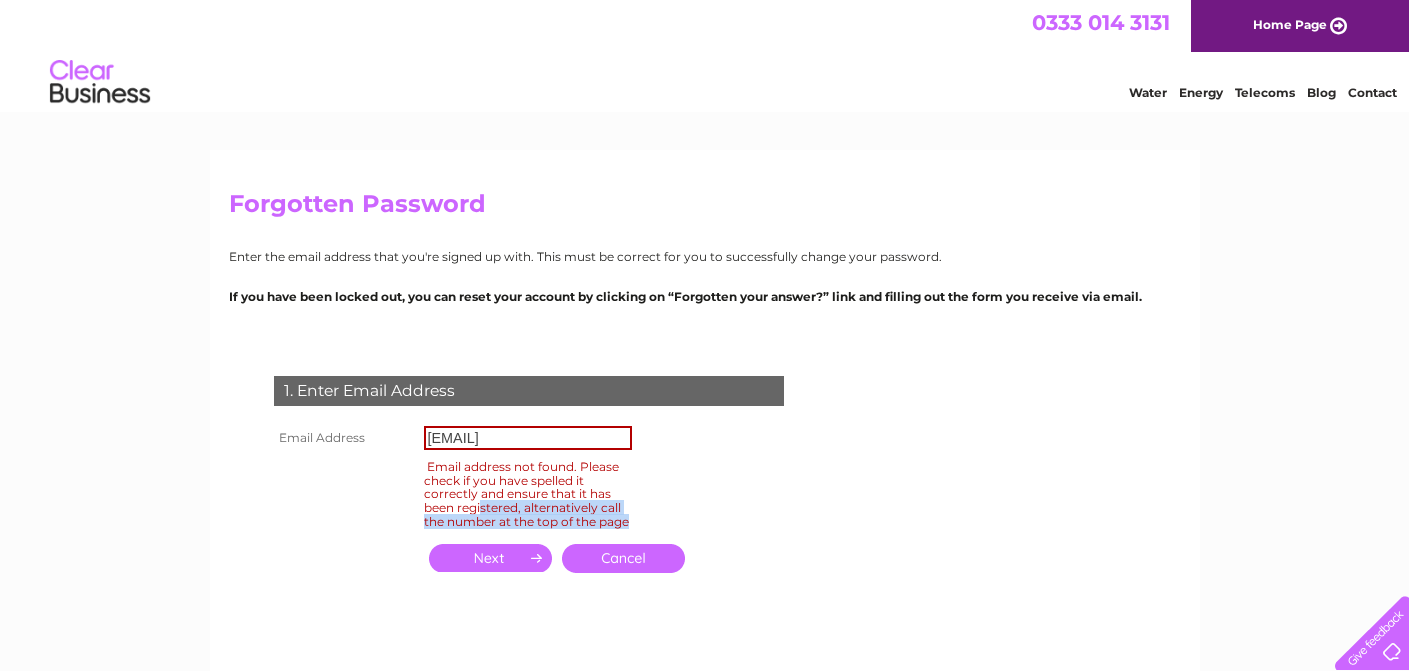 drag, startPoint x: 483, startPoint y: 502, endPoint x: 554, endPoint y: 523, distance: 74.04053 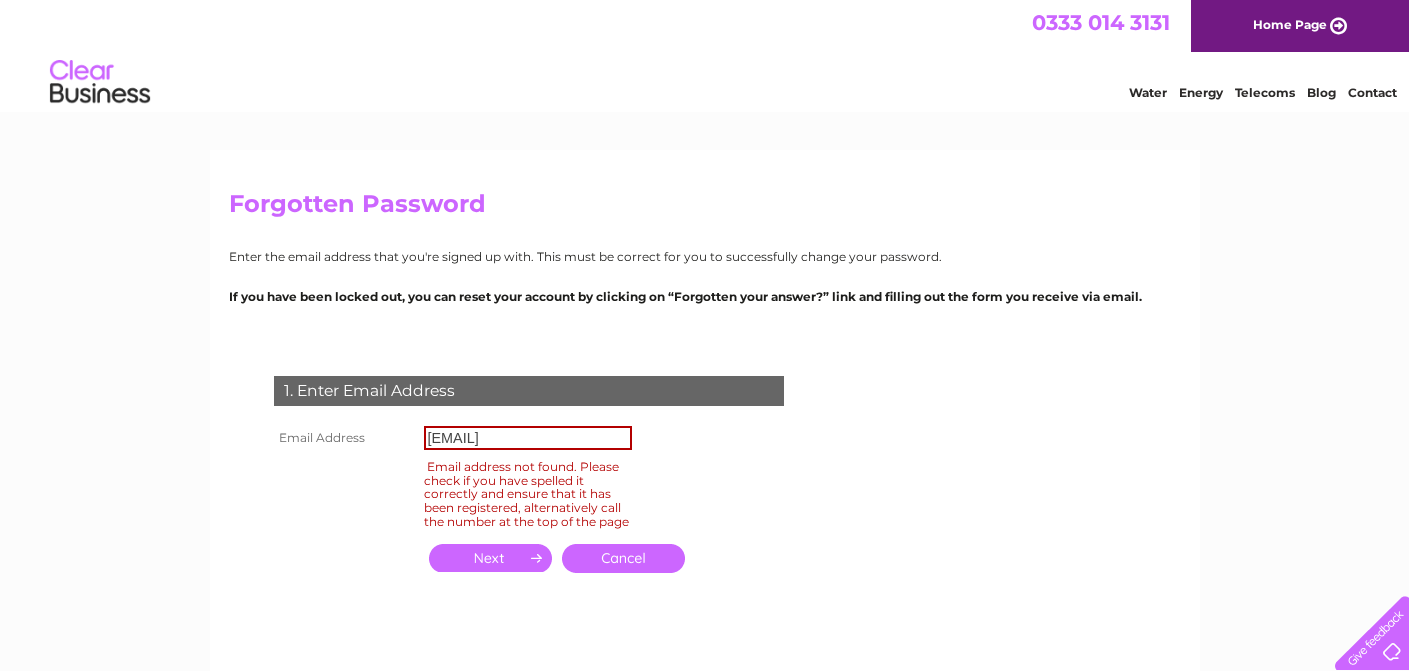 click on "Email address not found. Please check if you have spelled it correctly and ensure that it has been registered, alternatively call the number at the top of the page" at bounding box center (528, 494) 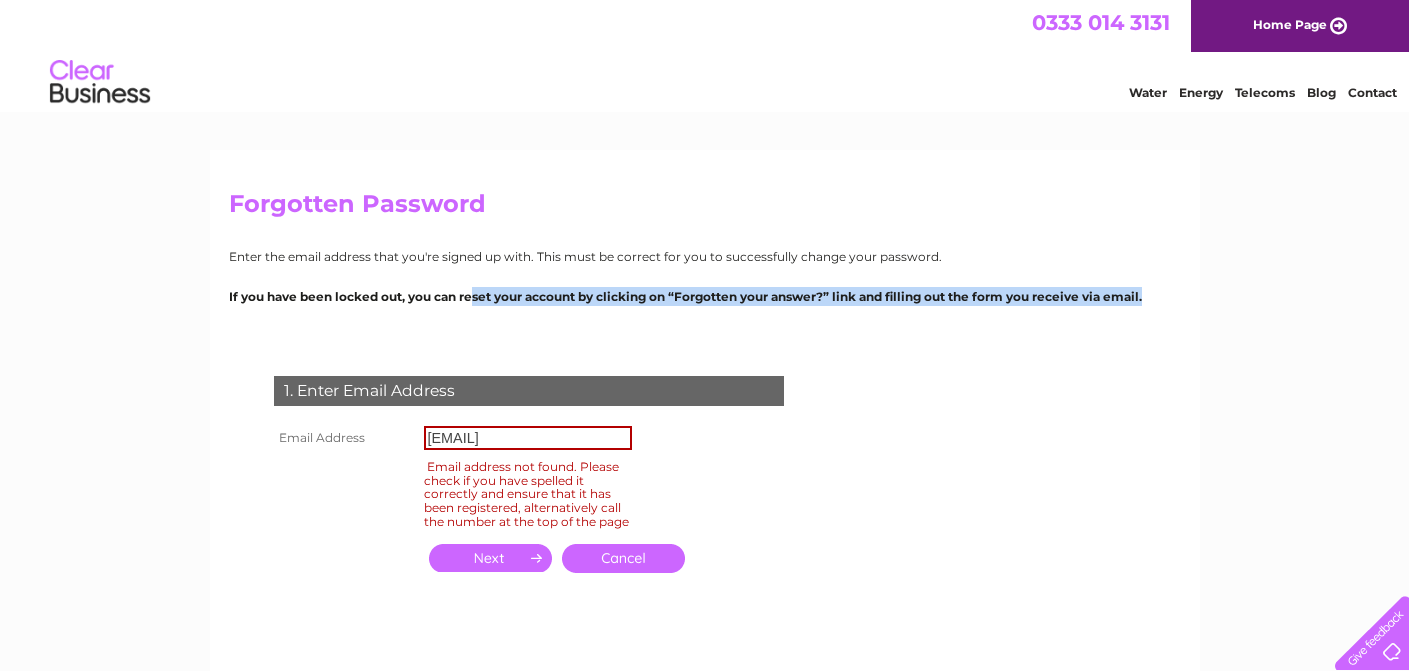 drag, startPoint x: 542, startPoint y: 292, endPoint x: 735, endPoint y: 308, distance: 193.66208 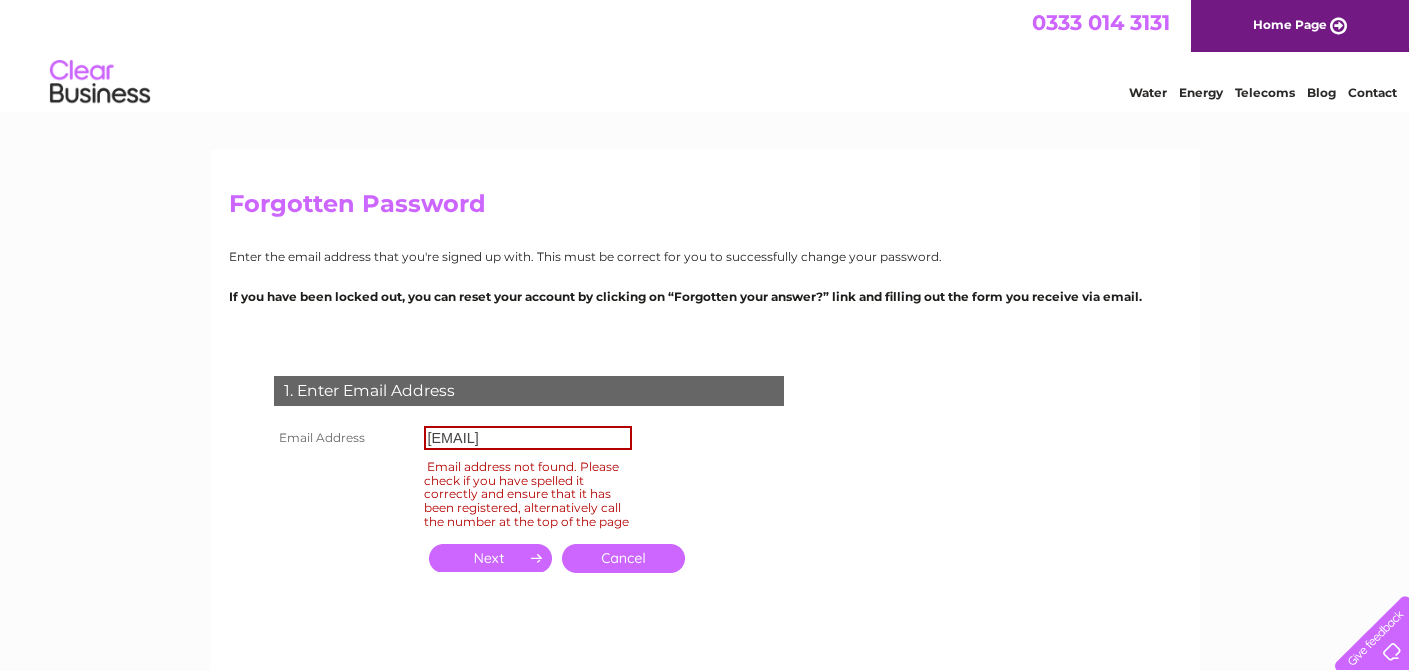 click on "If you have been locked out, you can reset your account by clicking on “Forgotten your answer?” link and filling out the form you receive via email." at bounding box center [705, 296] 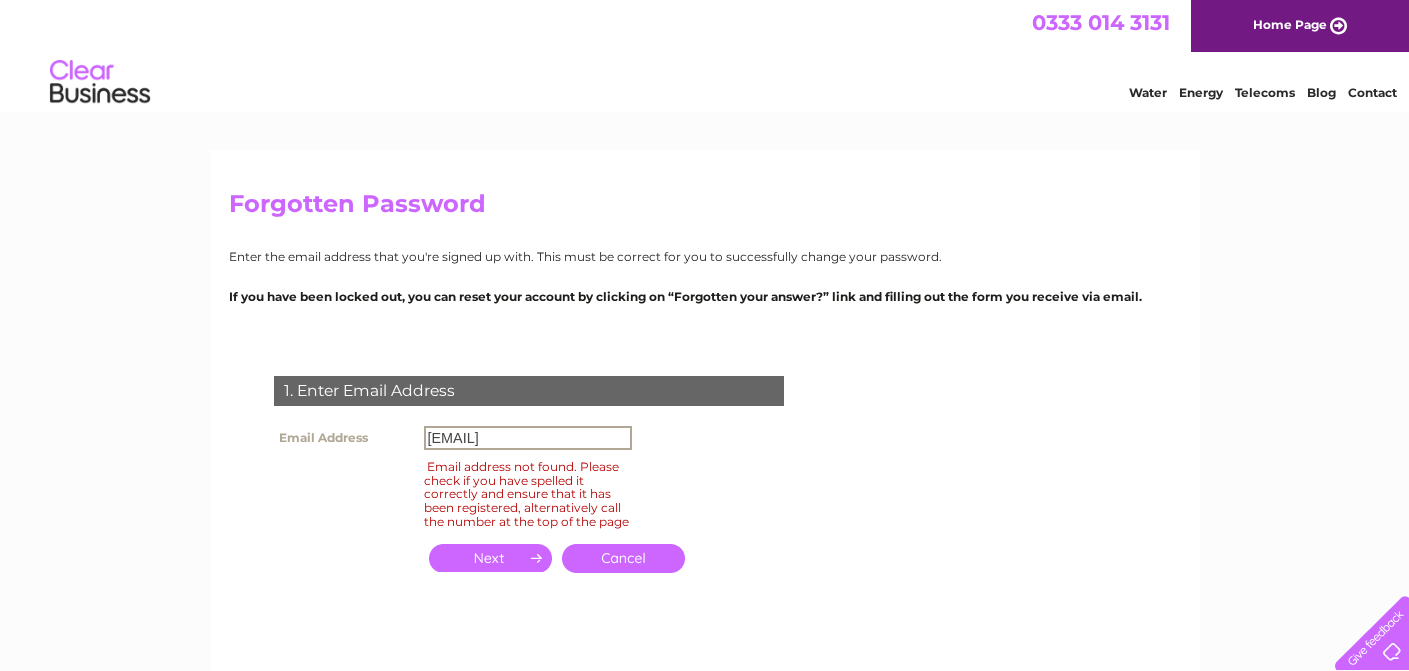 drag, startPoint x: 444, startPoint y: 438, endPoint x: 779, endPoint y: 425, distance: 335.25214 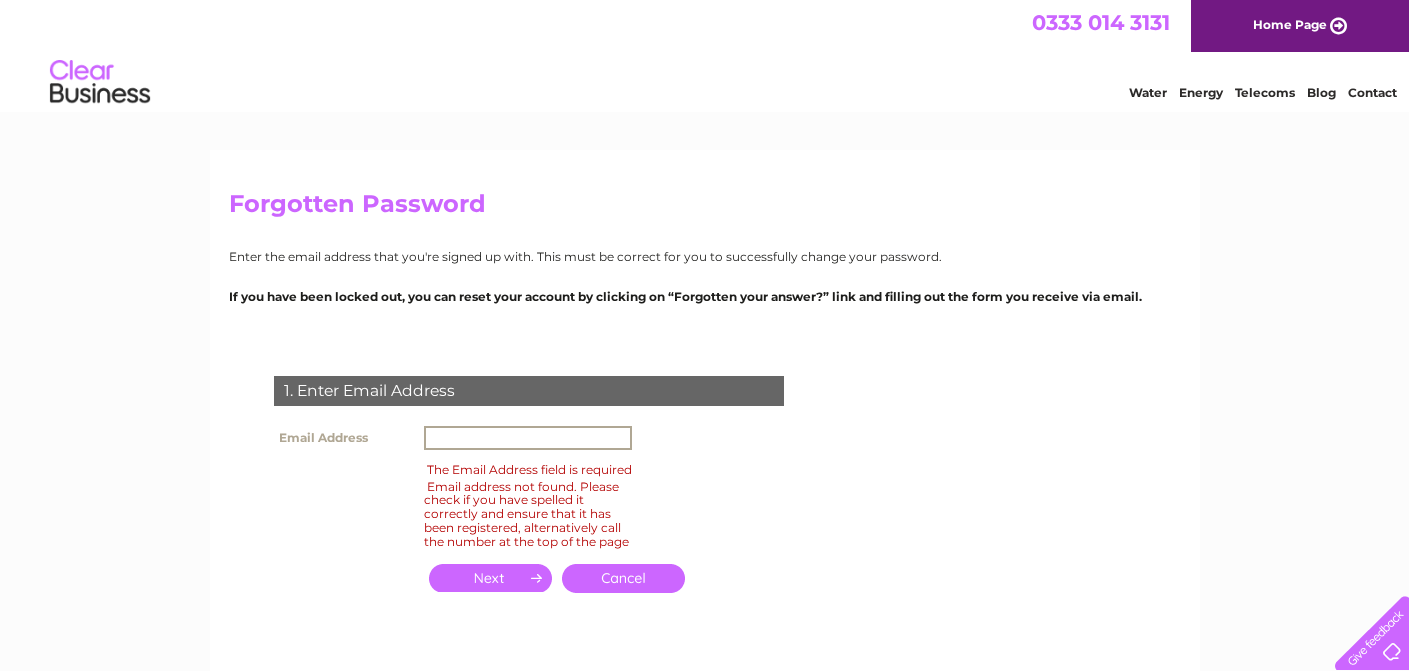 paste on "uncleronniesbarbershop@gmail.com" 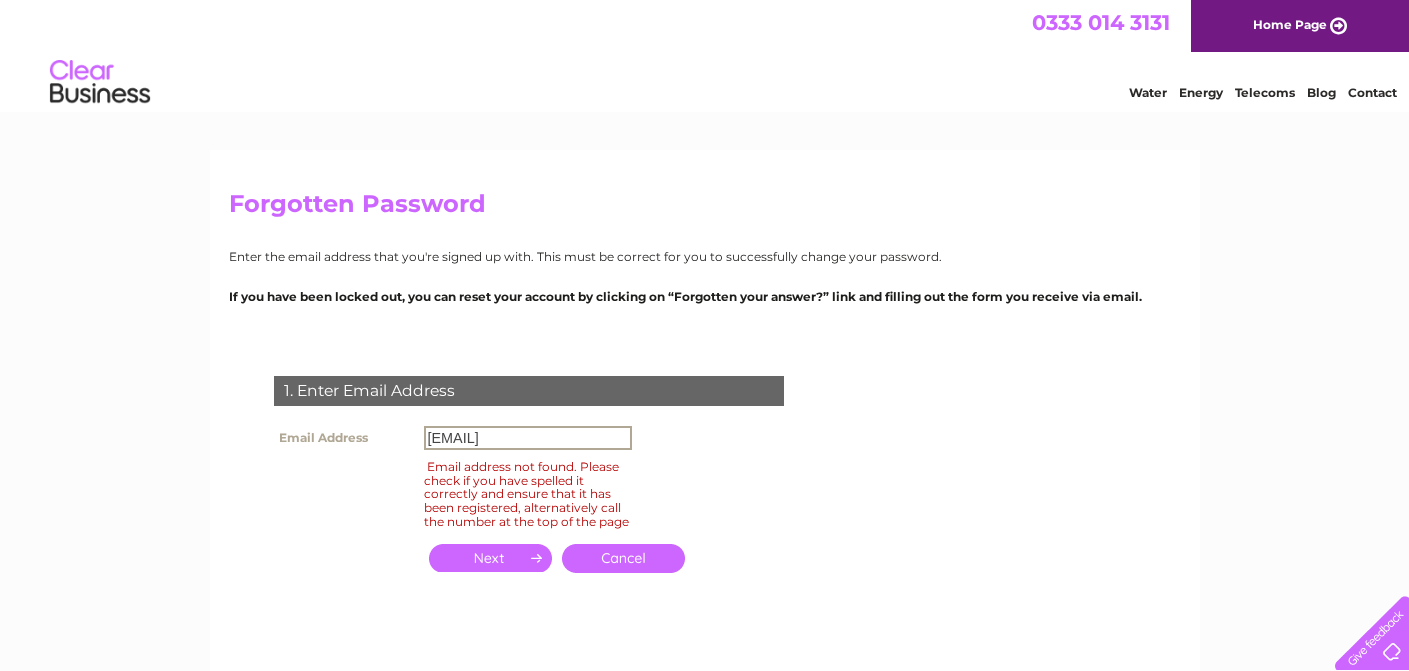 click at bounding box center [0, 0] 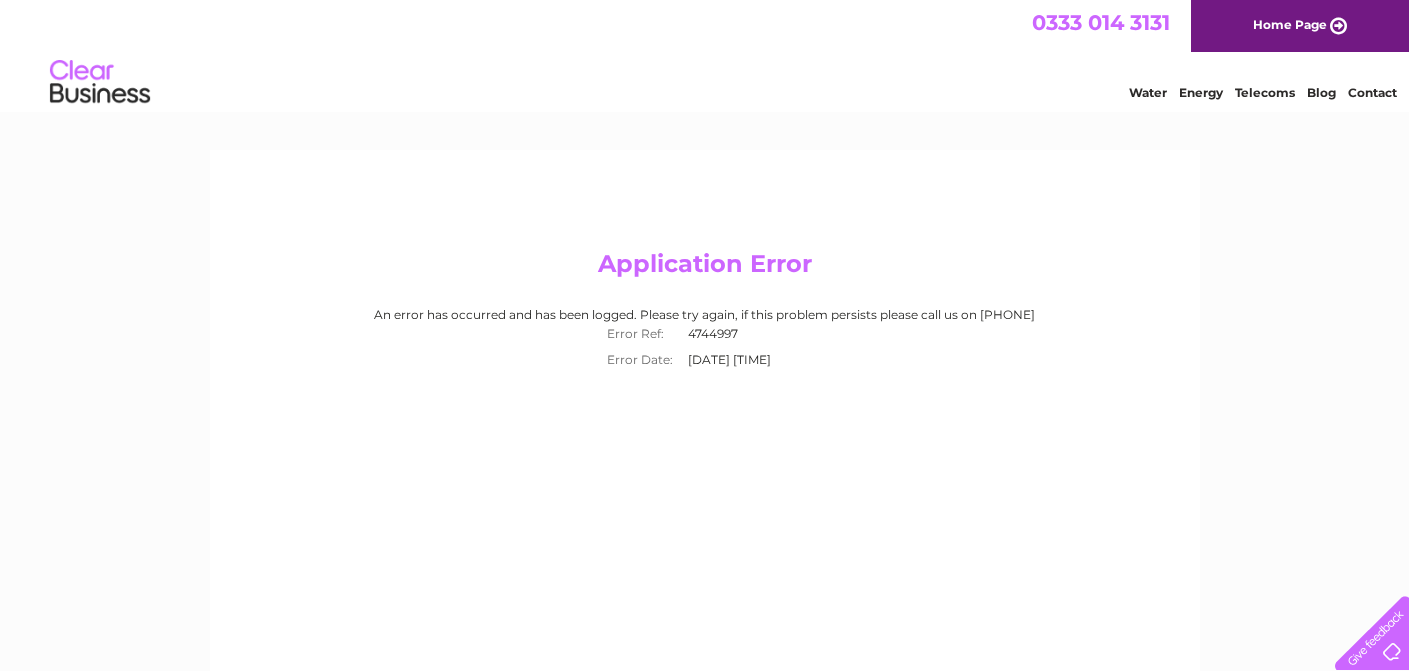 scroll, scrollTop: 0, scrollLeft: 0, axis: both 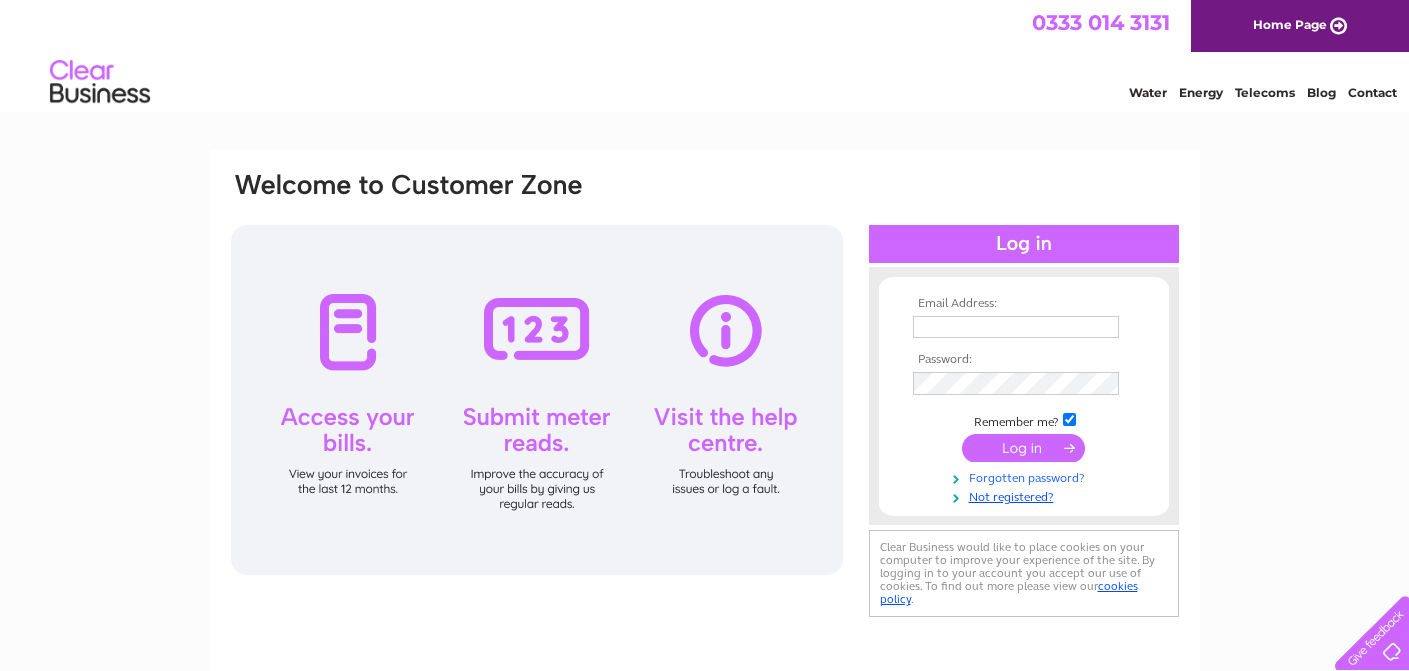 click on "Forgotten password?" at bounding box center (1026, 476) 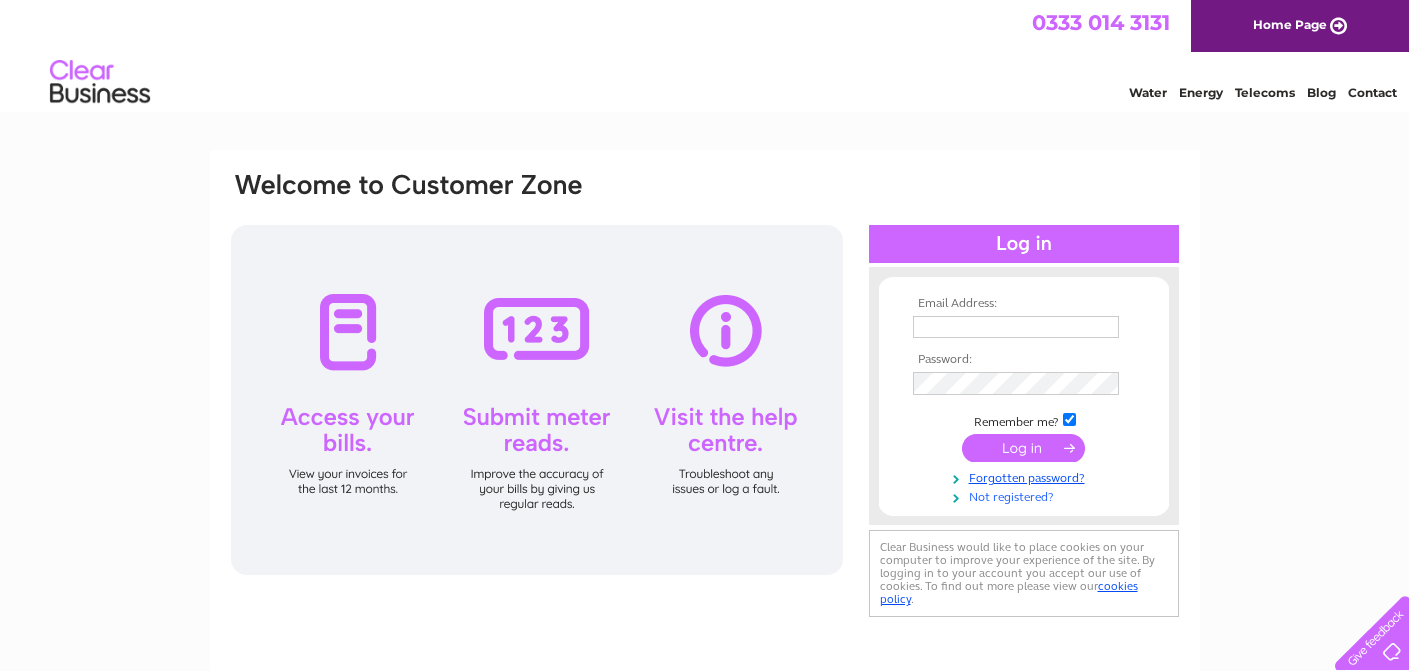 click on "Not registered?" at bounding box center (1026, 495) 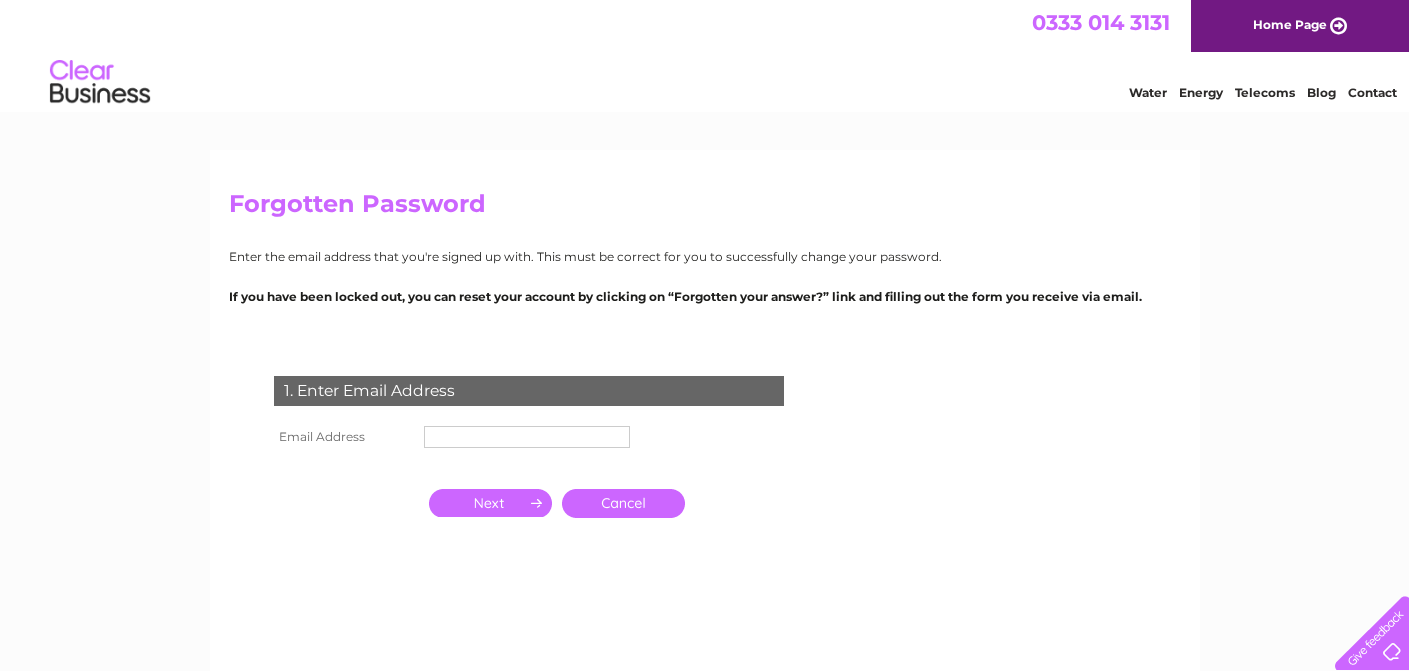 scroll, scrollTop: 0, scrollLeft: 0, axis: both 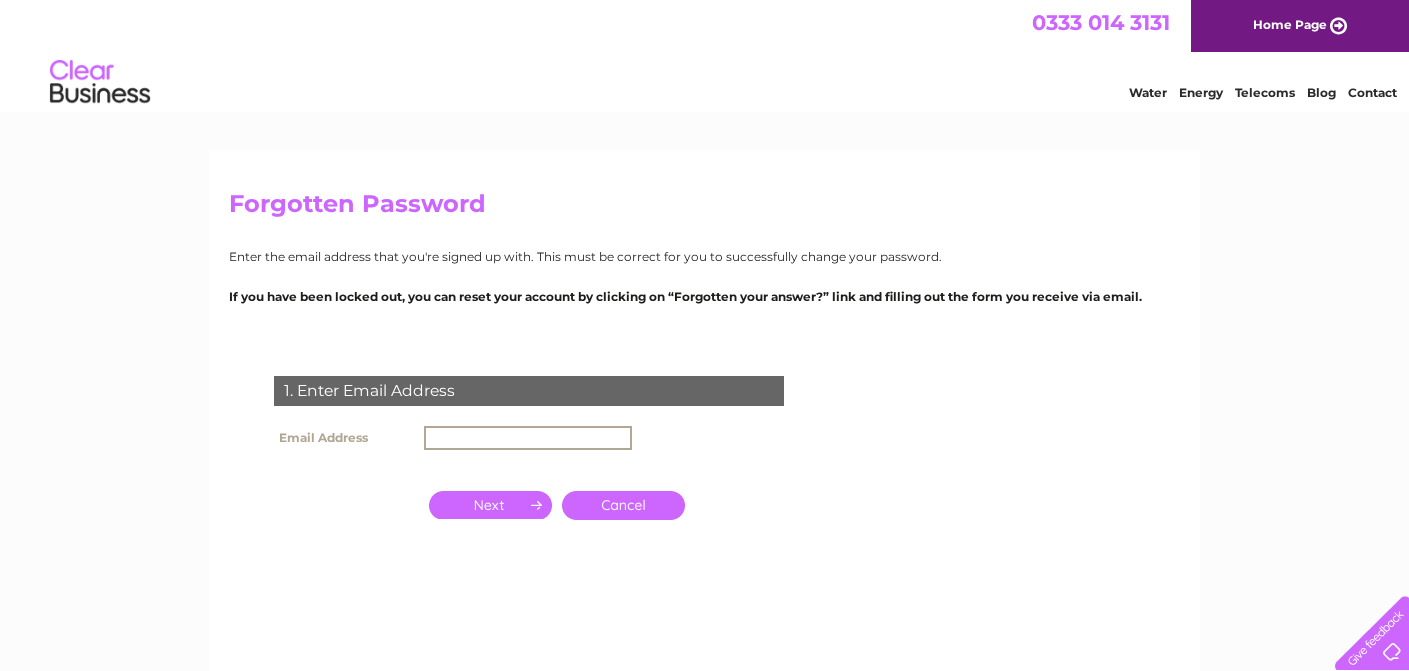 click at bounding box center [528, 438] 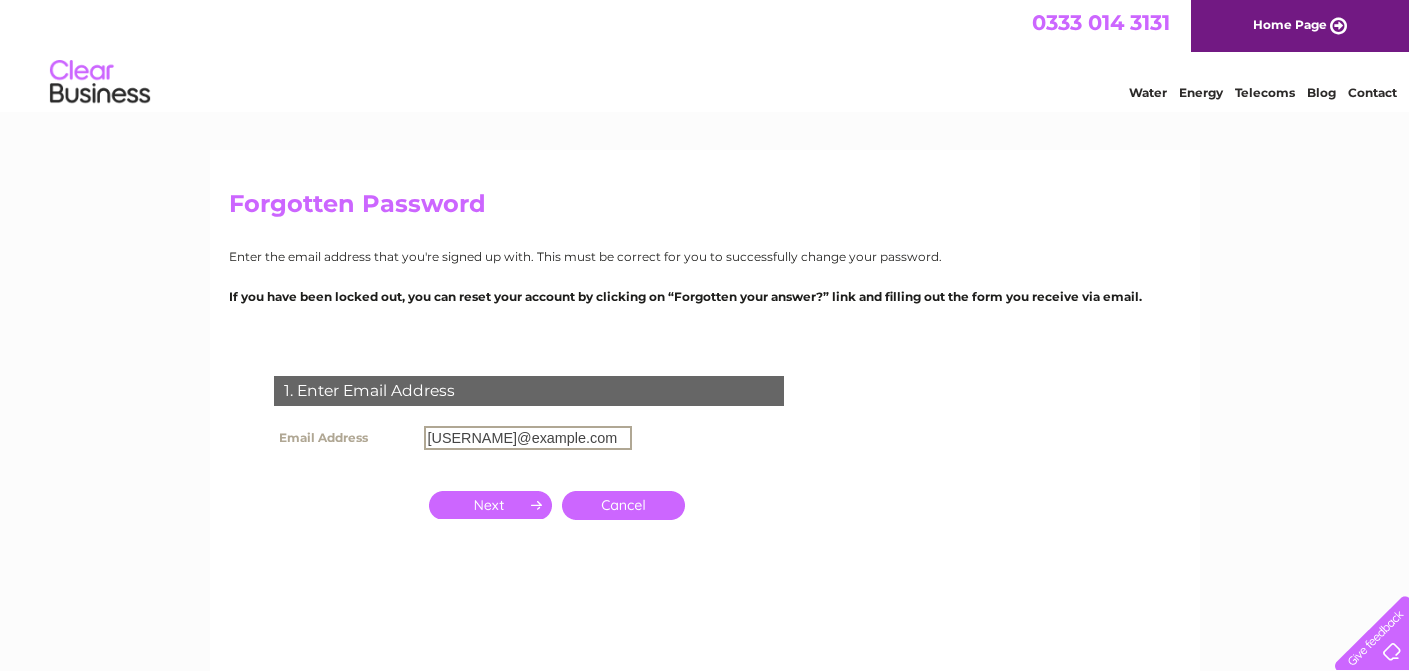 type on "uncleronniesbarbershop@gmail.com" 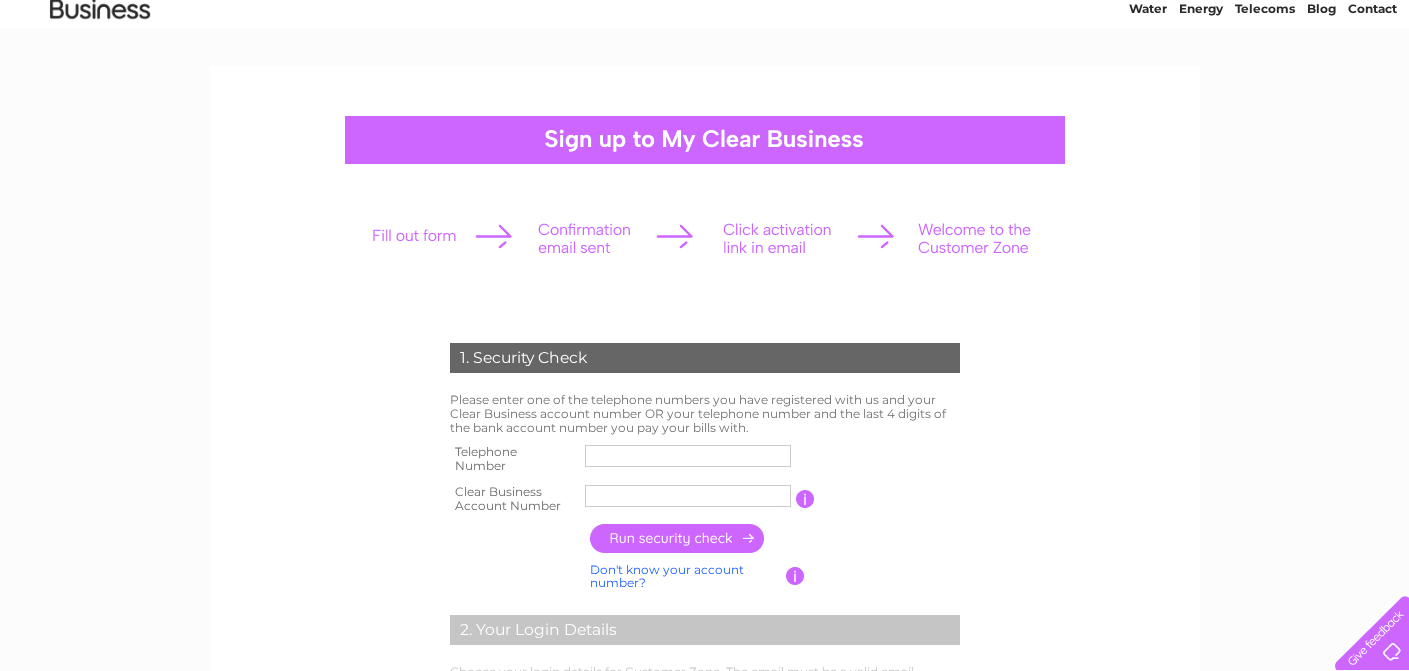 scroll, scrollTop: 157, scrollLeft: 0, axis: vertical 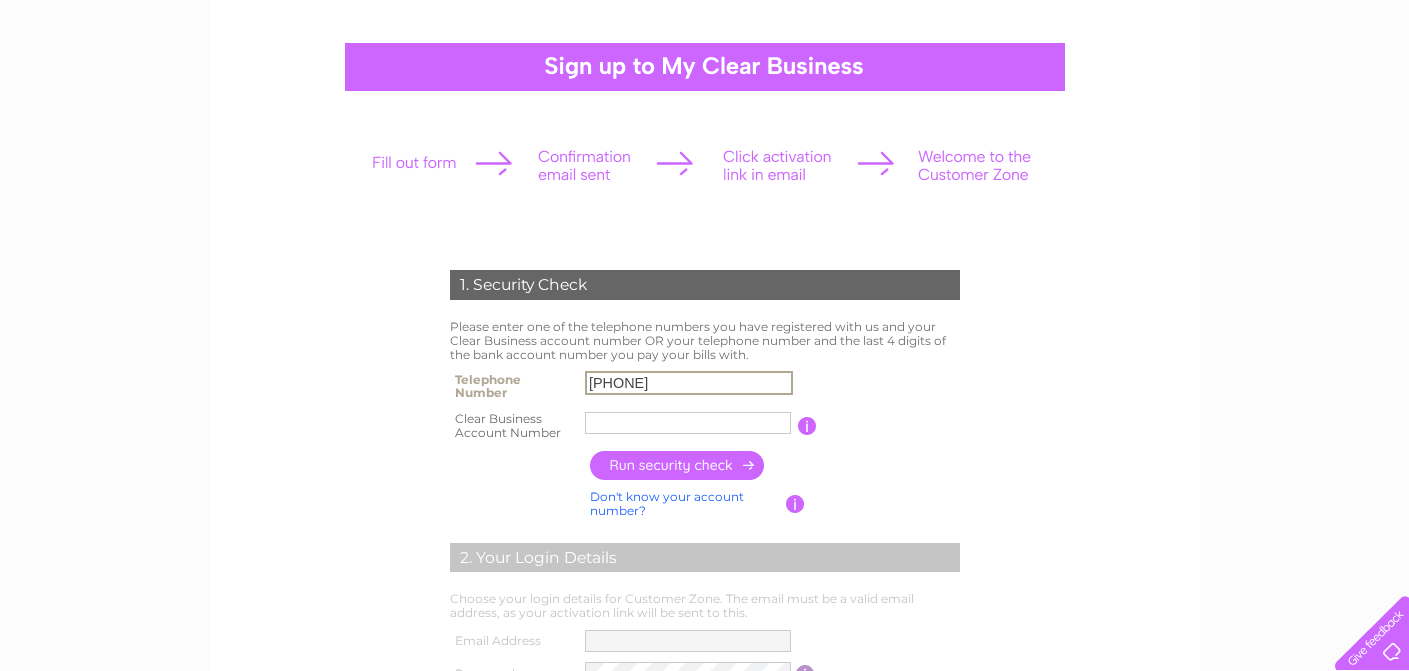 type on "[PHONE]" 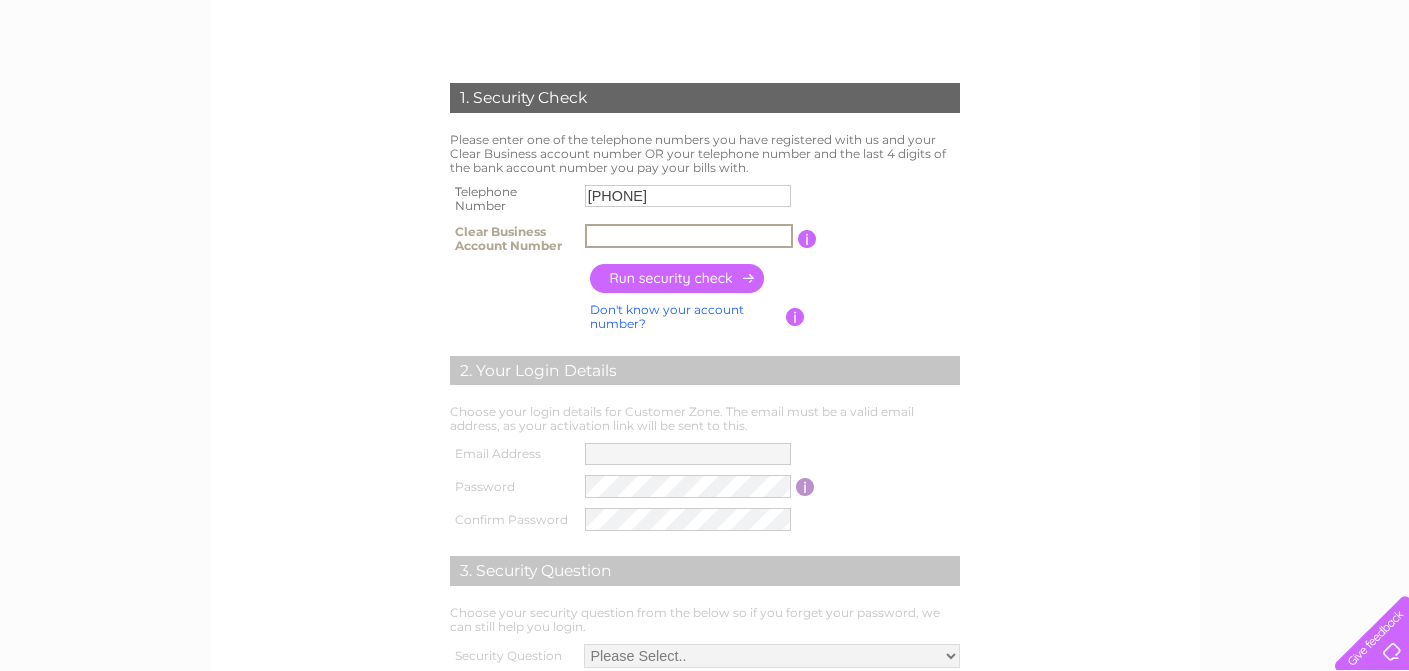 scroll, scrollTop: 254, scrollLeft: 0, axis: vertical 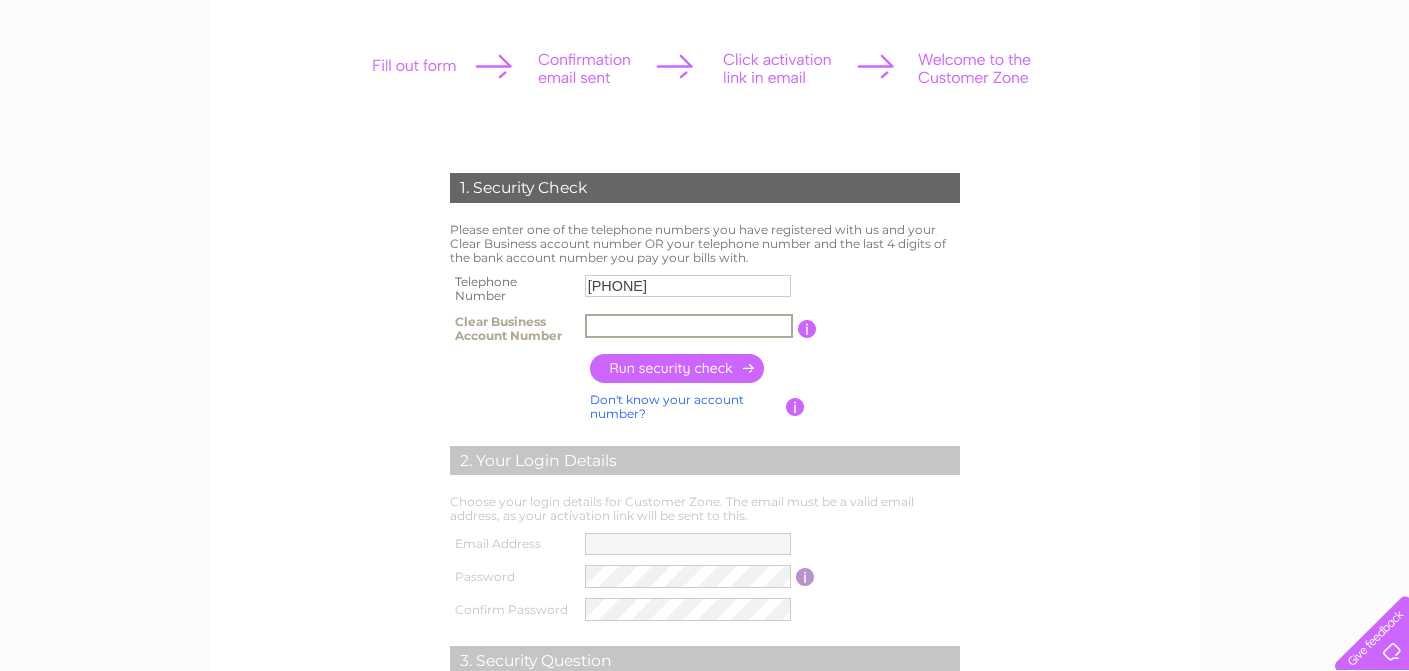 paste on "[ACCOUNT_NUMBER]" 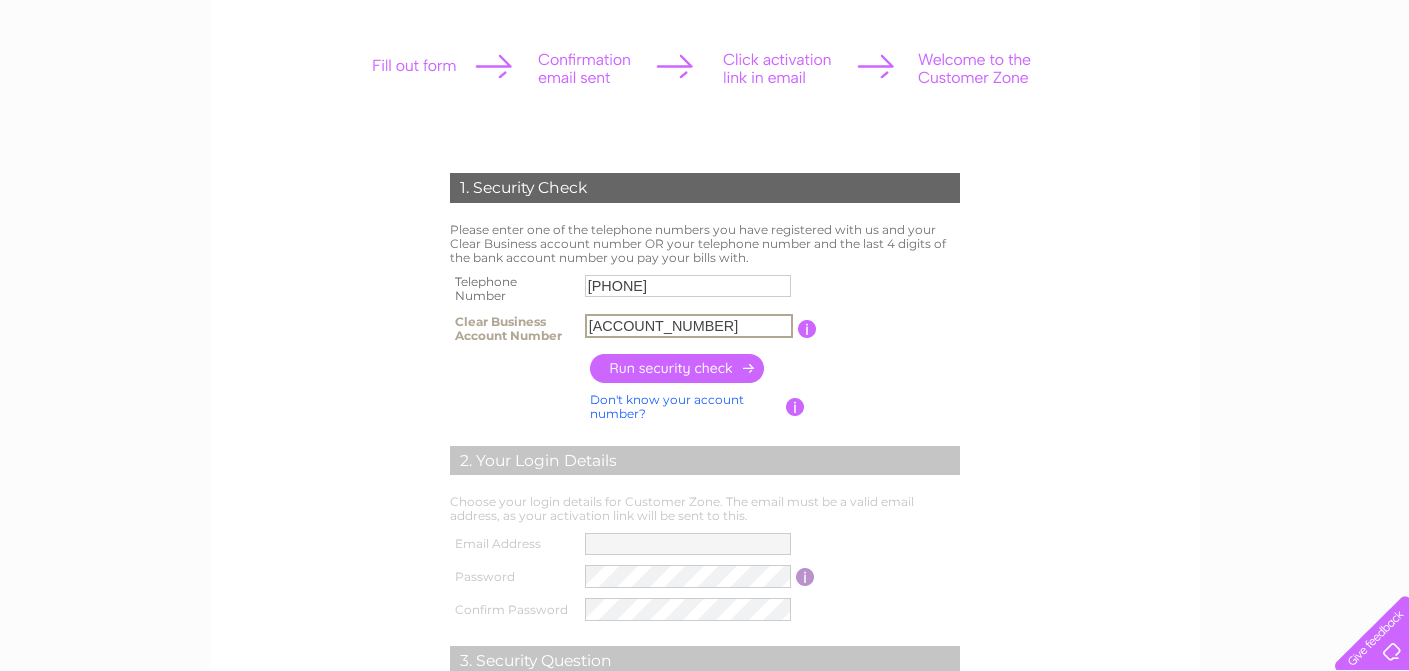 type on "[ACCOUNT_NUMBER]" 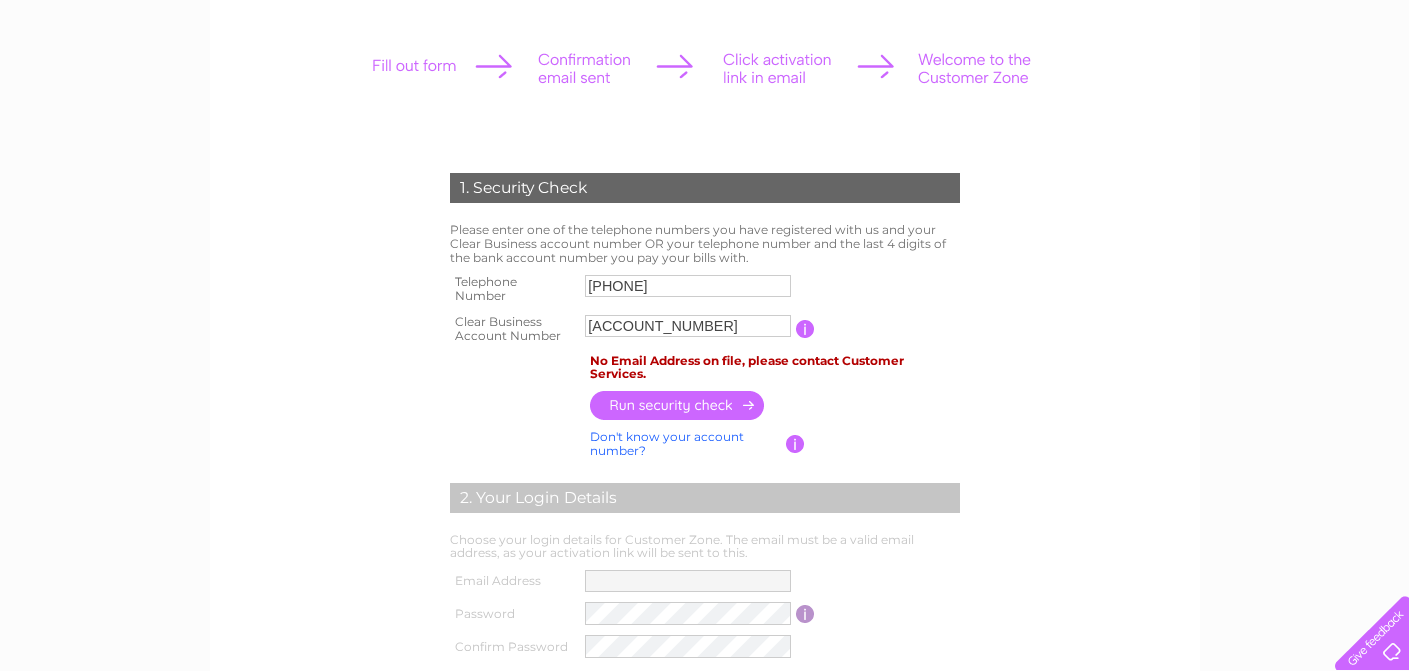 drag, startPoint x: 707, startPoint y: 353, endPoint x: 891, endPoint y: 368, distance: 184.6104 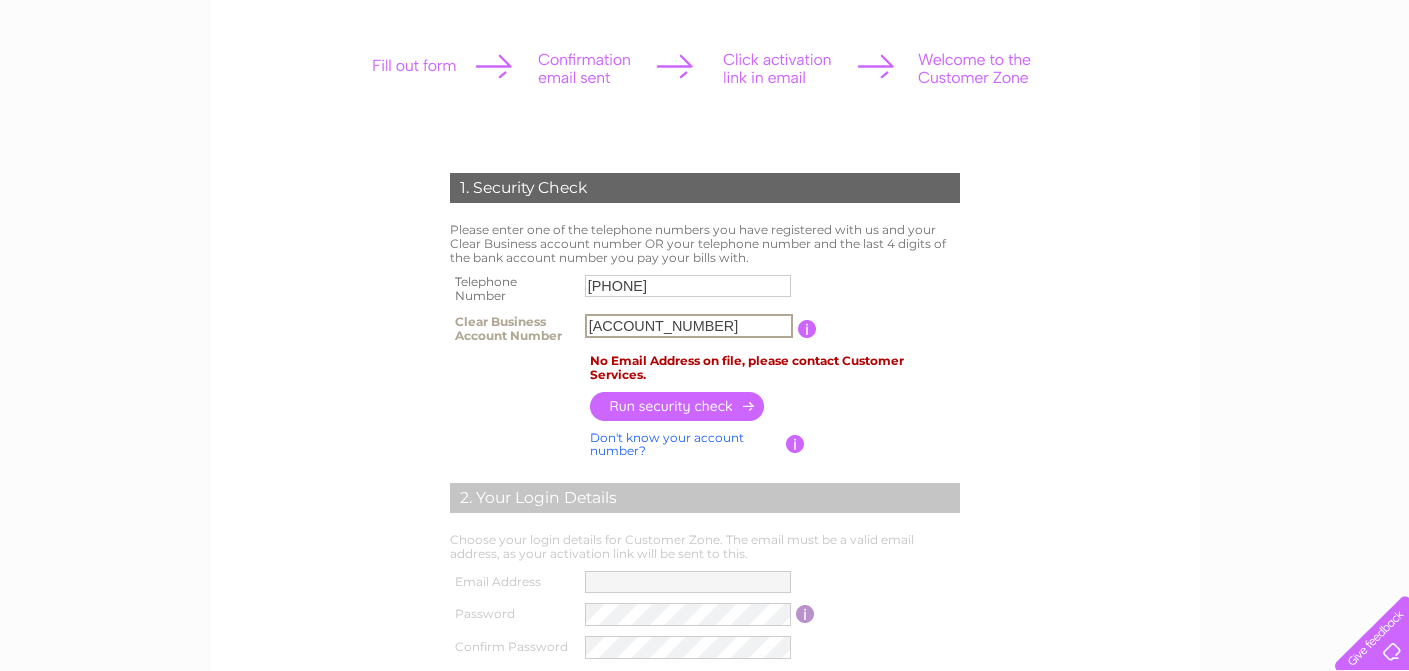 click on "[PHONE]" at bounding box center (688, 286) 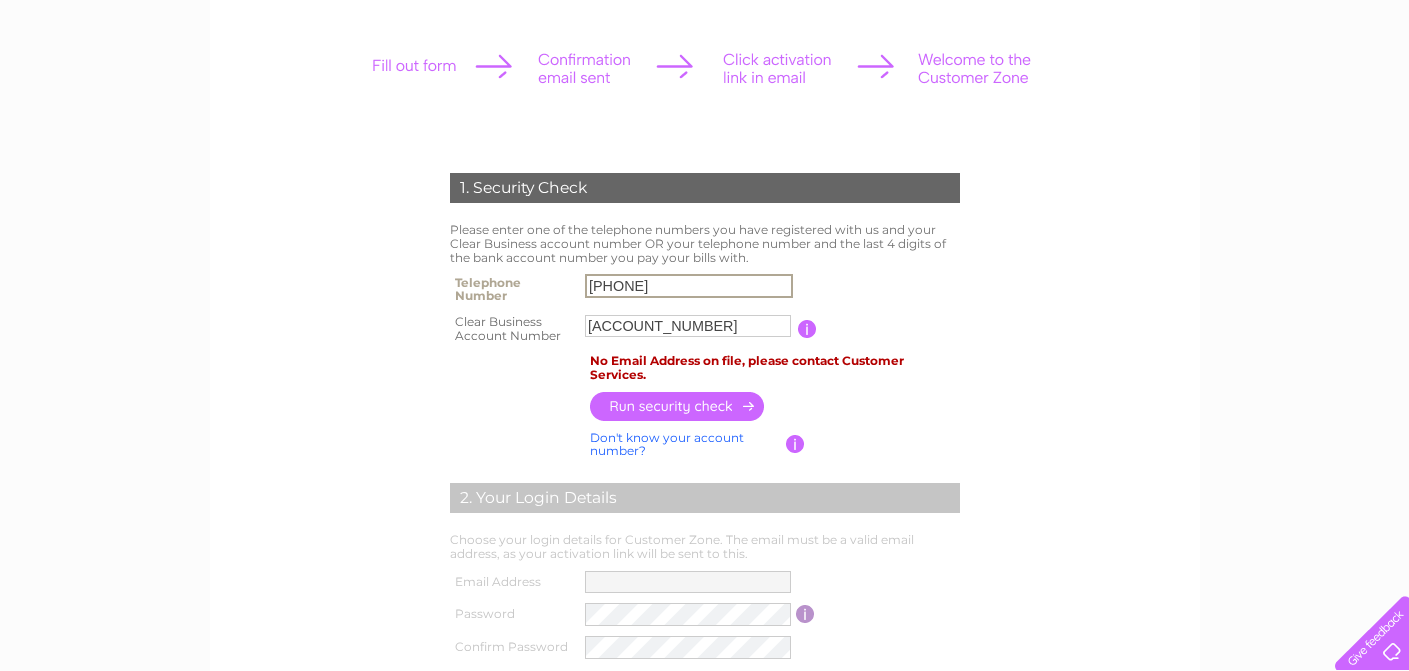 drag, startPoint x: 708, startPoint y: 282, endPoint x: 525, endPoint y: 282, distance: 183 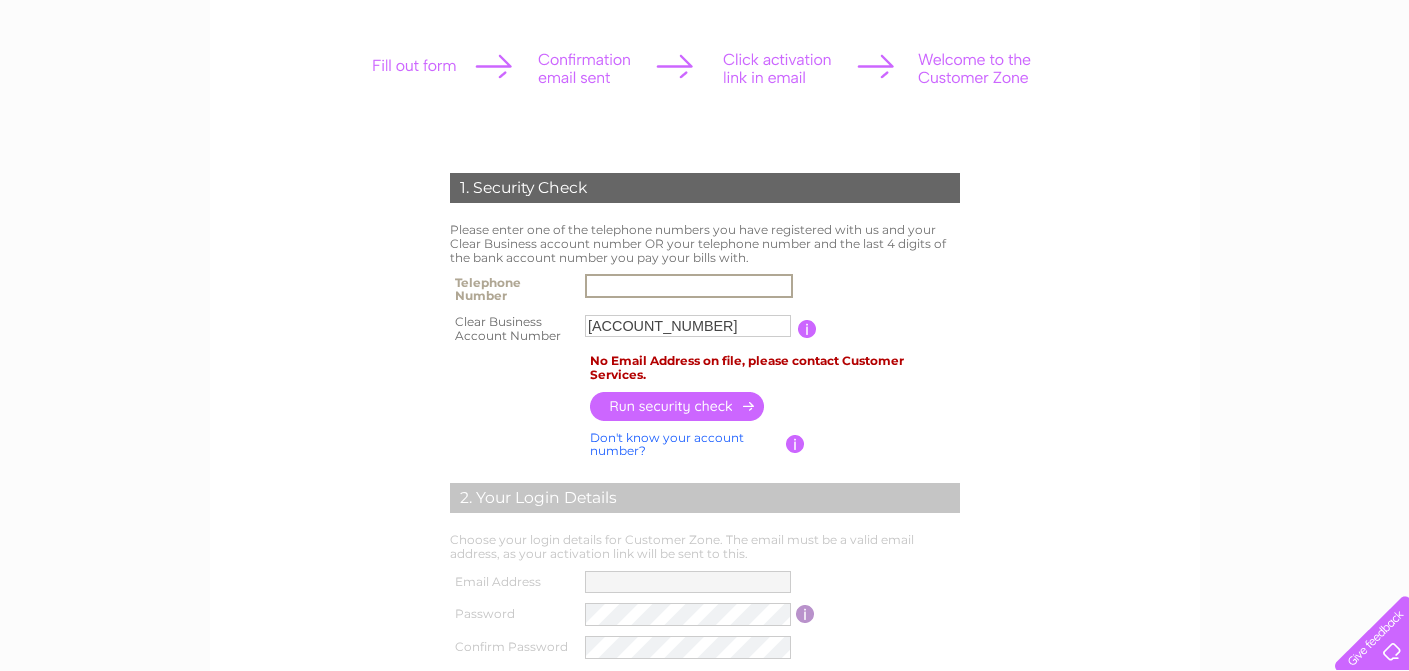 click on "Telephone Number
Clear Business Account Number
30322726
You will find your account number on the top right corner of your bill and it will begin with the letters "CB" (i.e. CB123456)
Bank Account Number" at bounding box center [705, 309] 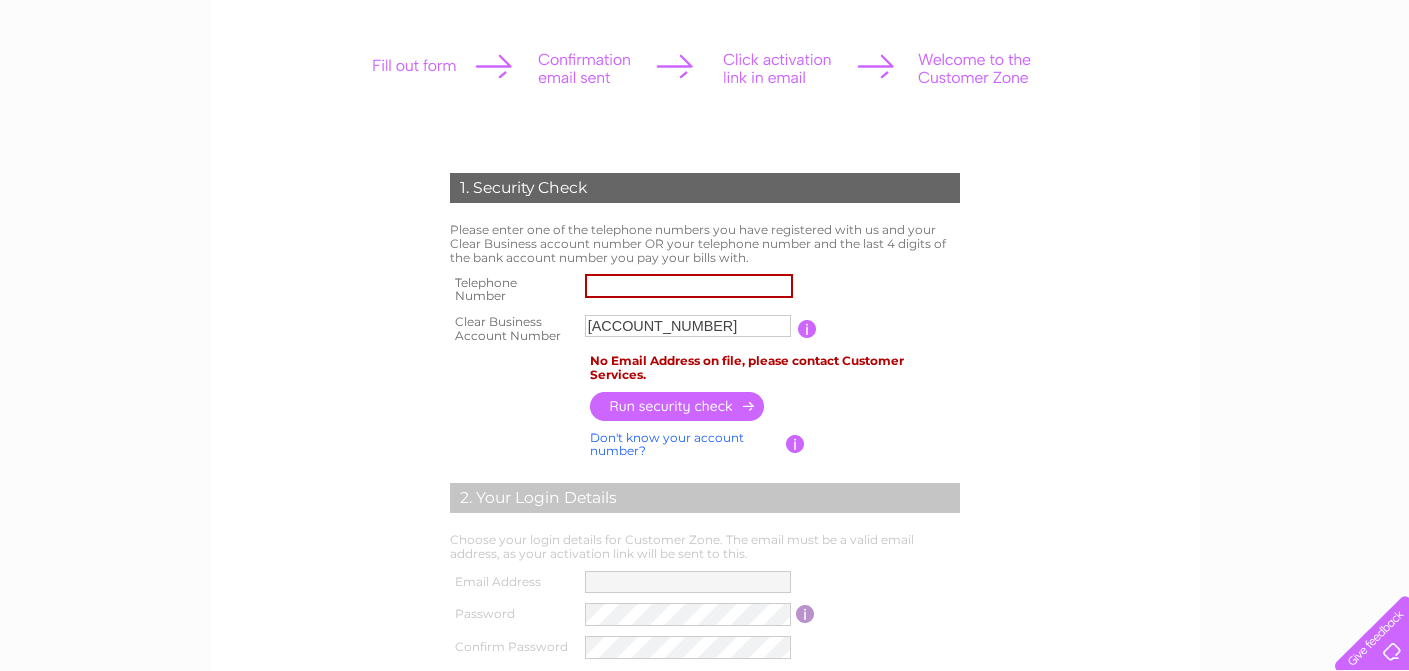 click at bounding box center [678, 406] 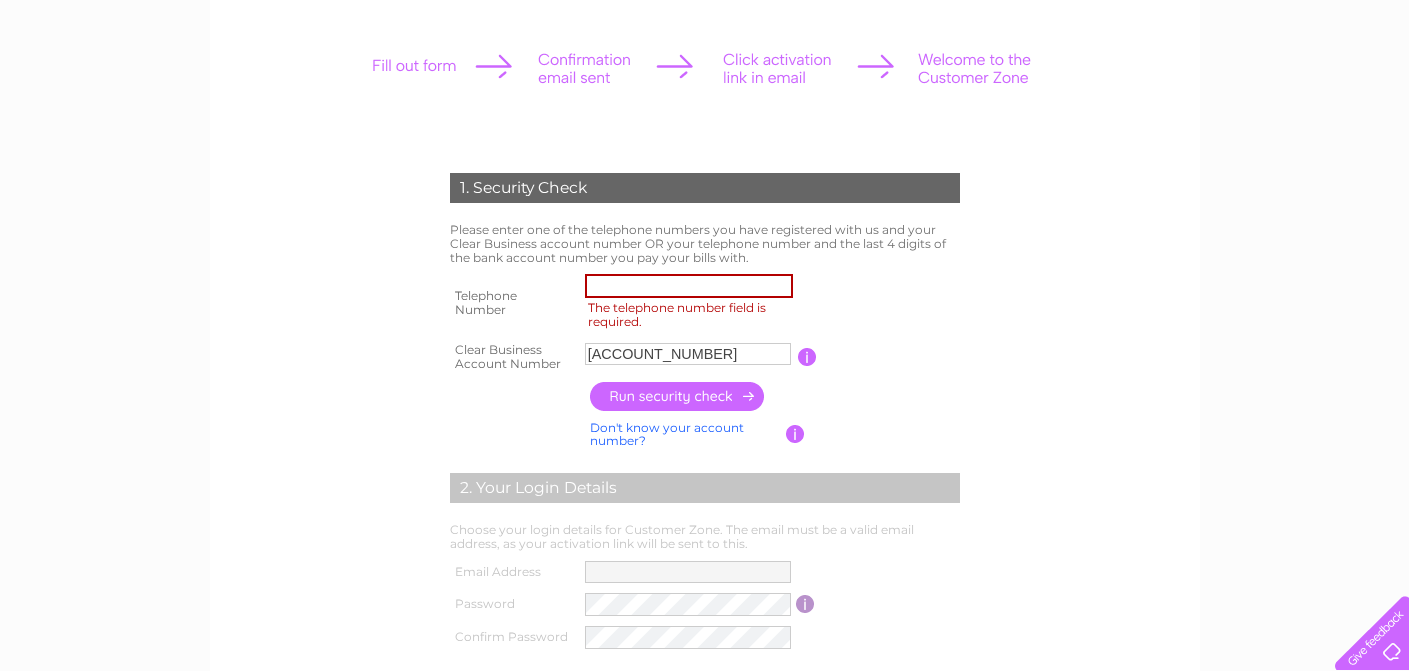 click on "The telephone number field is required." at bounding box center (689, 286) 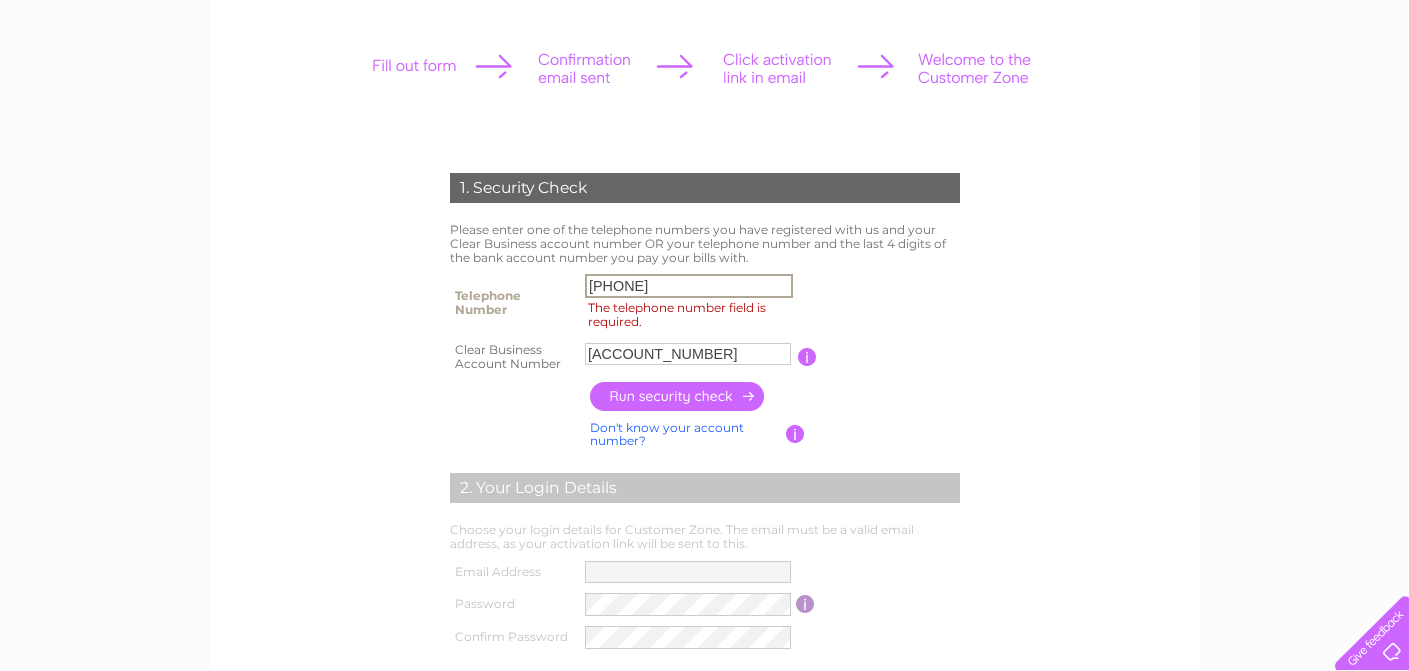 type on "07403349605" 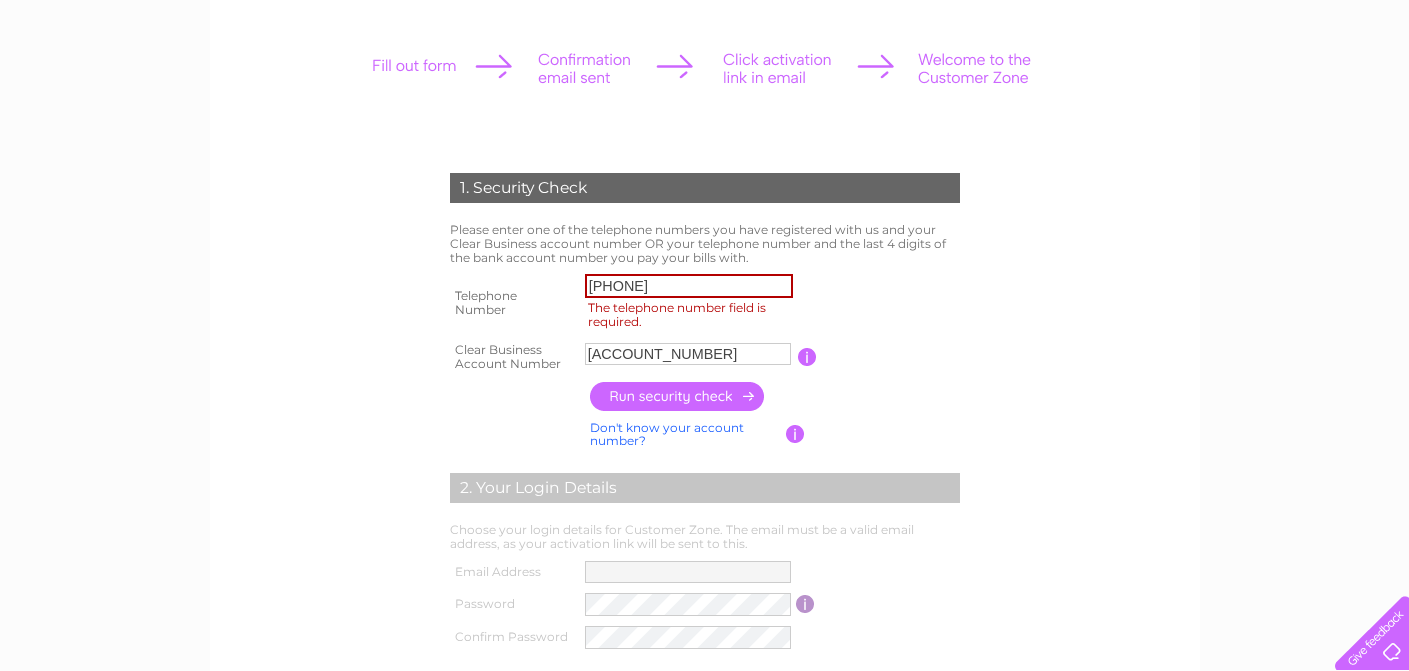click at bounding box center [678, 396] 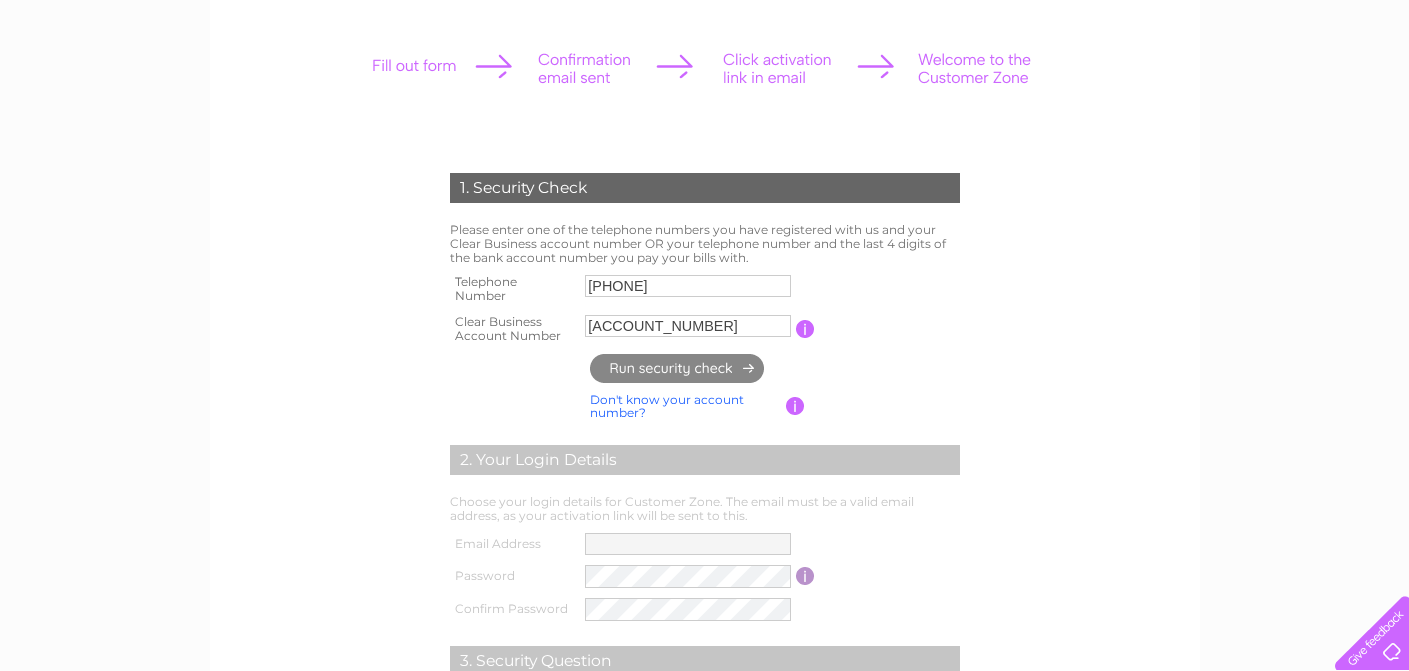 click on "No Email Address on file, please contact Customer Services." at bounding box center (0, 0) 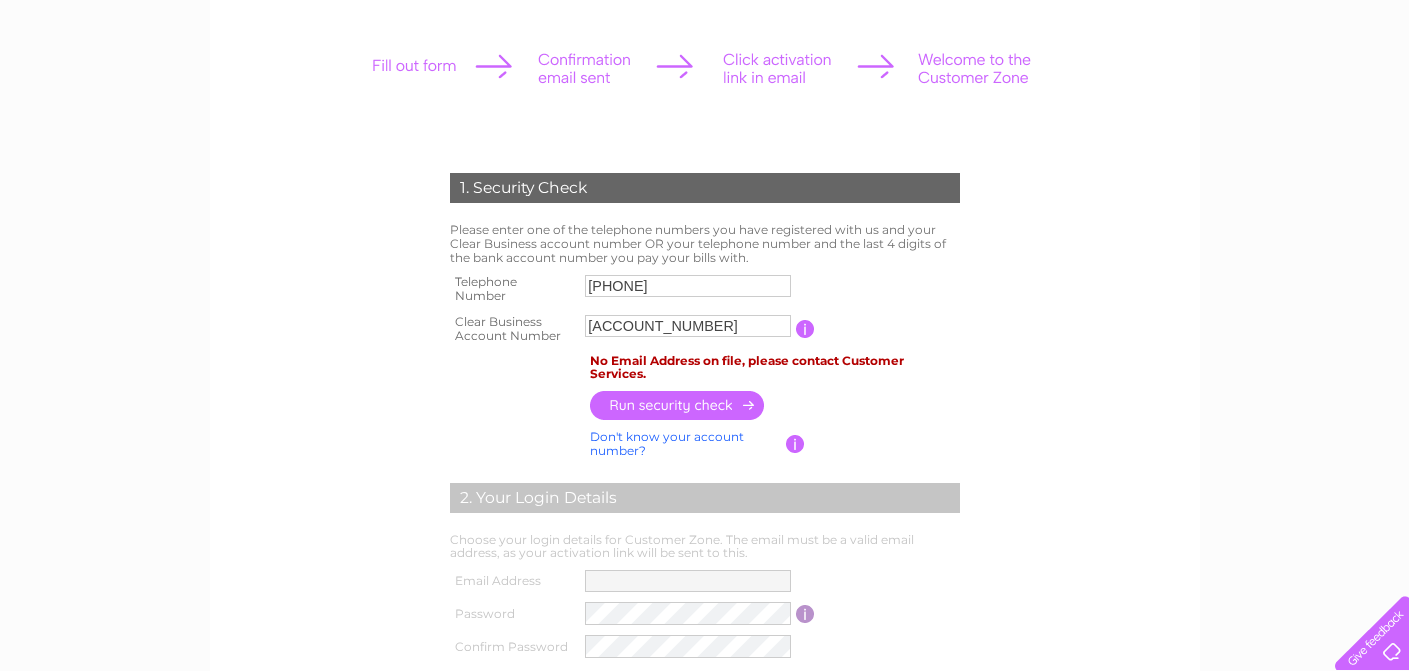 click on "30322726" at bounding box center [688, 326] 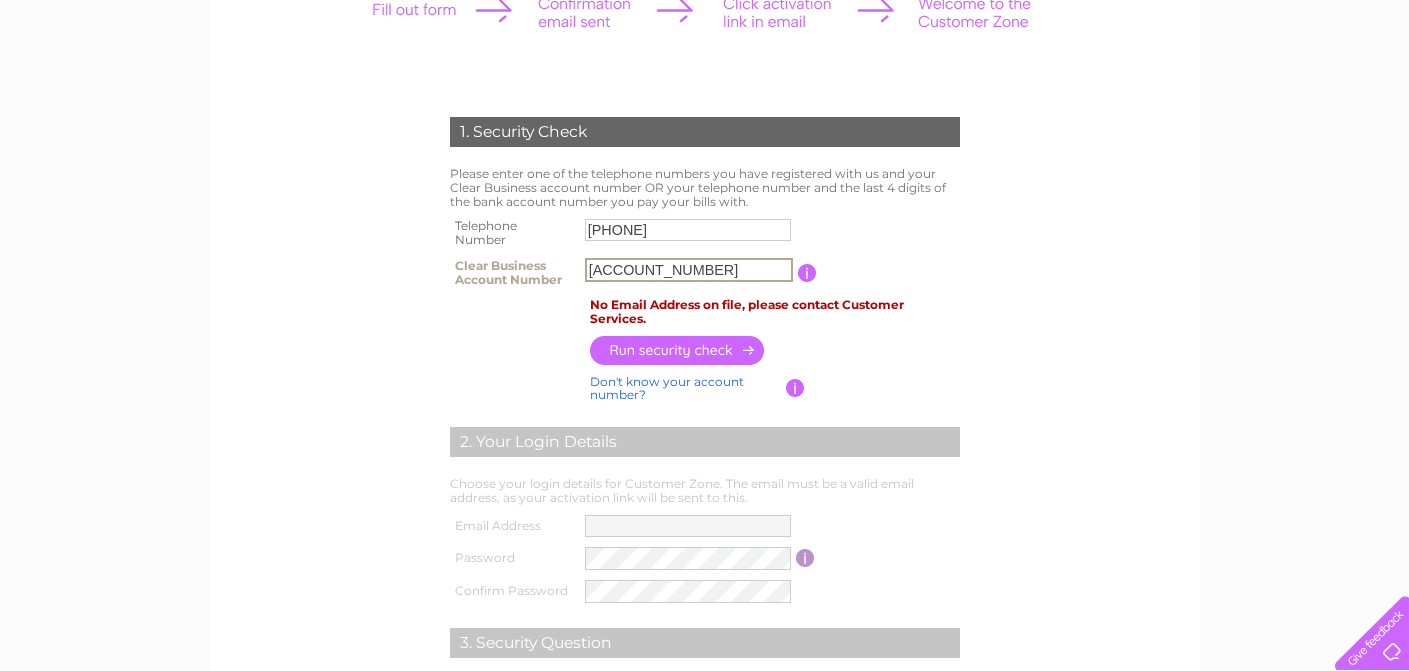 scroll, scrollTop: 314, scrollLeft: 0, axis: vertical 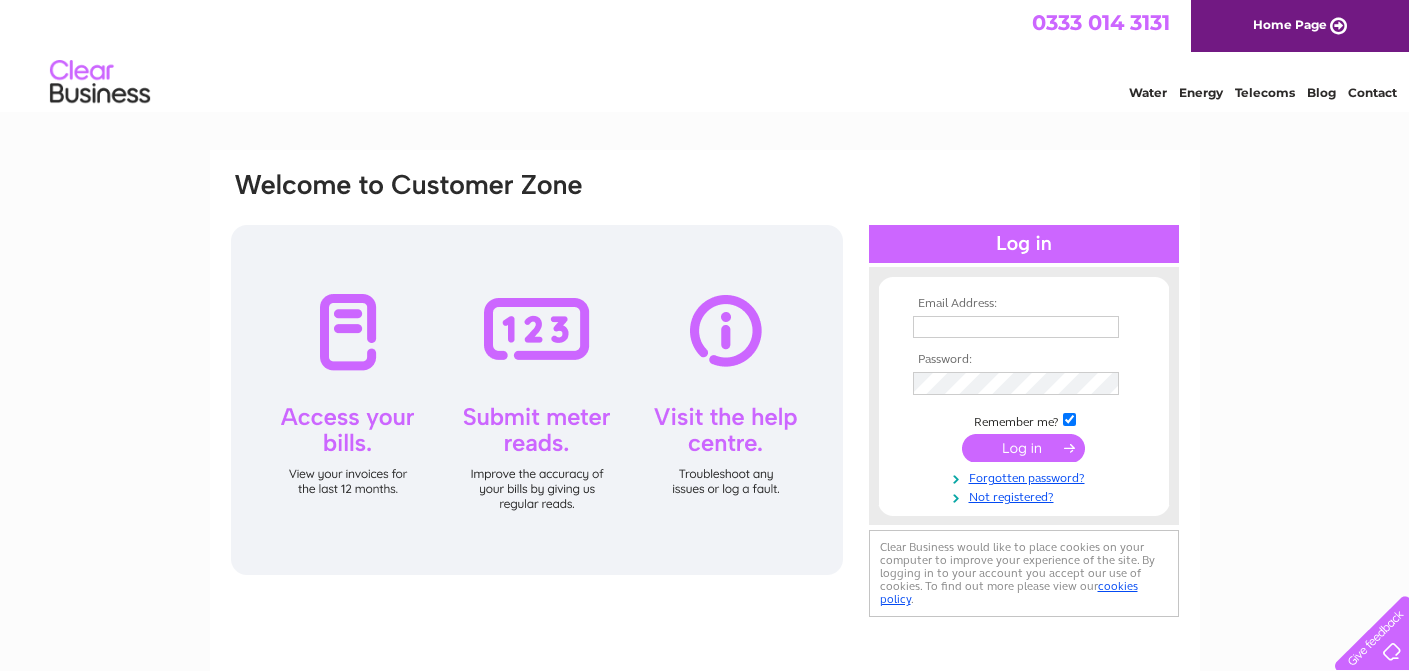 click at bounding box center (1024, 327) 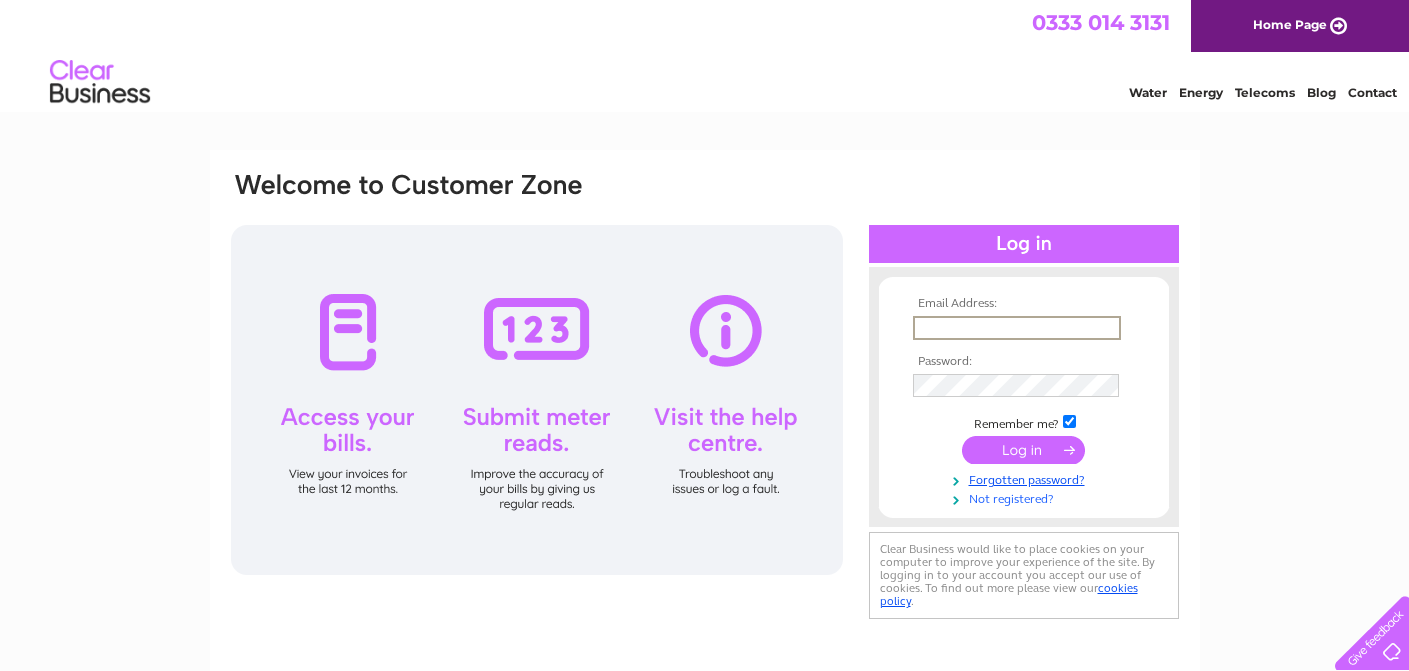 click on "Not registered?" at bounding box center [1026, 497] 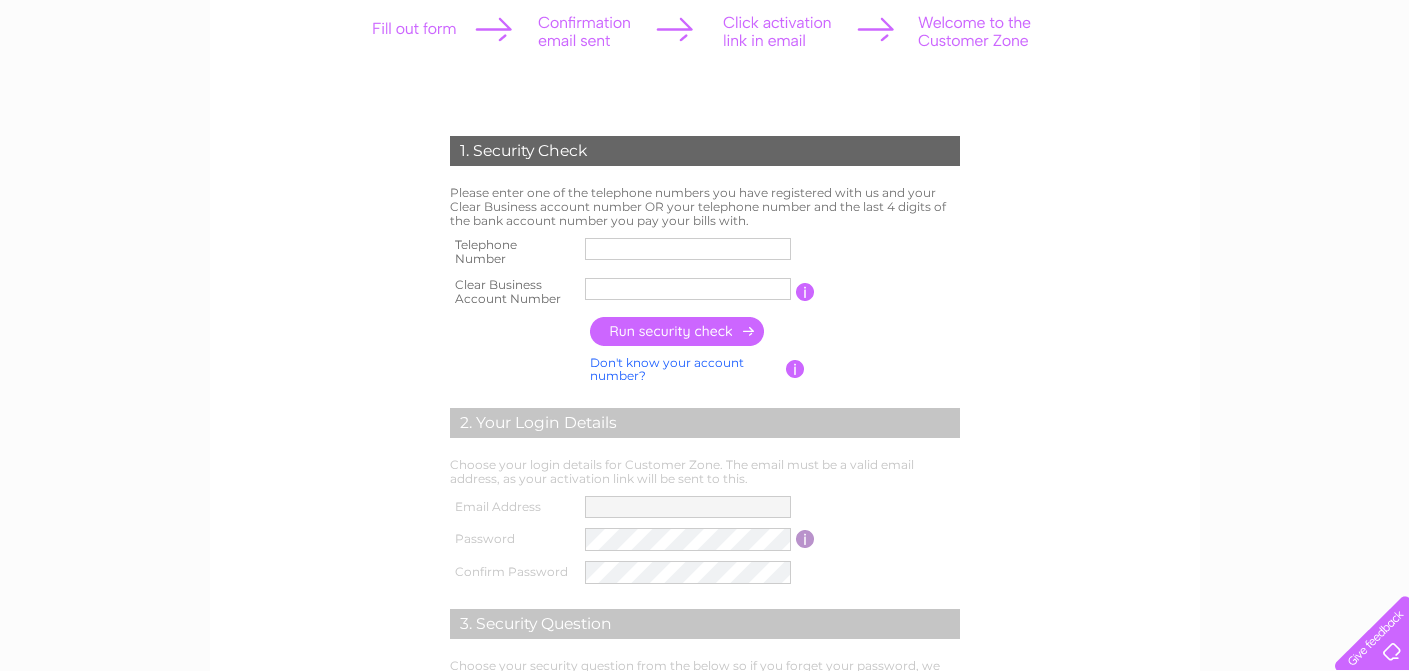 scroll, scrollTop: 299, scrollLeft: 0, axis: vertical 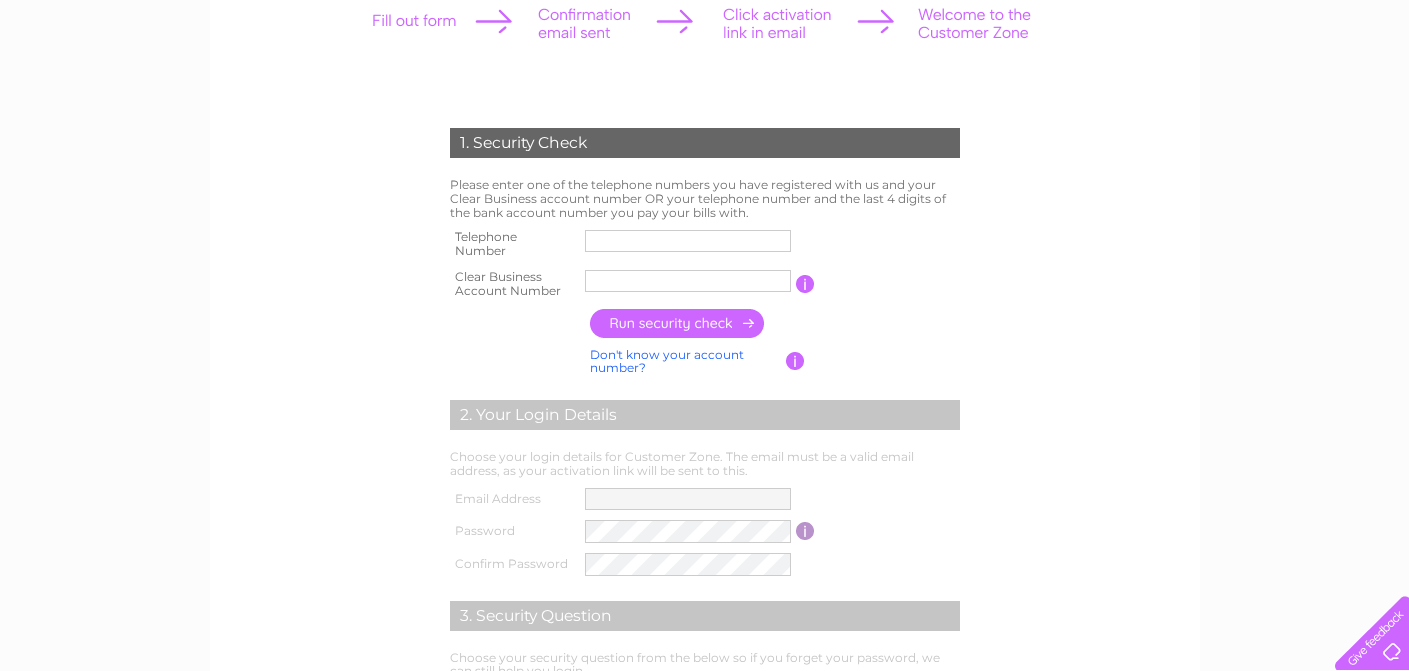 click at bounding box center [805, 284] 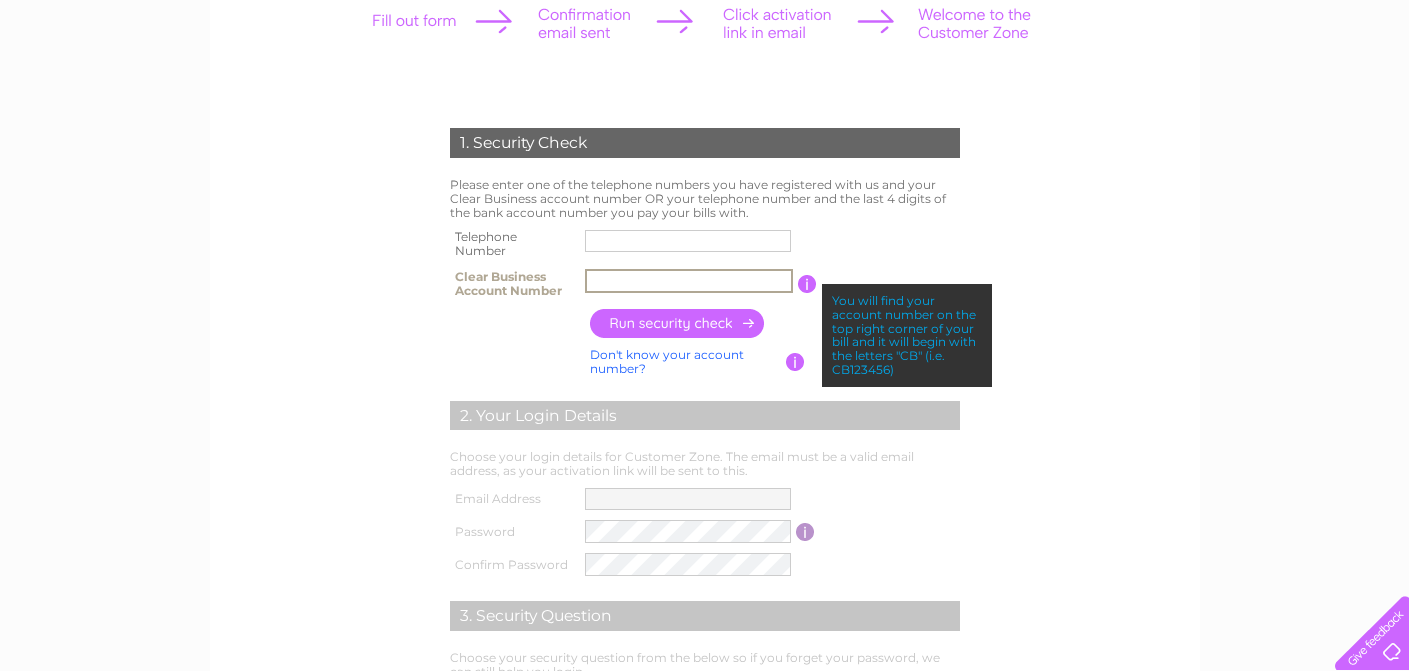 paste on "[ACCOUNT_NUMBER]" 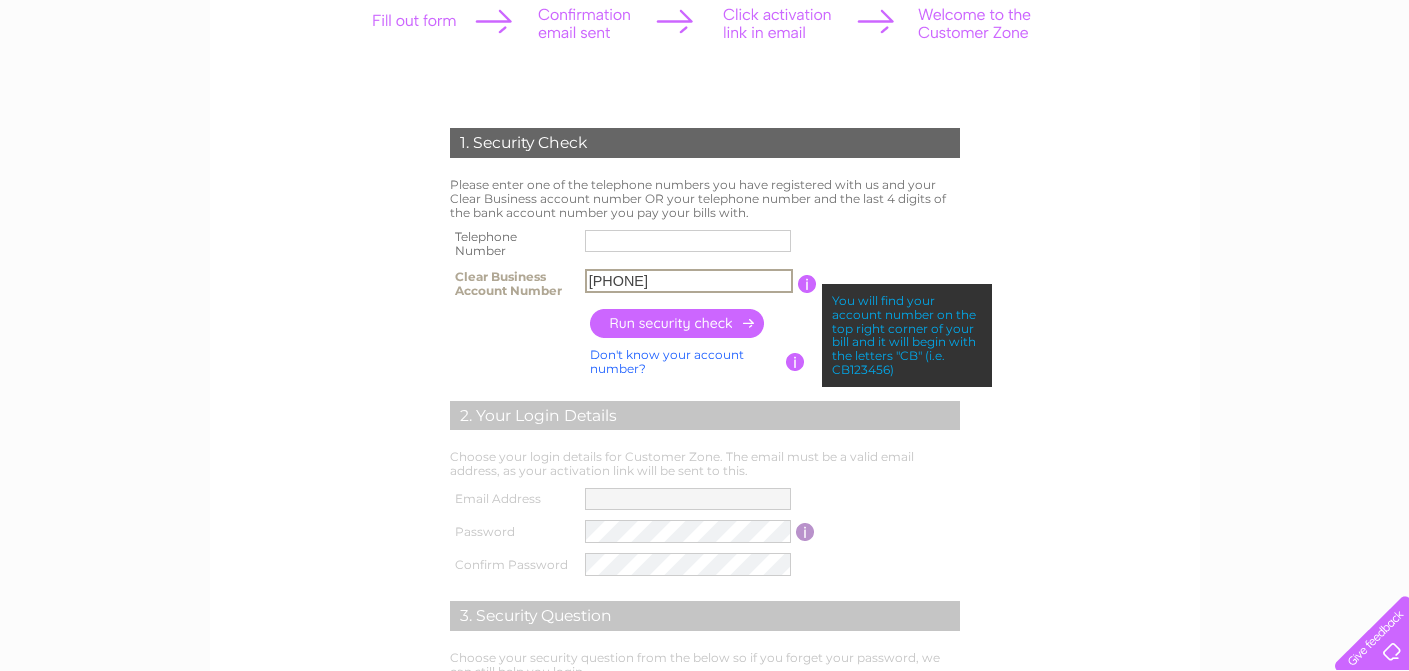 type on "[ACCOUNT_NUMBER]" 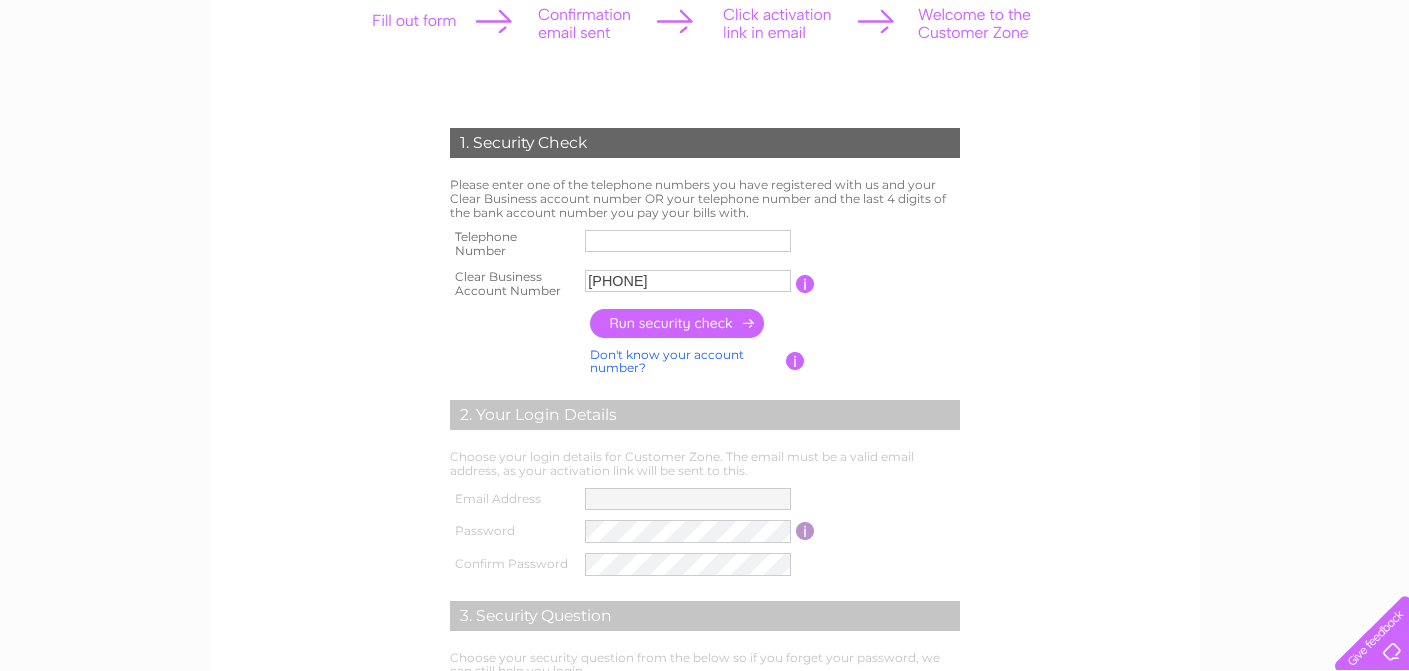 click on "Please enter one of the telephone numbers you have registered with us and your Clear Business account number OR your telephone number and the last 4 digits of the bank account number you pay your bills with." at bounding box center [705, 198] 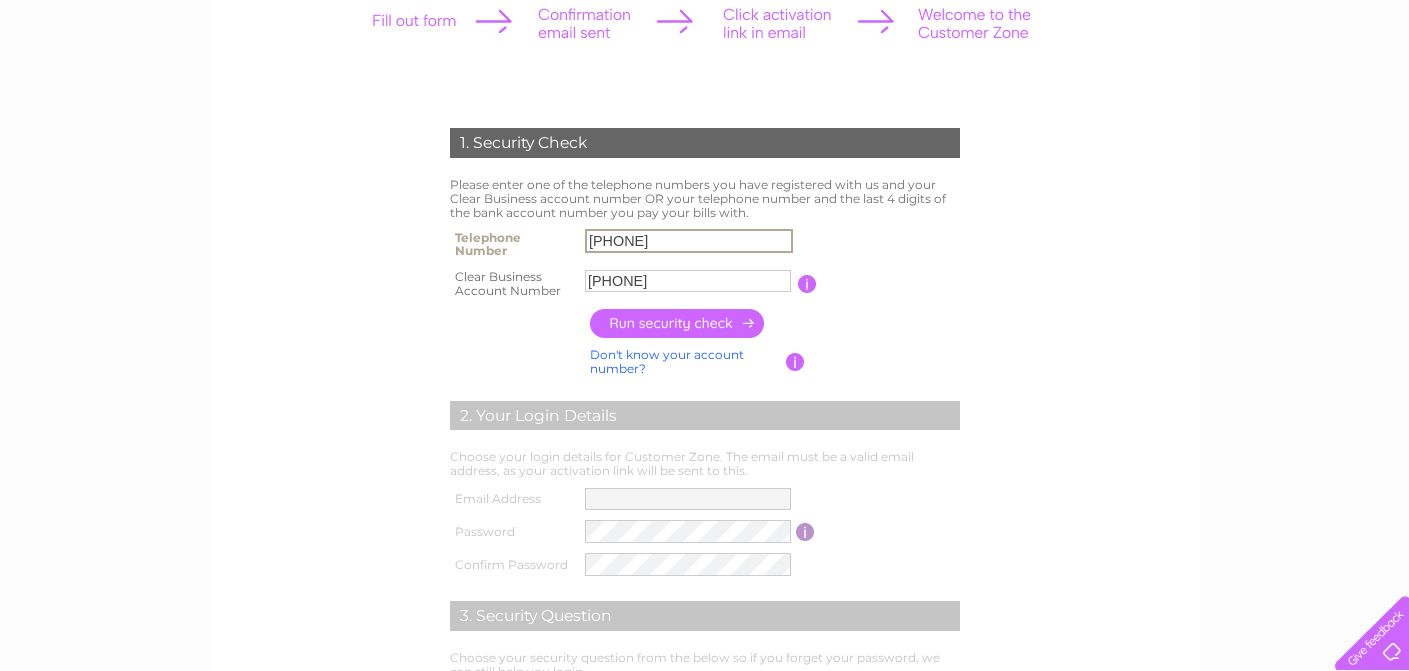 type on "[PHONE]" 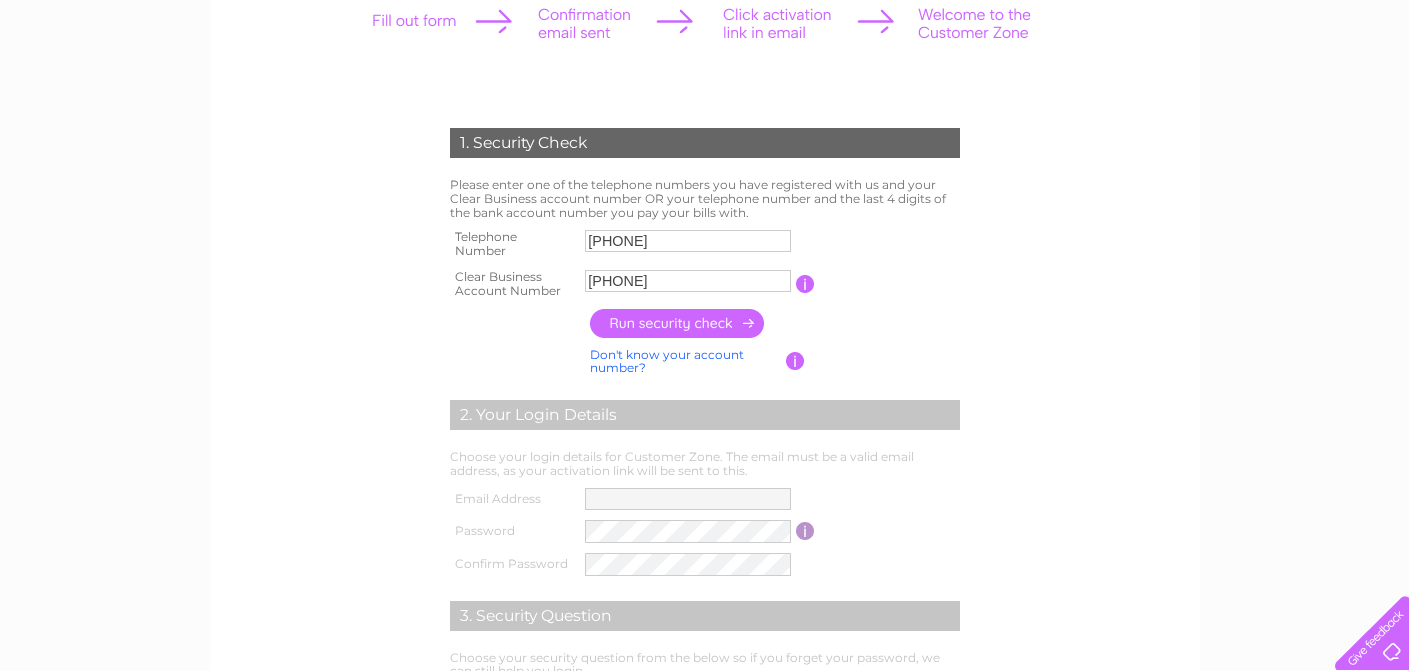 click at bounding box center [678, 323] 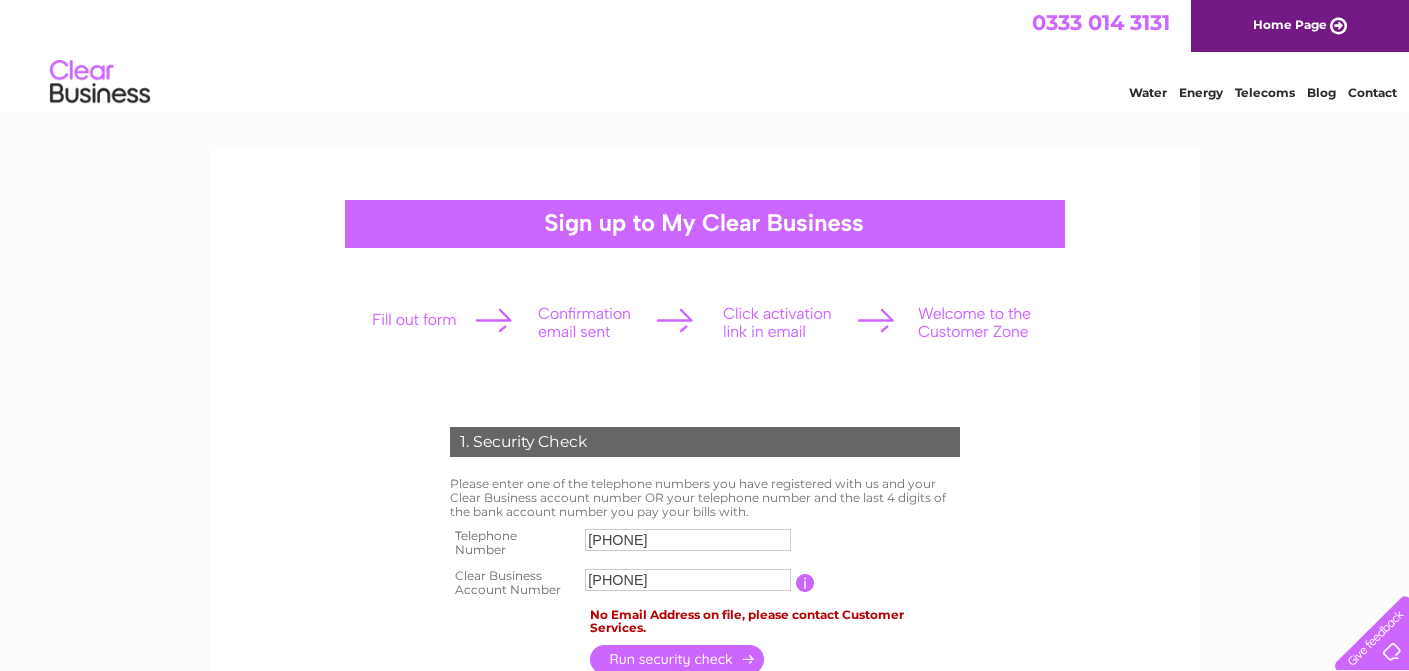 scroll, scrollTop: 0, scrollLeft: 0, axis: both 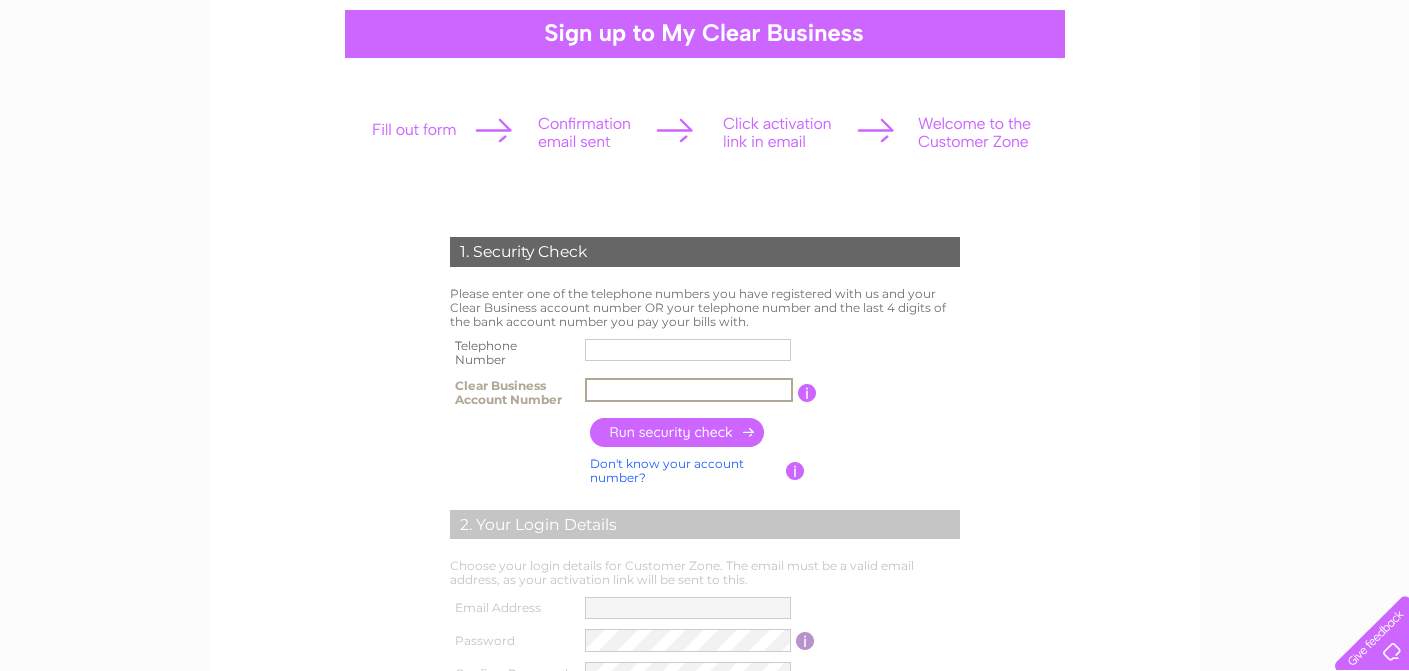paste on "30322726" 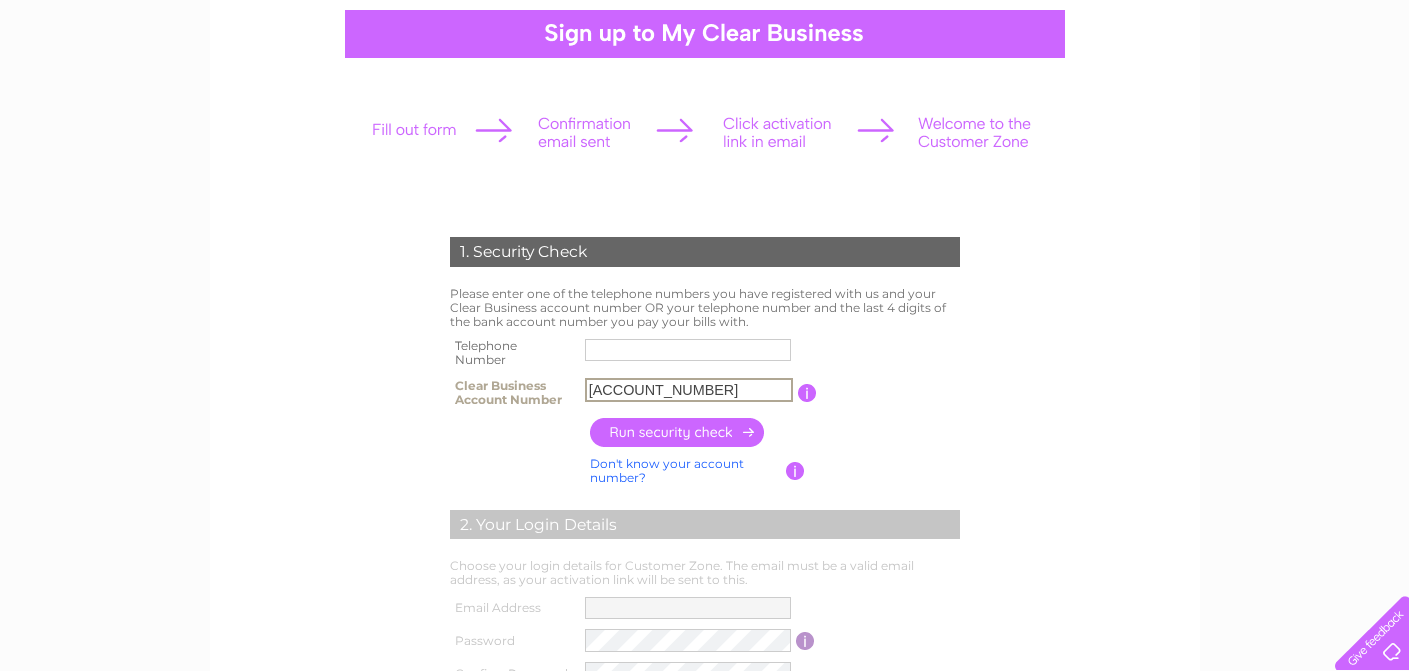 type on "30322726" 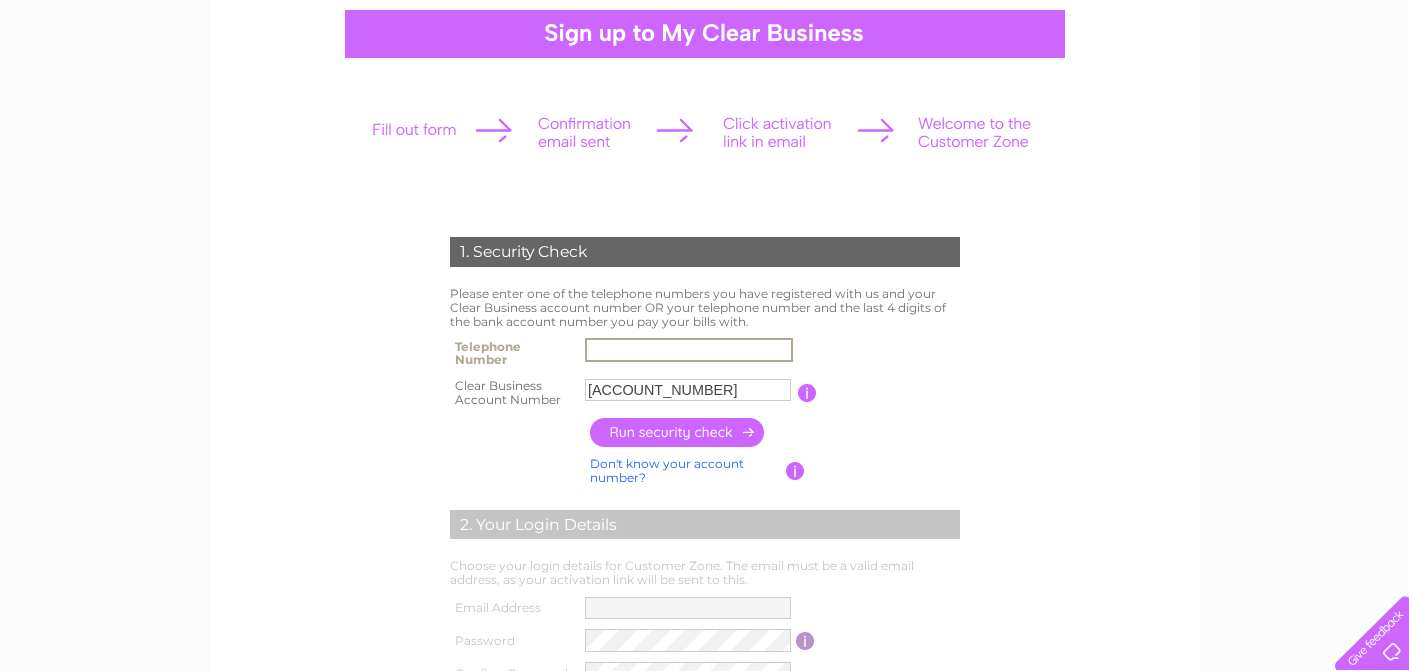 click at bounding box center (807, 393) 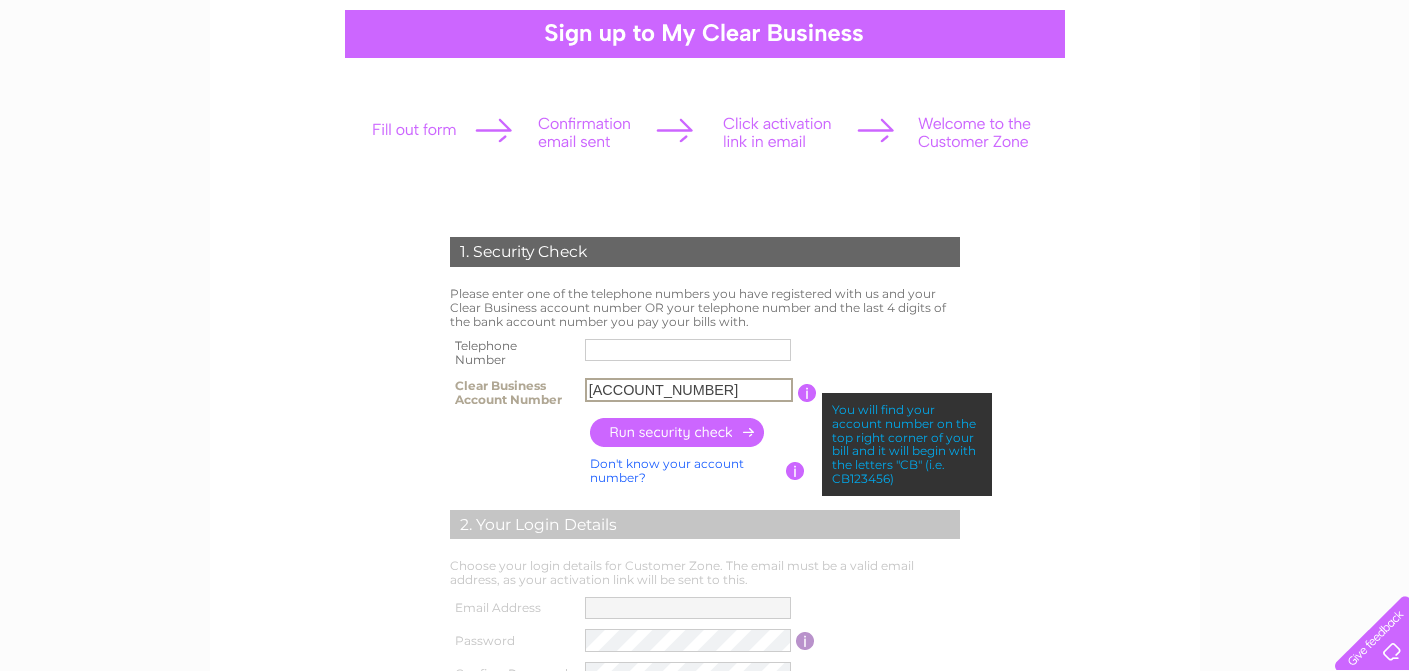 drag, startPoint x: 681, startPoint y: 384, endPoint x: 517, endPoint y: 380, distance: 164.04877 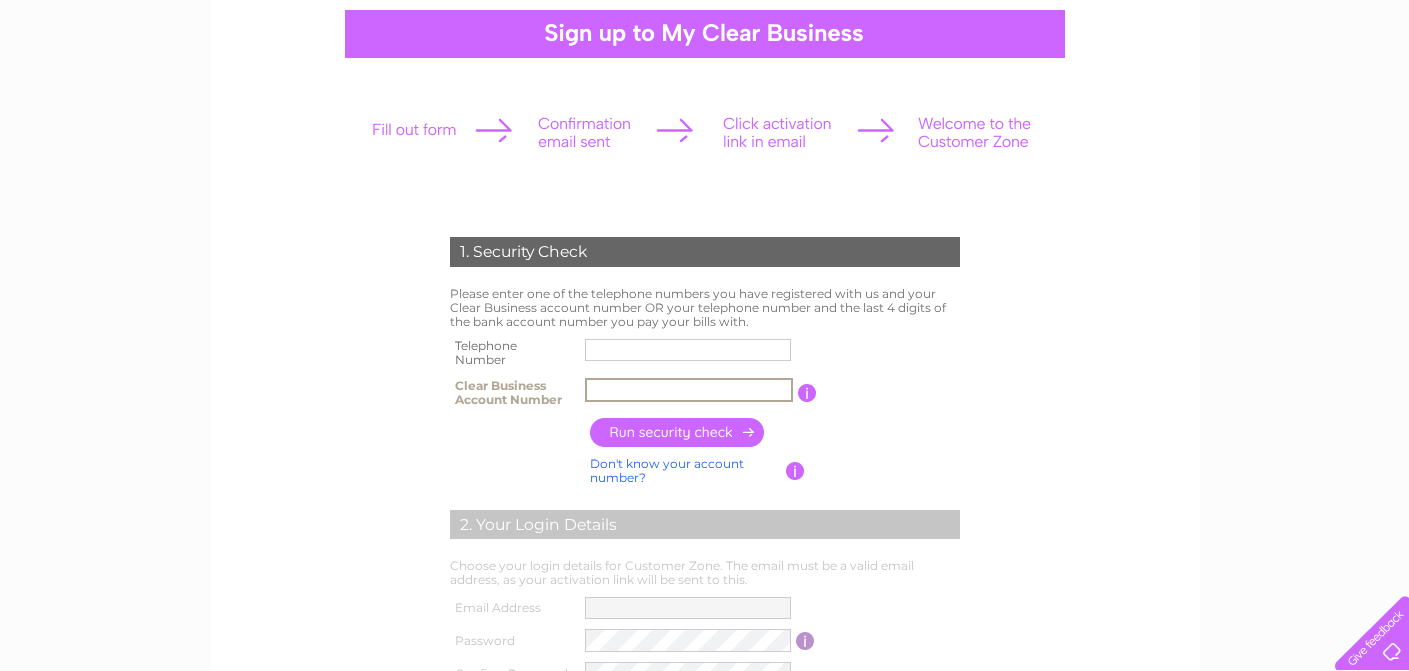scroll, scrollTop: 0, scrollLeft: 0, axis: both 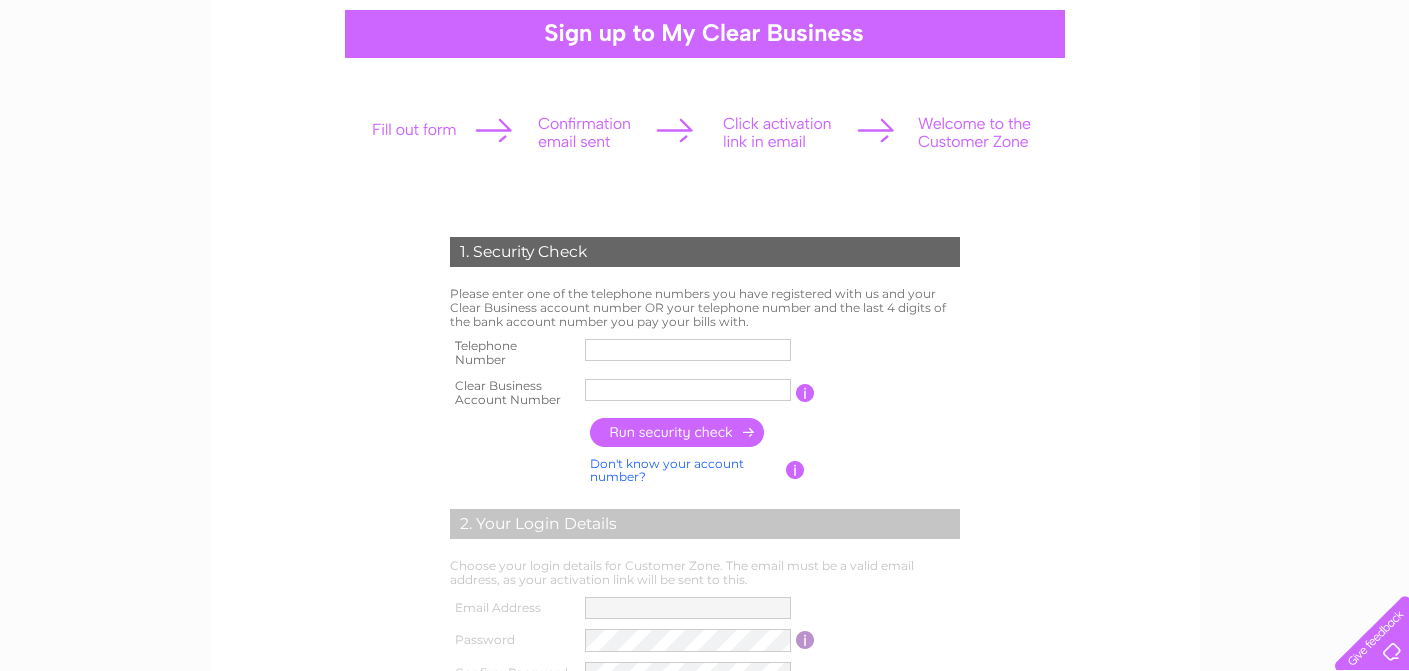 drag, startPoint x: 634, startPoint y: 321, endPoint x: 755, endPoint y: 320, distance: 121.004135 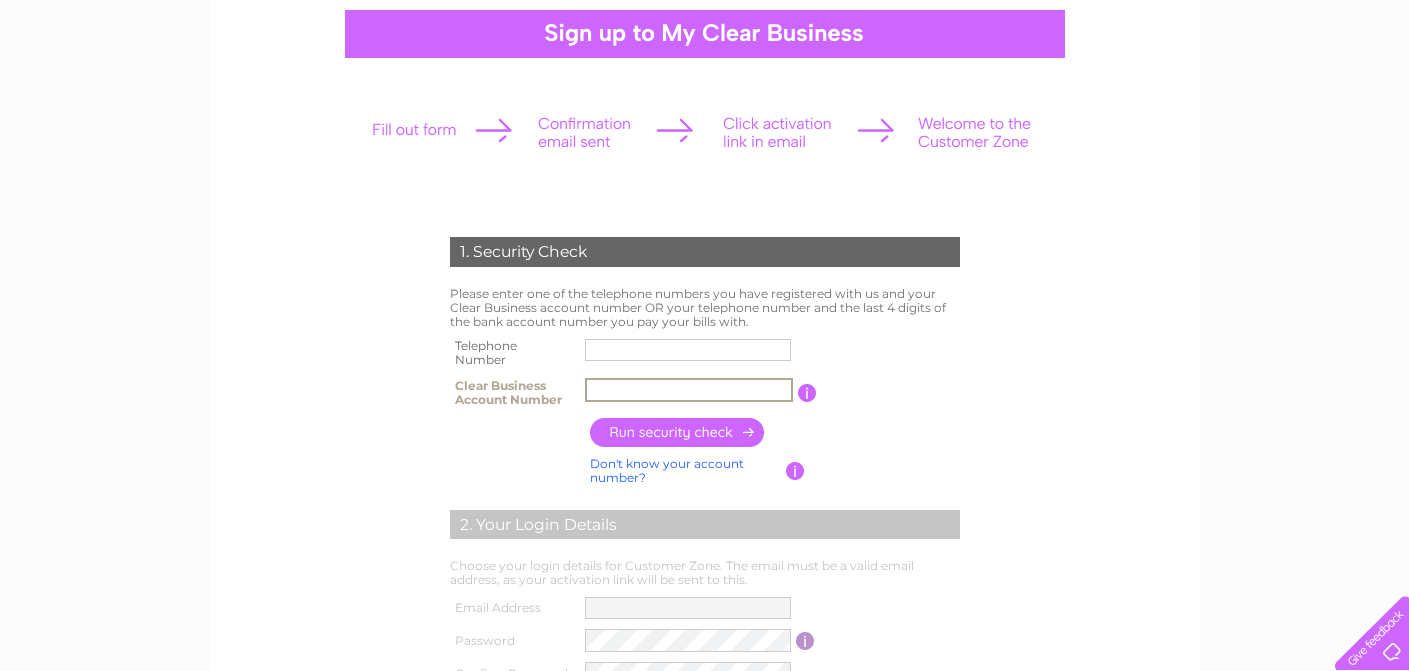 click at bounding box center (689, 390) 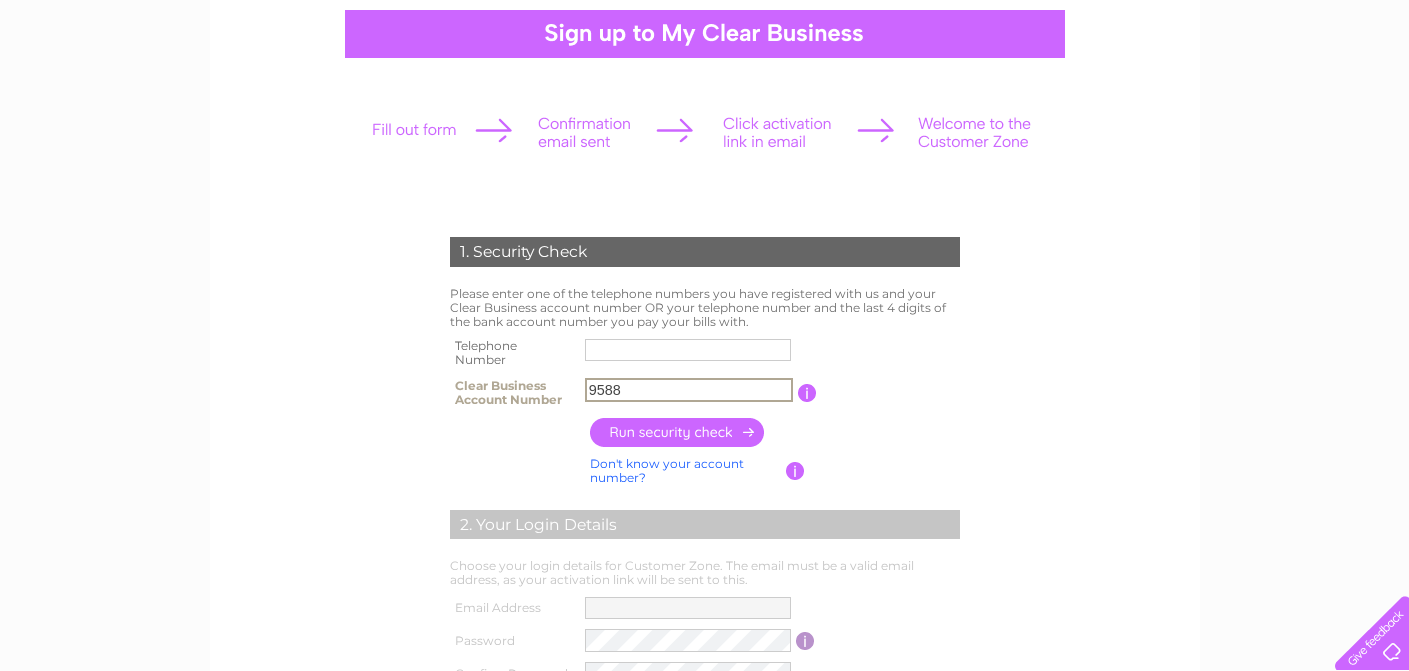 type on "9588" 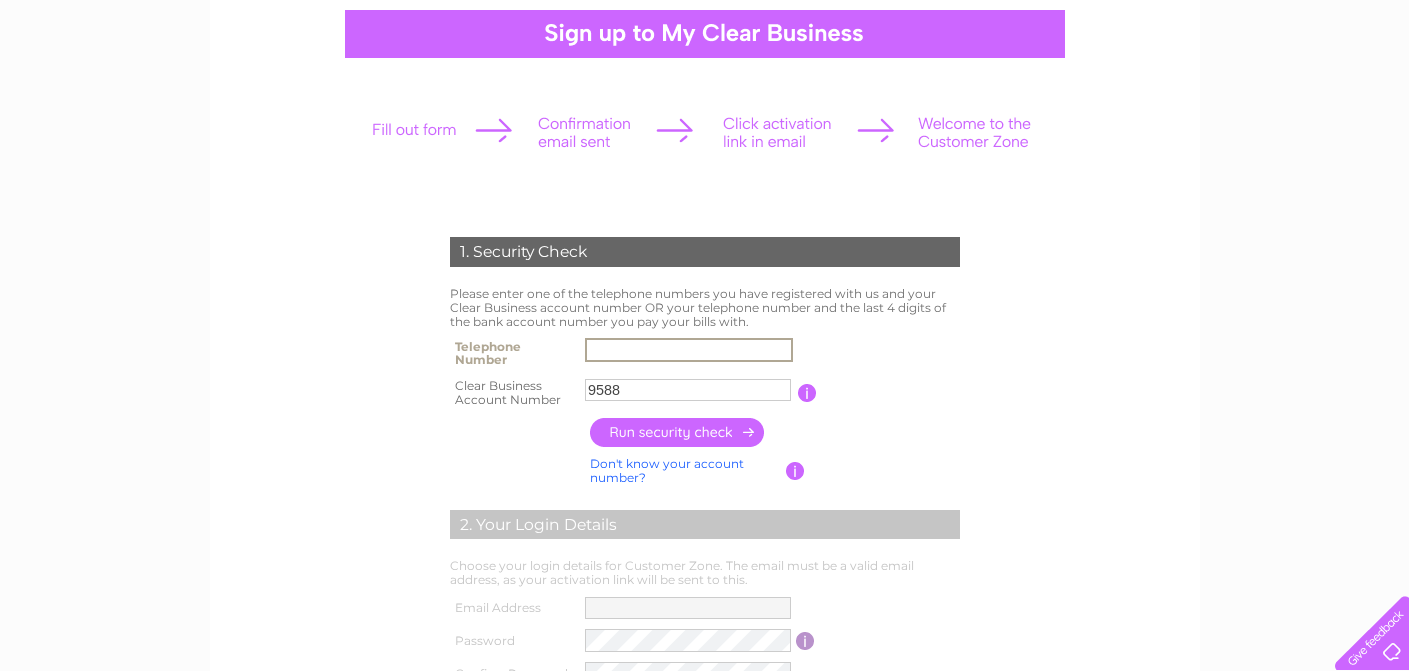 click at bounding box center [689, 350] 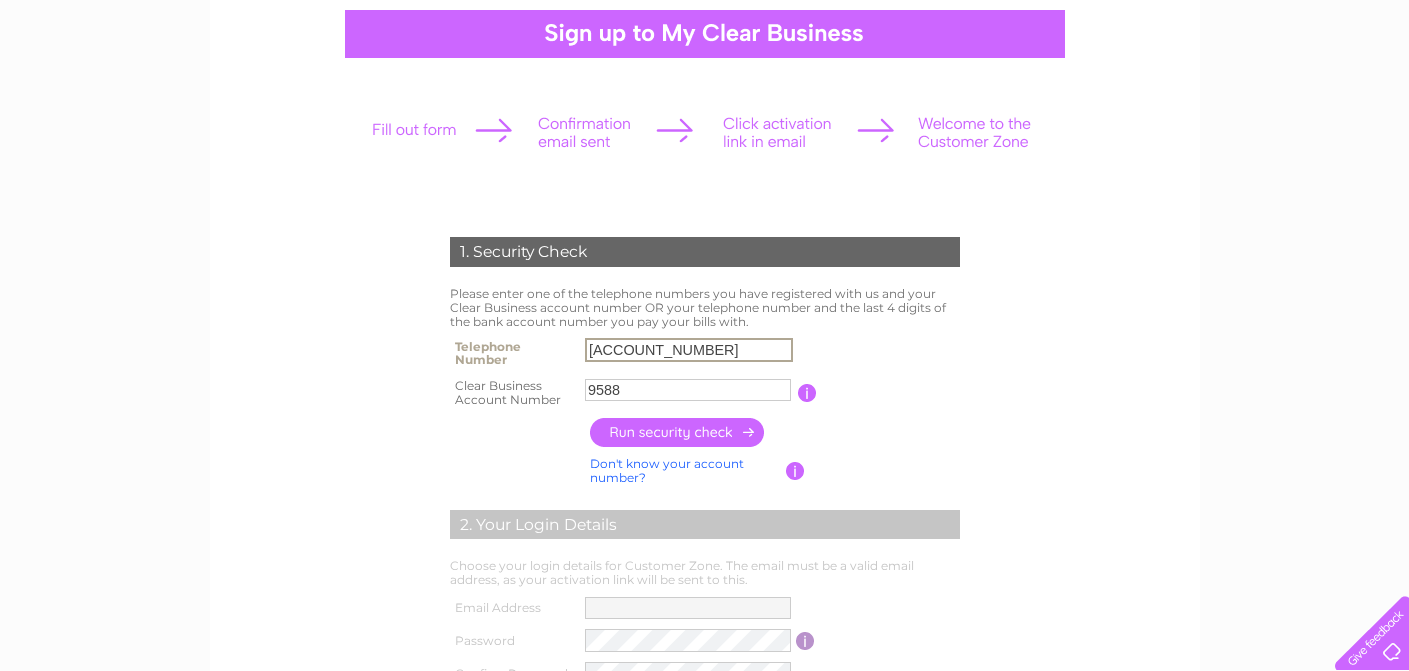 type on "07403349605" 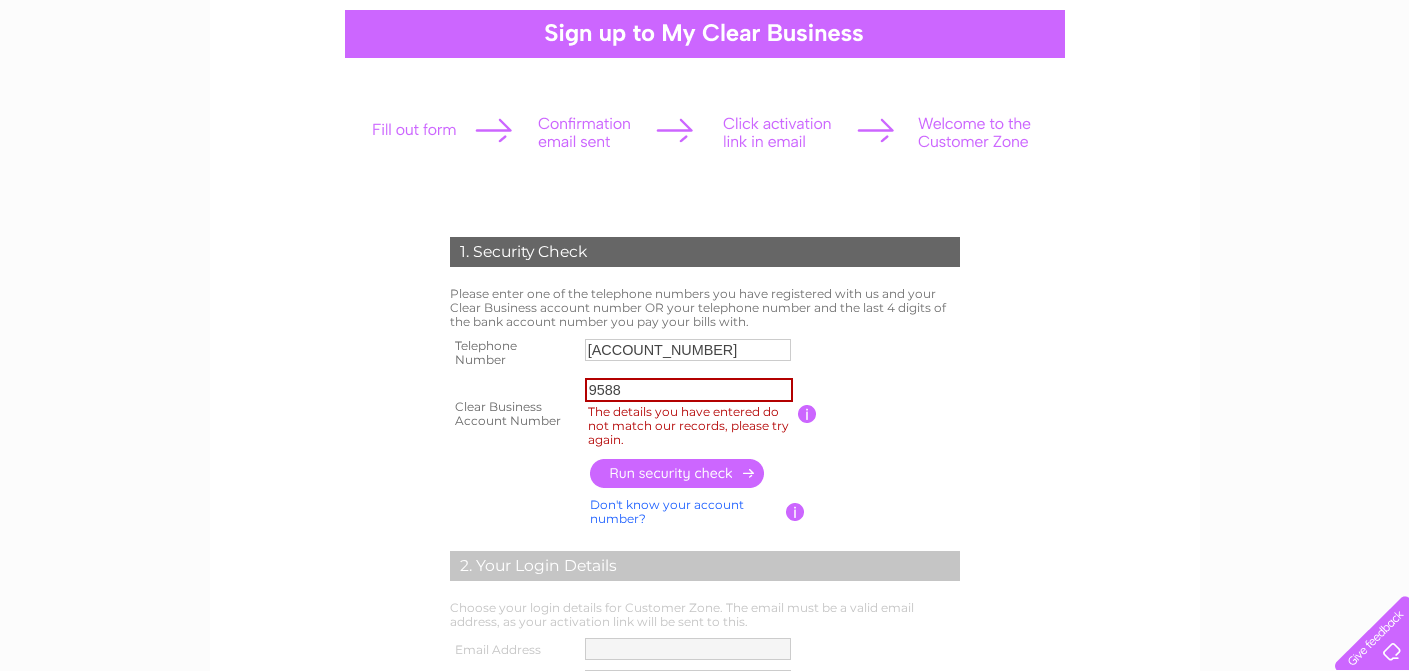 click on "The details you have entered do not match our records, please try again." at bounding box center (692, 425) 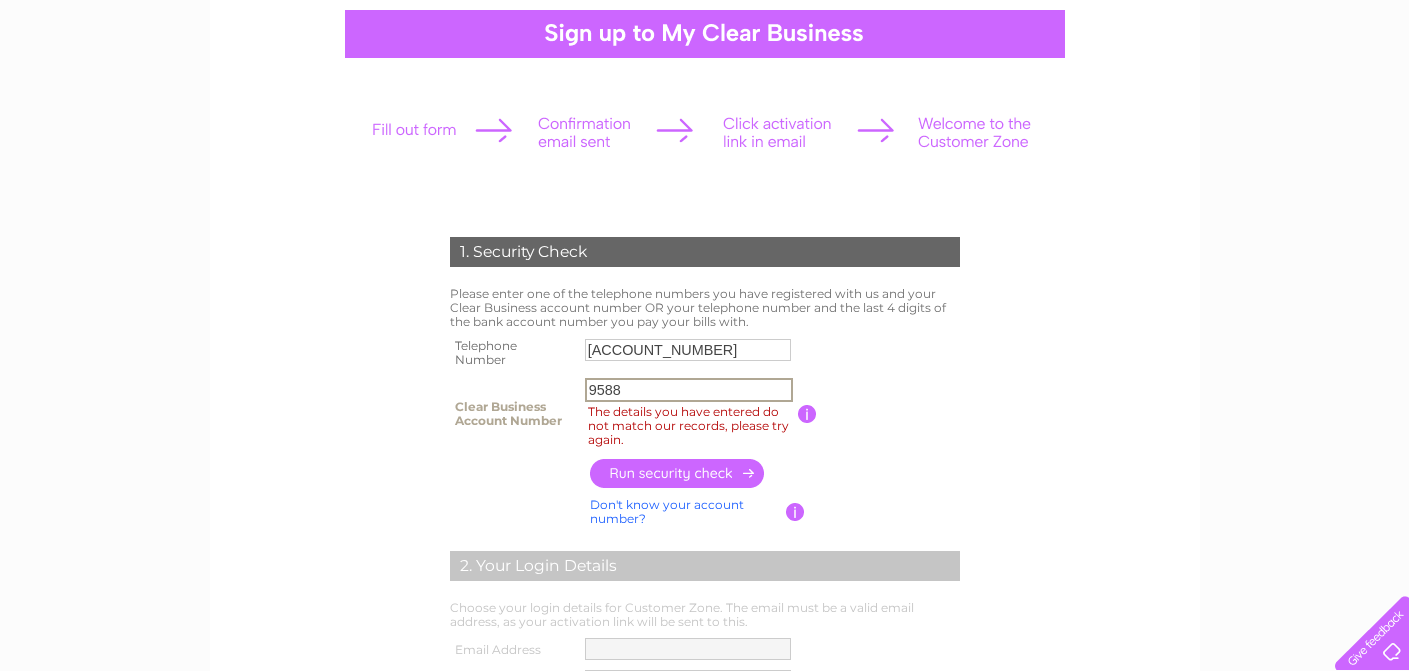 click at bounding box center [678, 473] 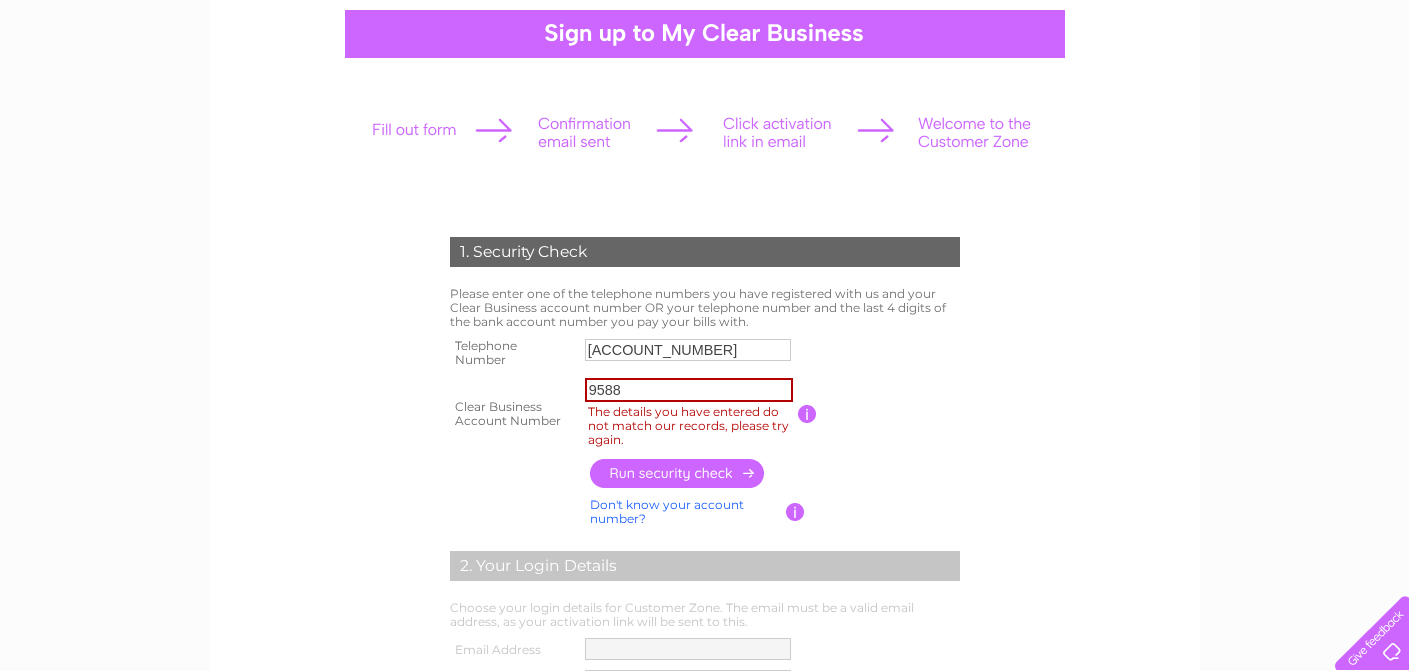 click on "Don't know your account number?" at bounding box center [667, 511] 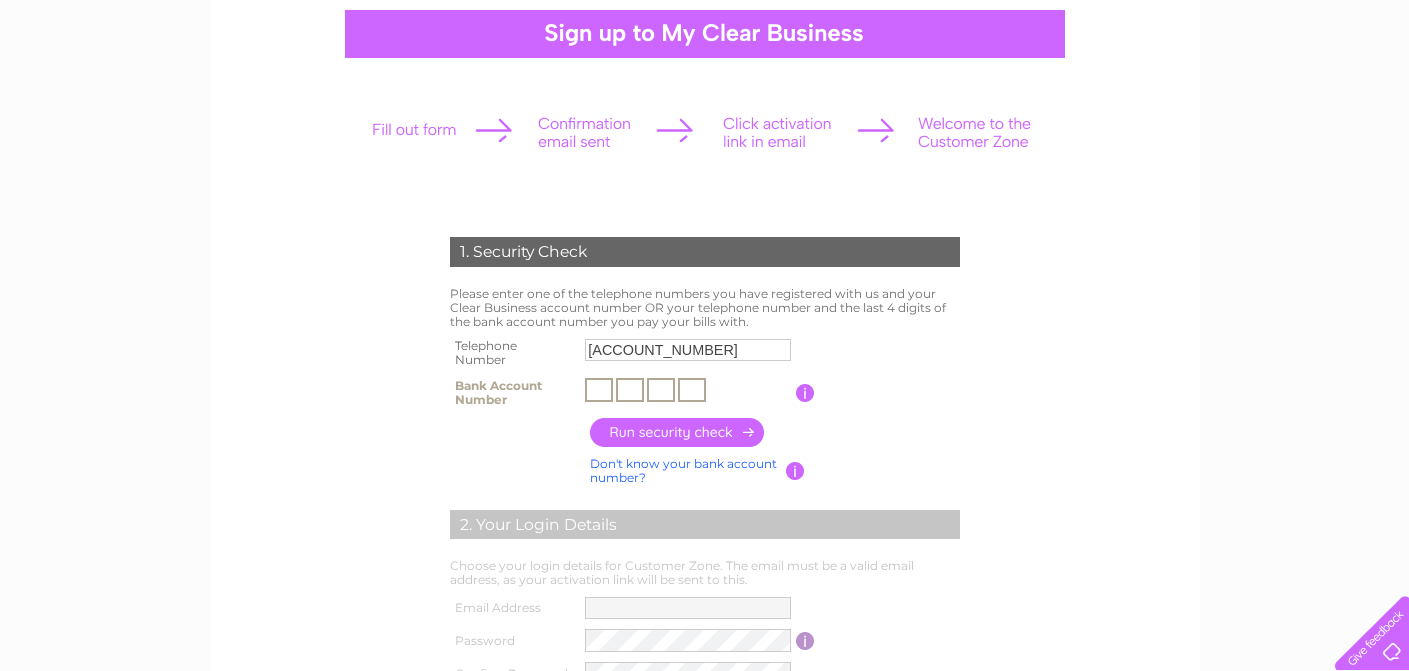 click at bounding box center (599, 390) 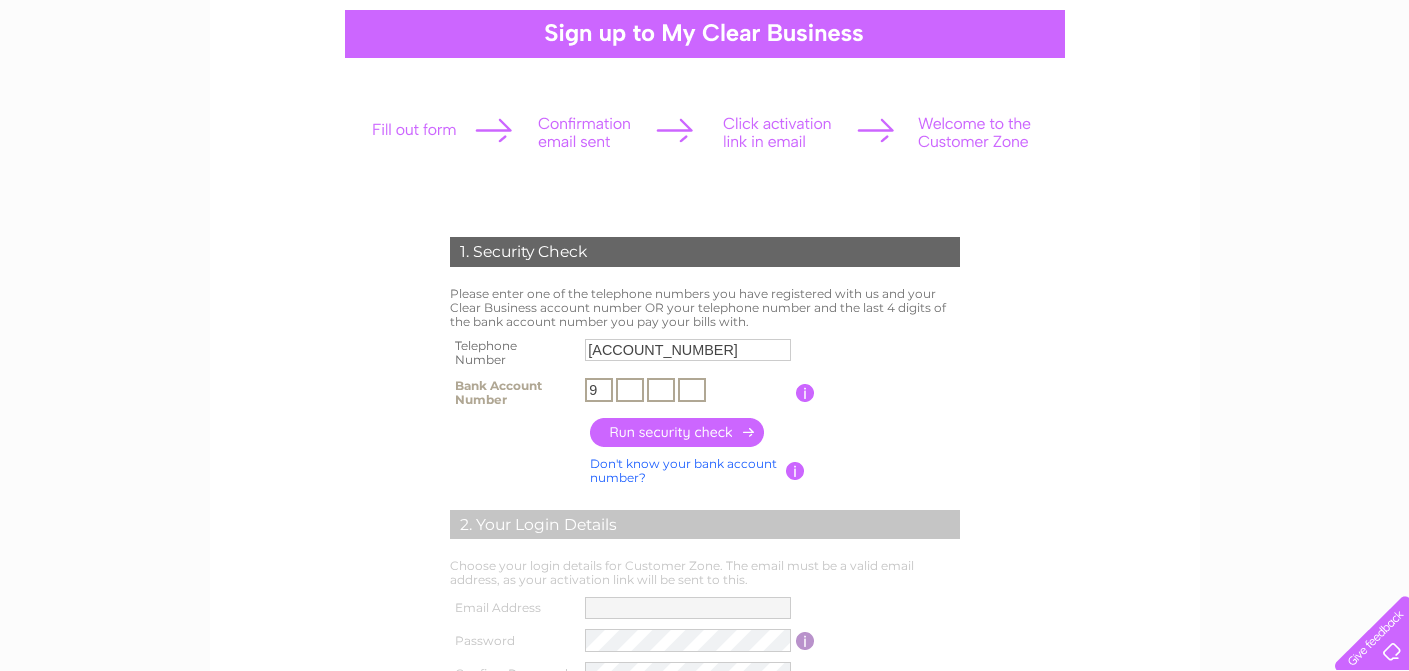 type on "9" 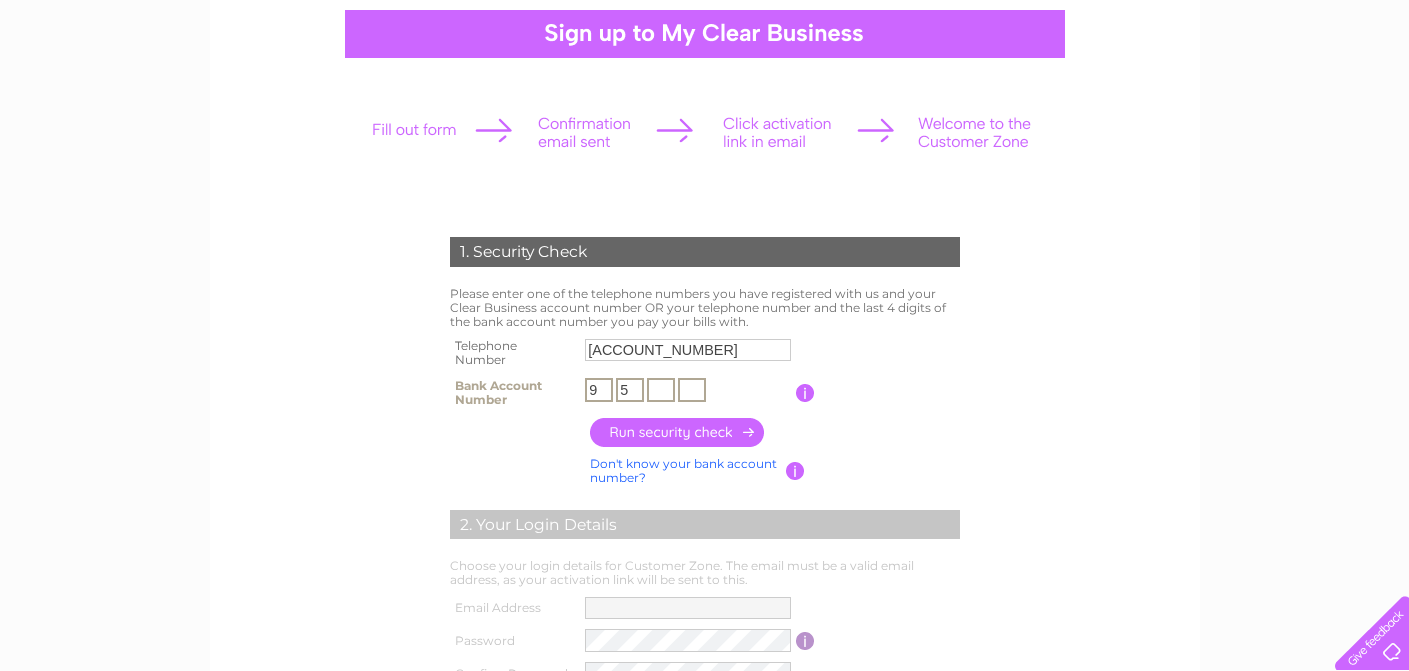type on "5" 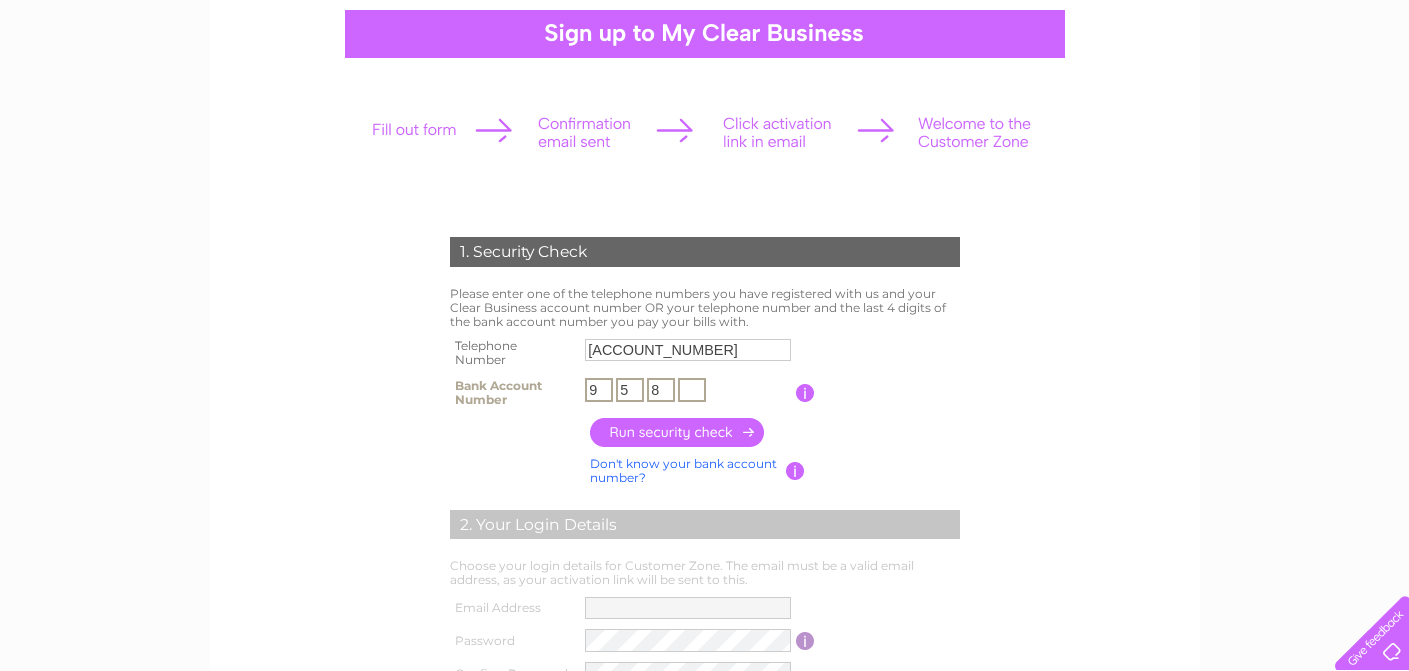 type on "8" 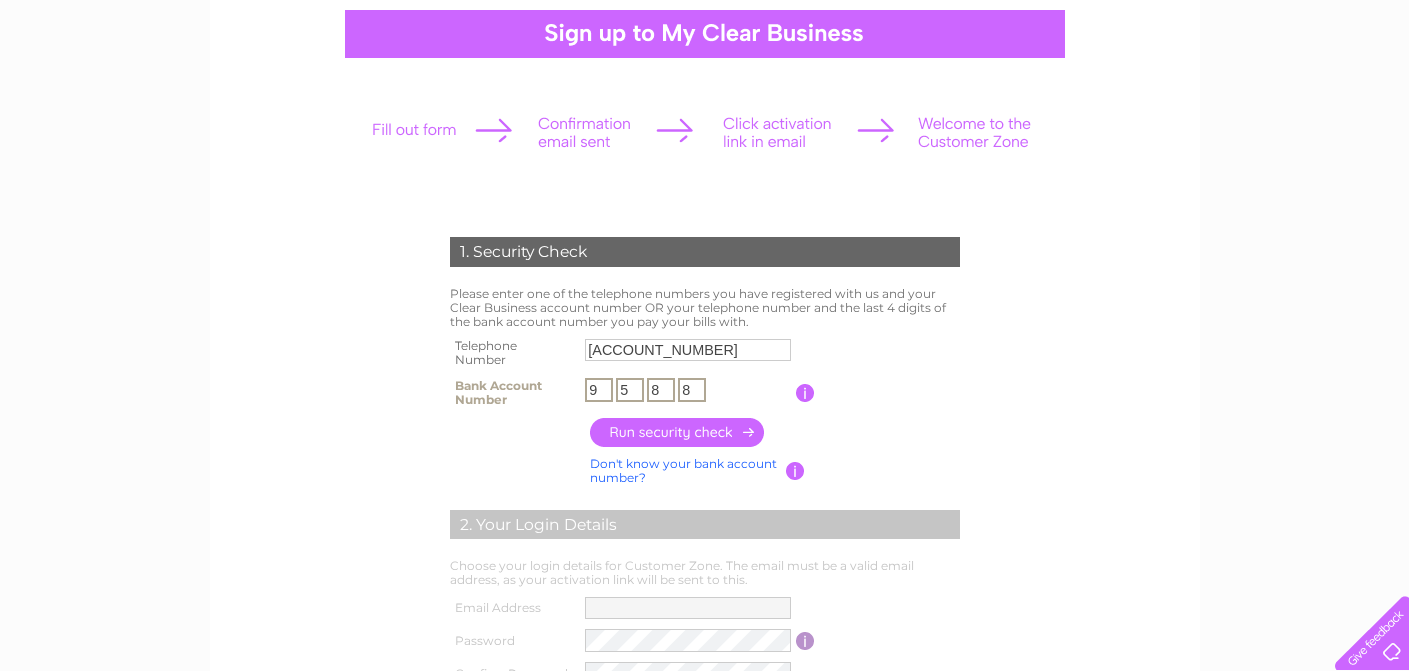 type on "8" 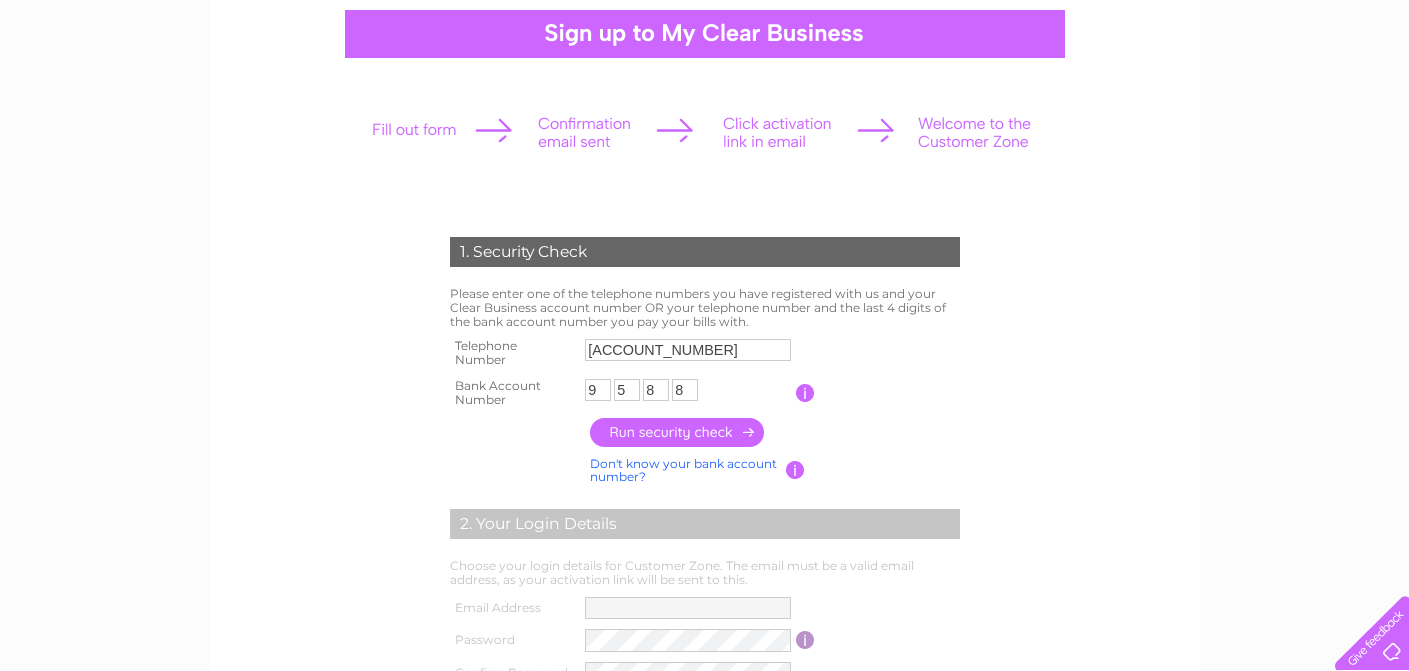 click at bounding box center (678, 432) 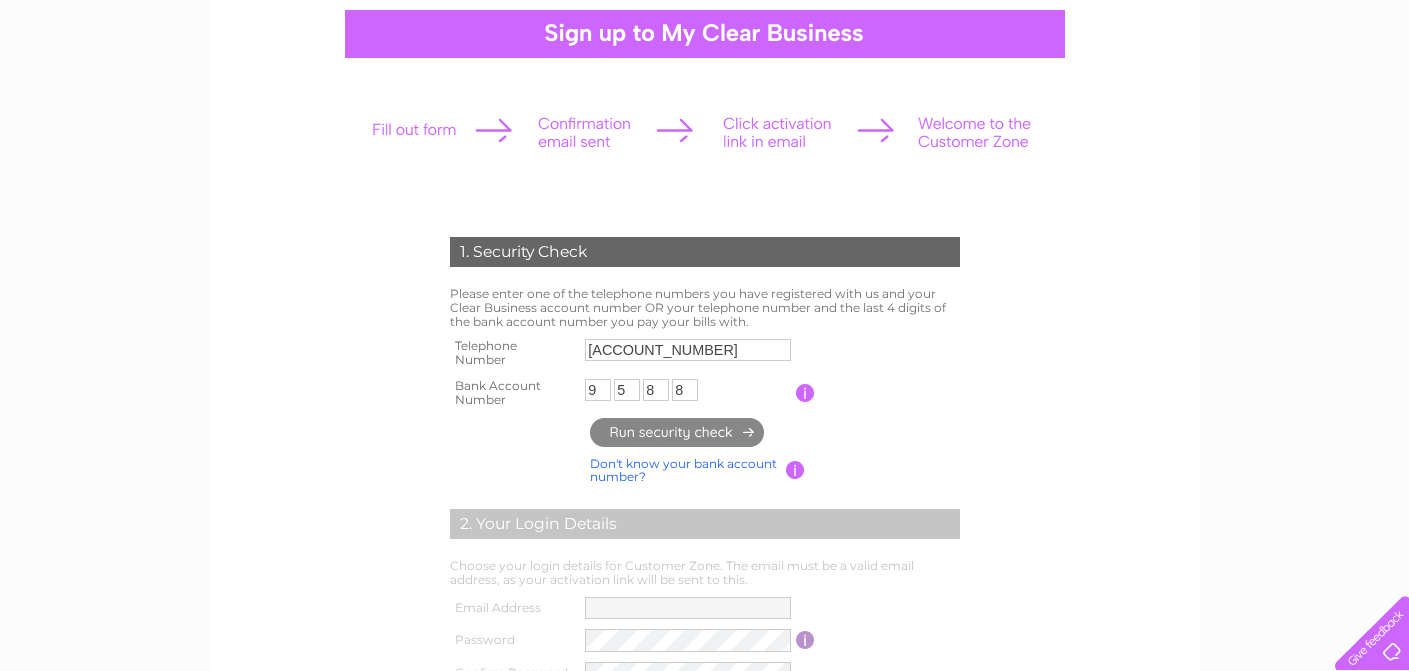 type on "**********" 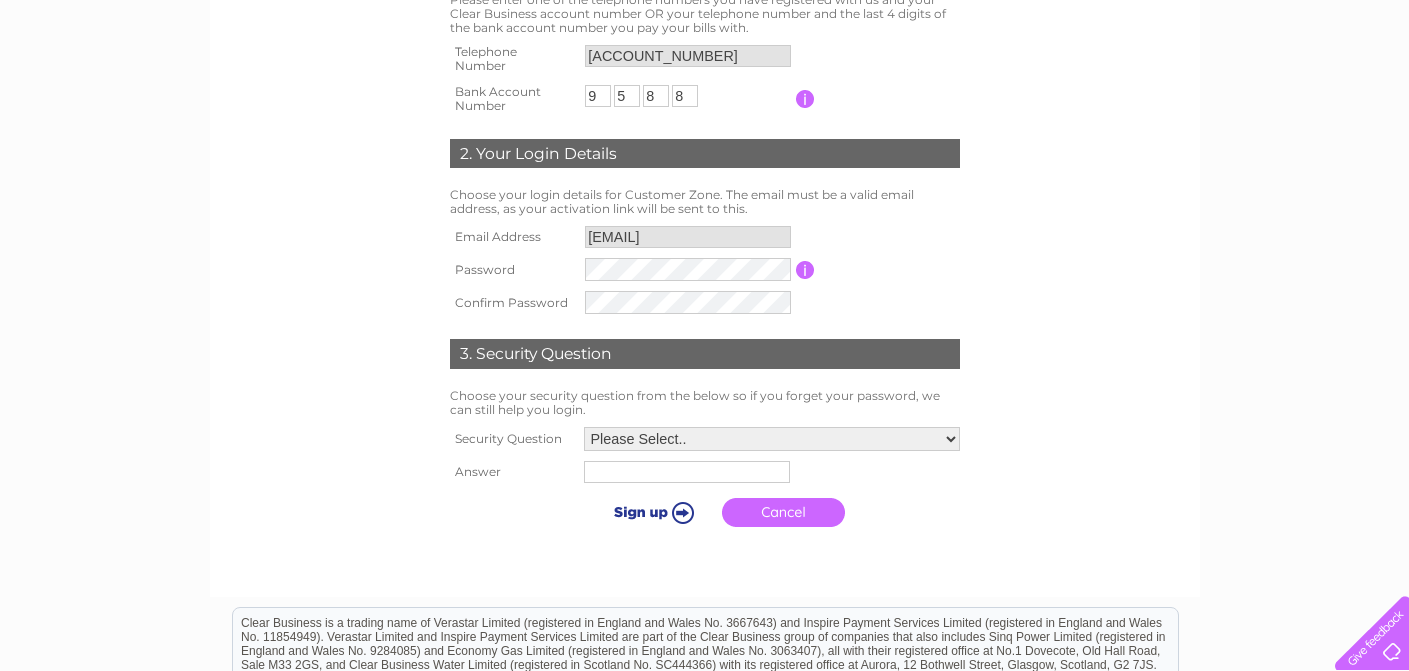 scroll, scrollTop: 484, scrollLeft: 0, axis: vertical 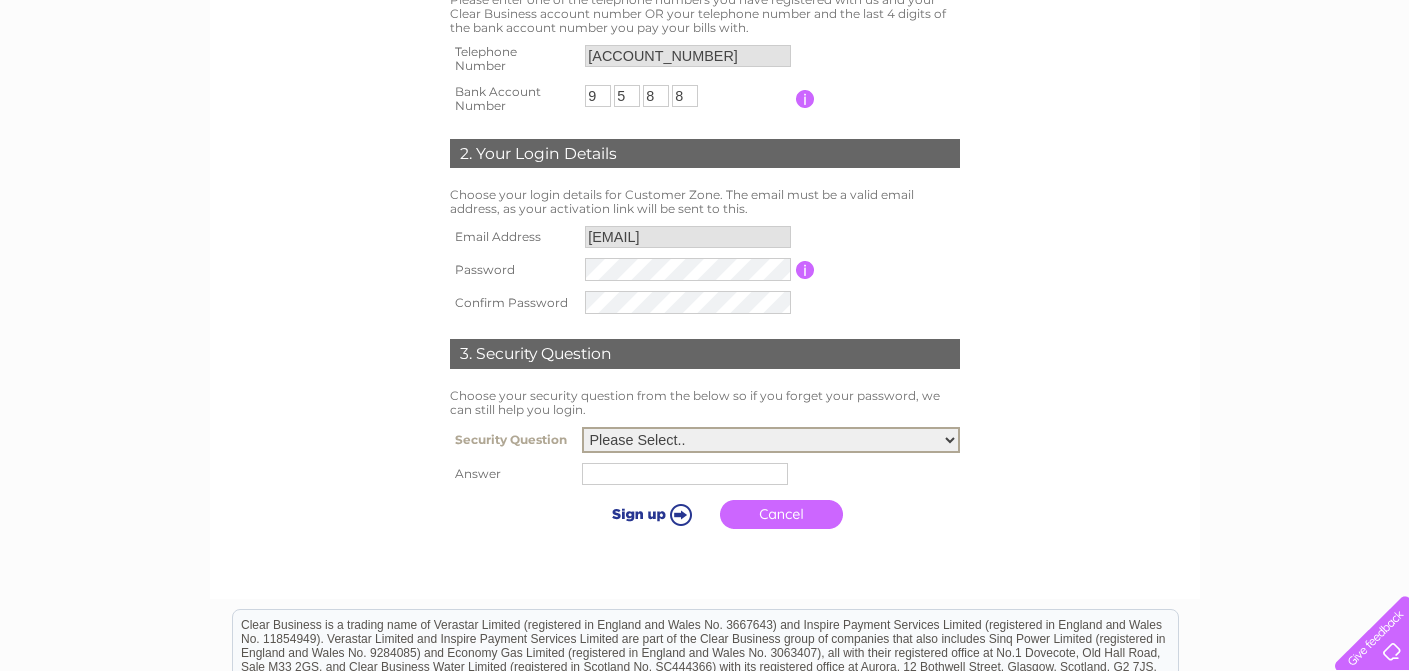 select on "1" 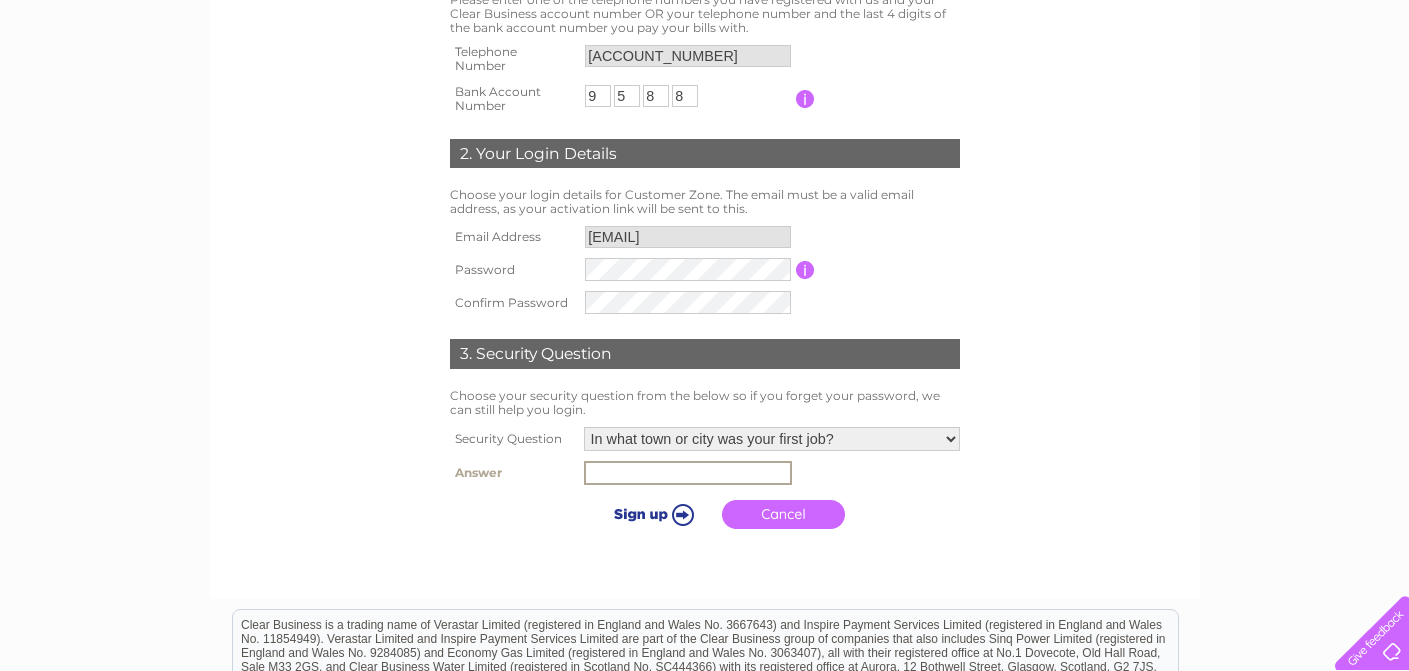 click at bounding box center (688, 473) 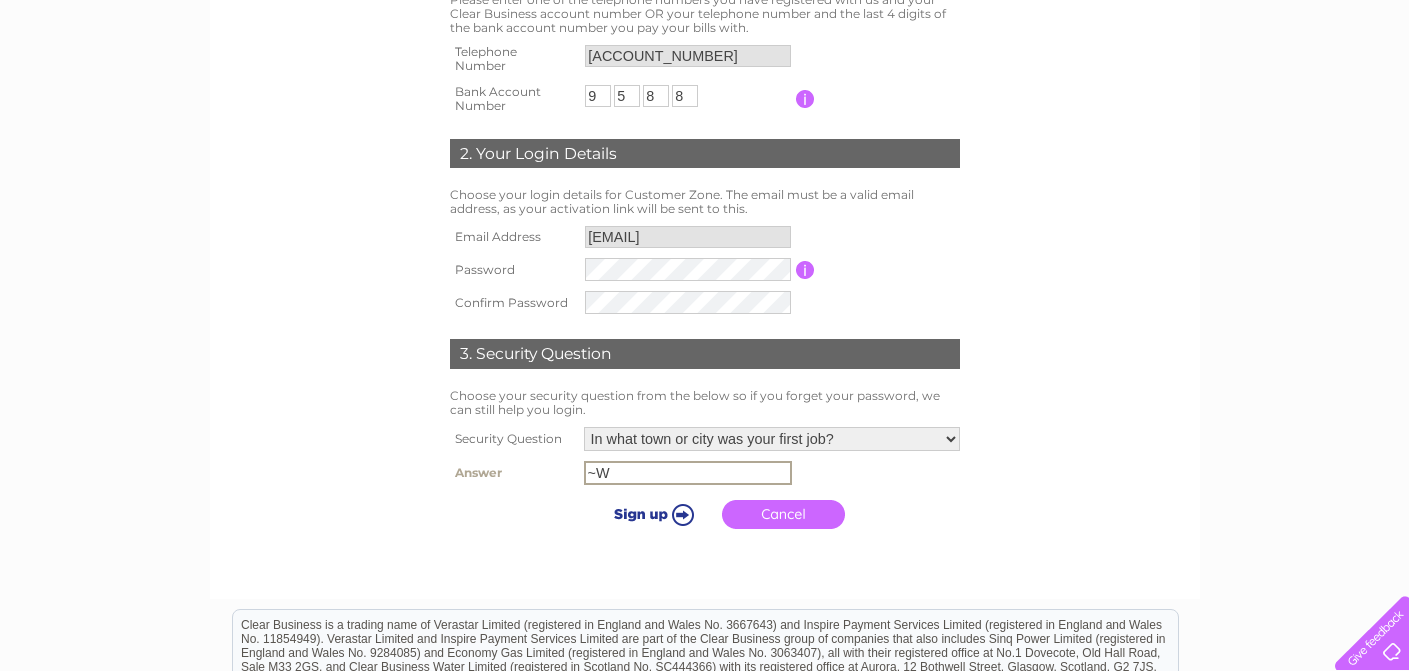 type on "~" 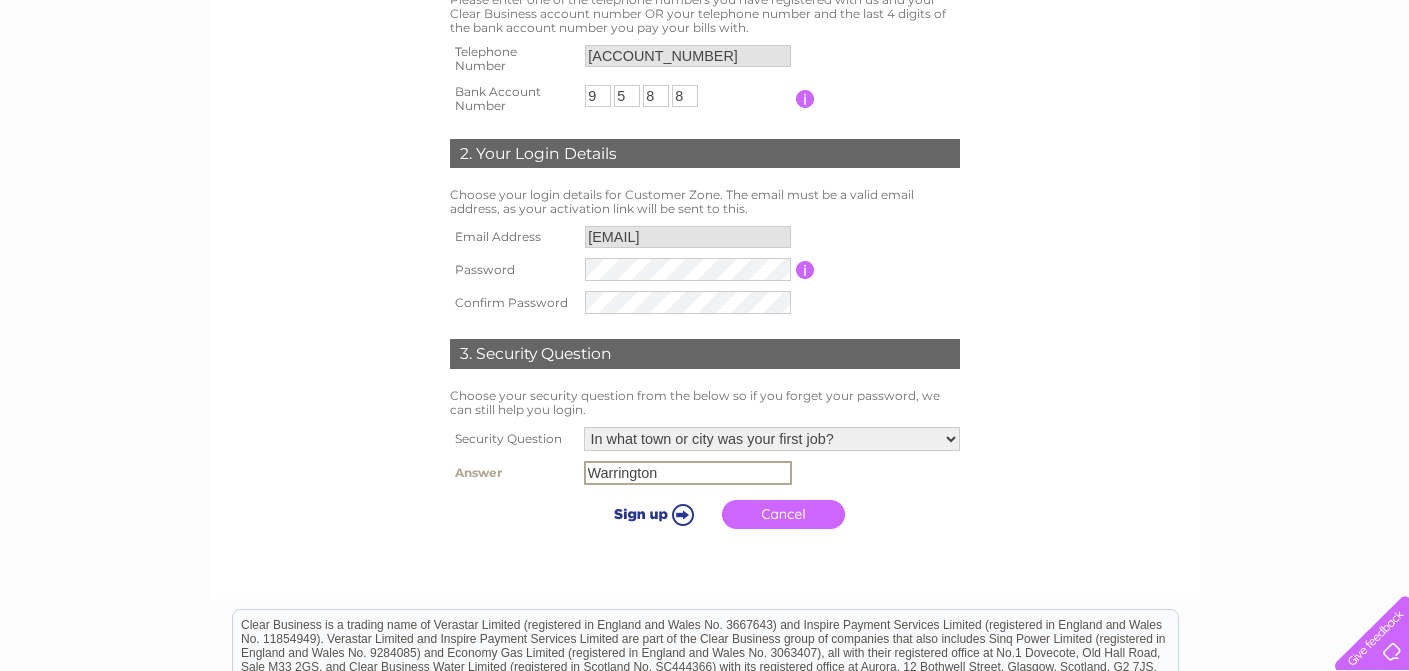 type on "Warrington" 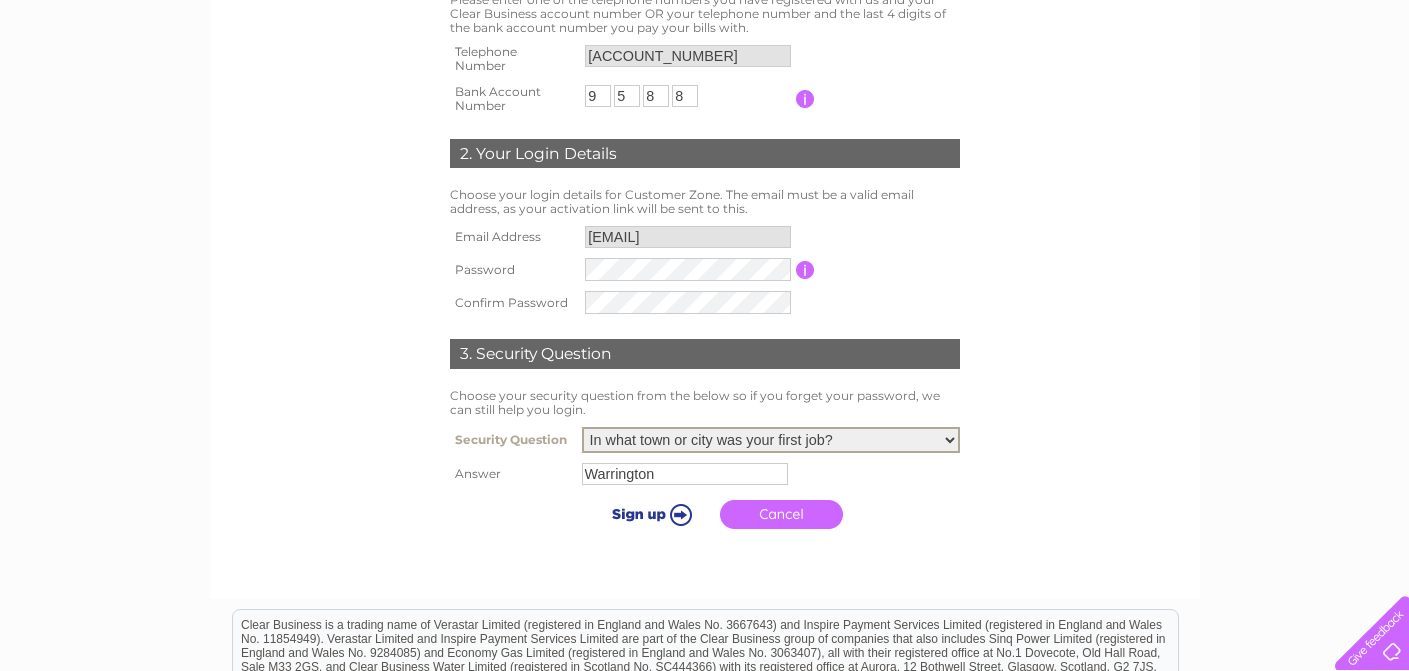 select on "2" 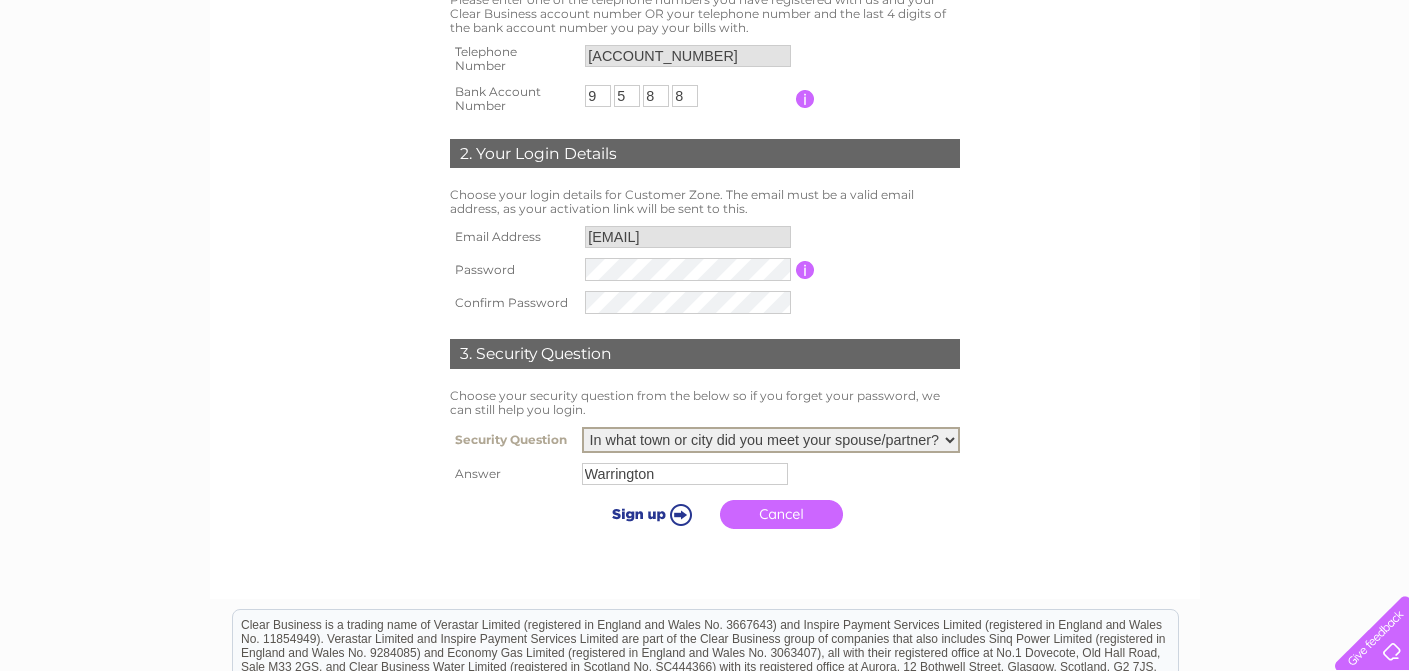 click on "Cancel" at bounding box center [771, 514] 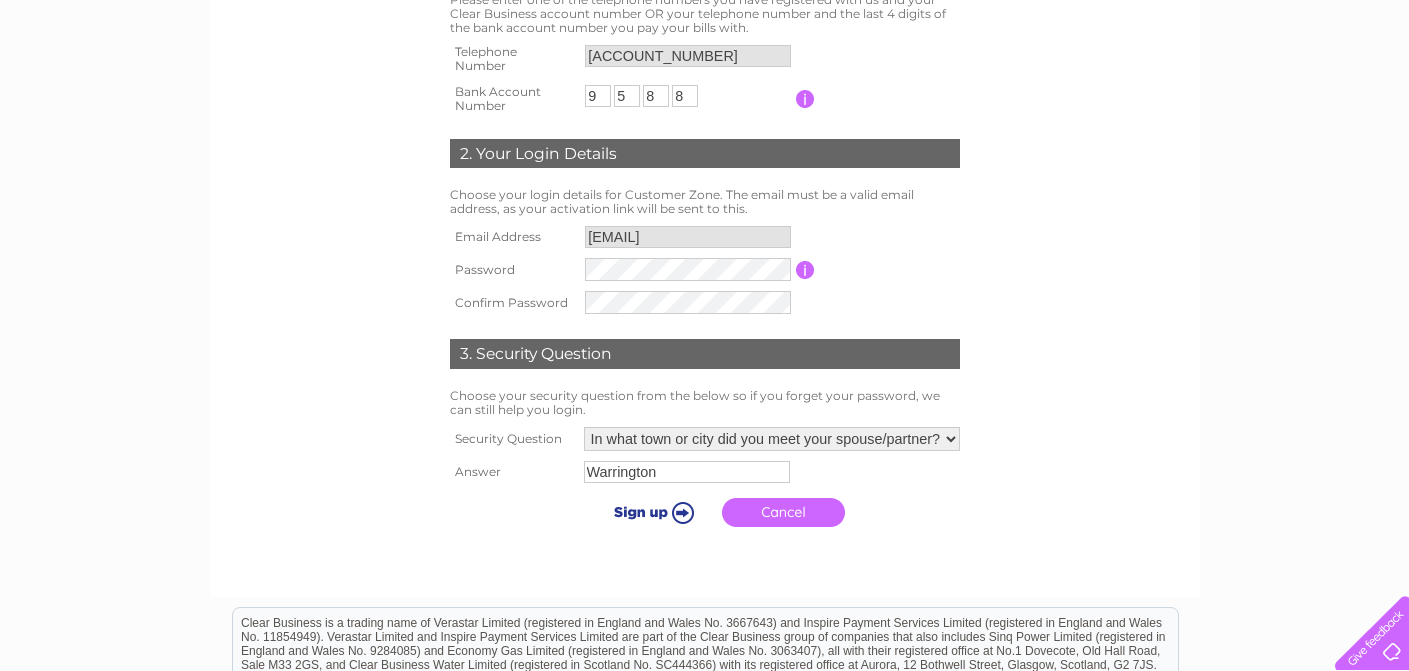 click at bounding box center [650, 512] 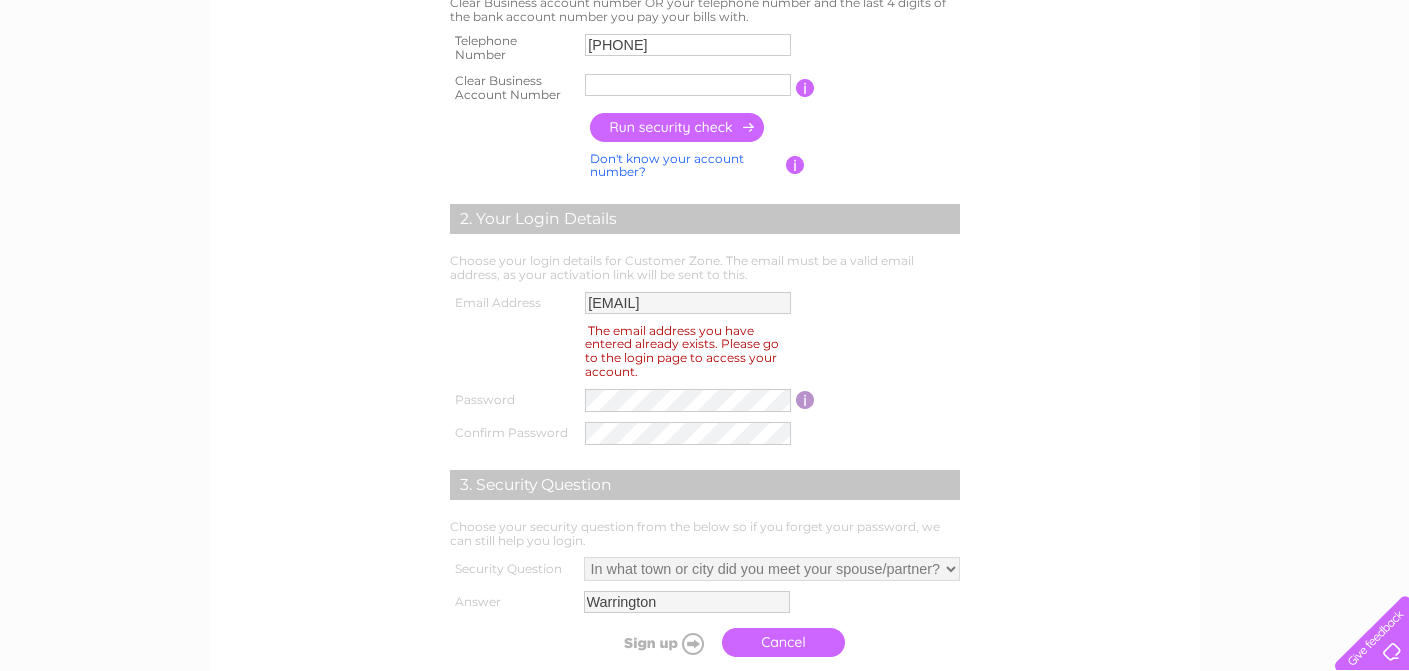 scroll, scrollTop: 529, scrollLeft: 0, axis: vertical 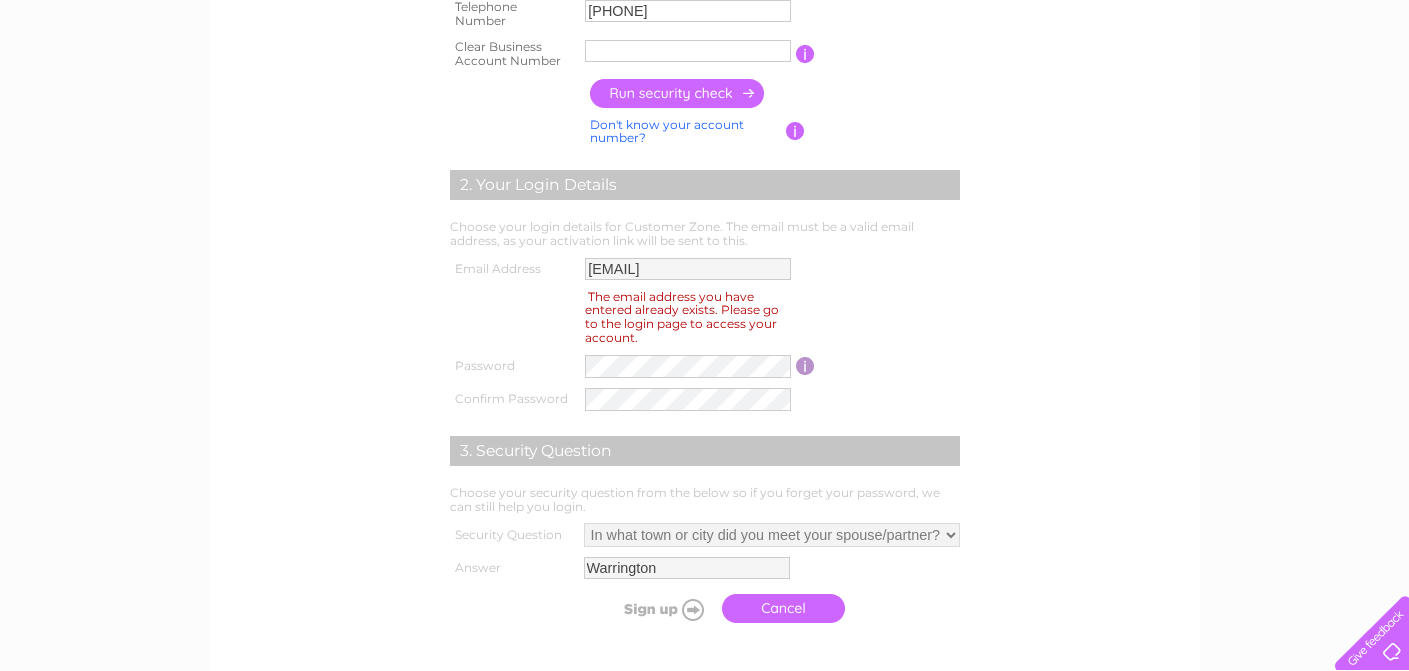 click on "The email address you have entered already exists. Please go to the login page to access your account." at bounding box center (682, 317) 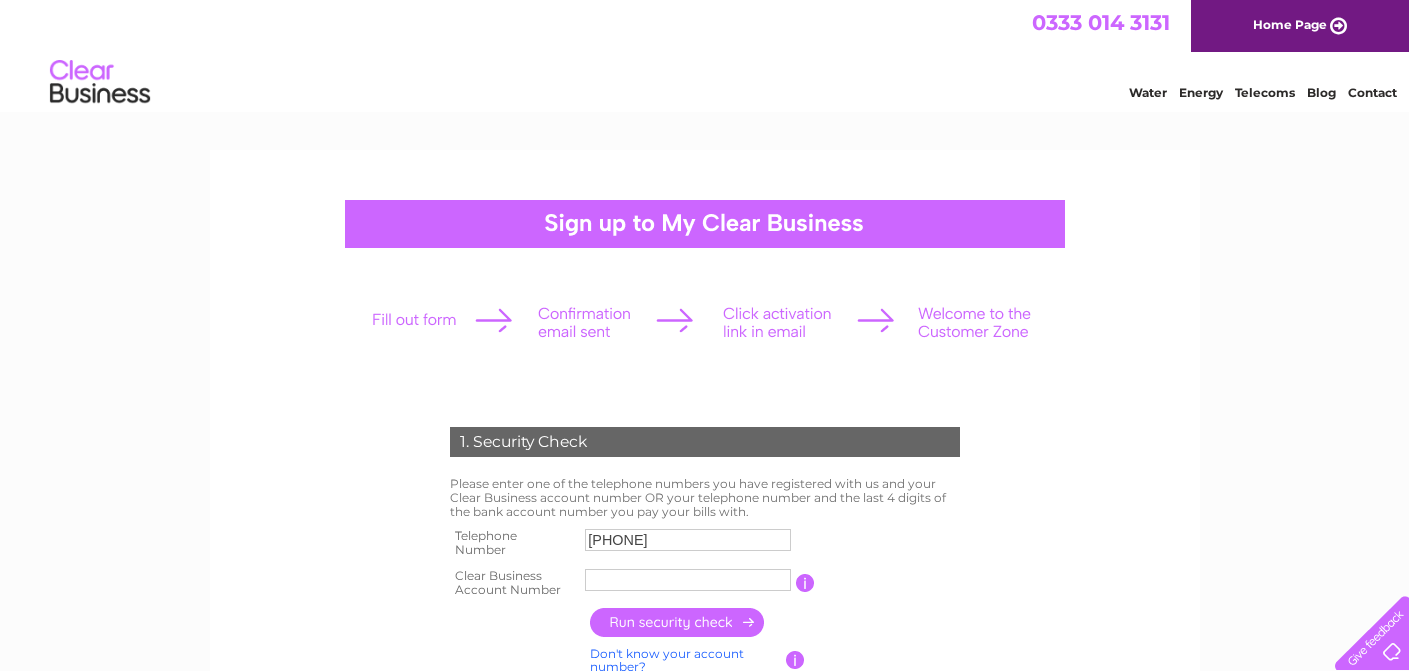 scroll, scrollTop: 0, scrollLeft: 0, axis: both 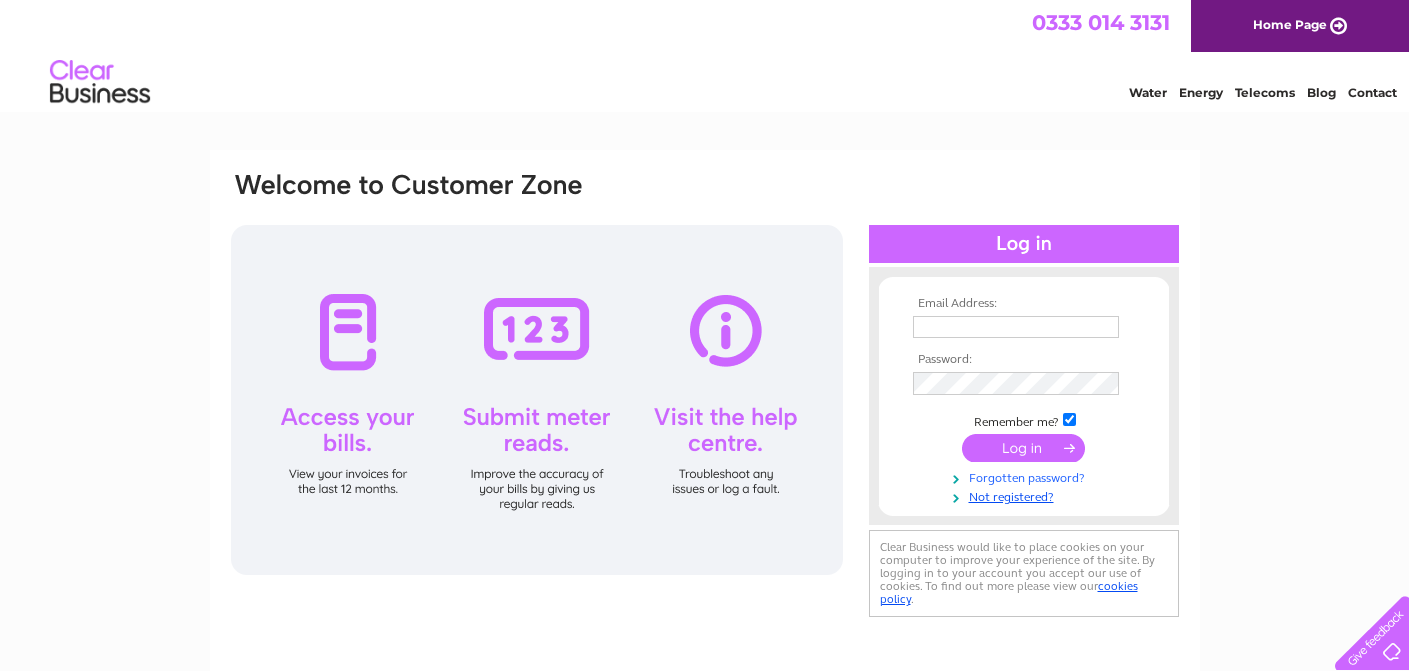 click on "Forgotten password?" at bounding box center (1026, 476) 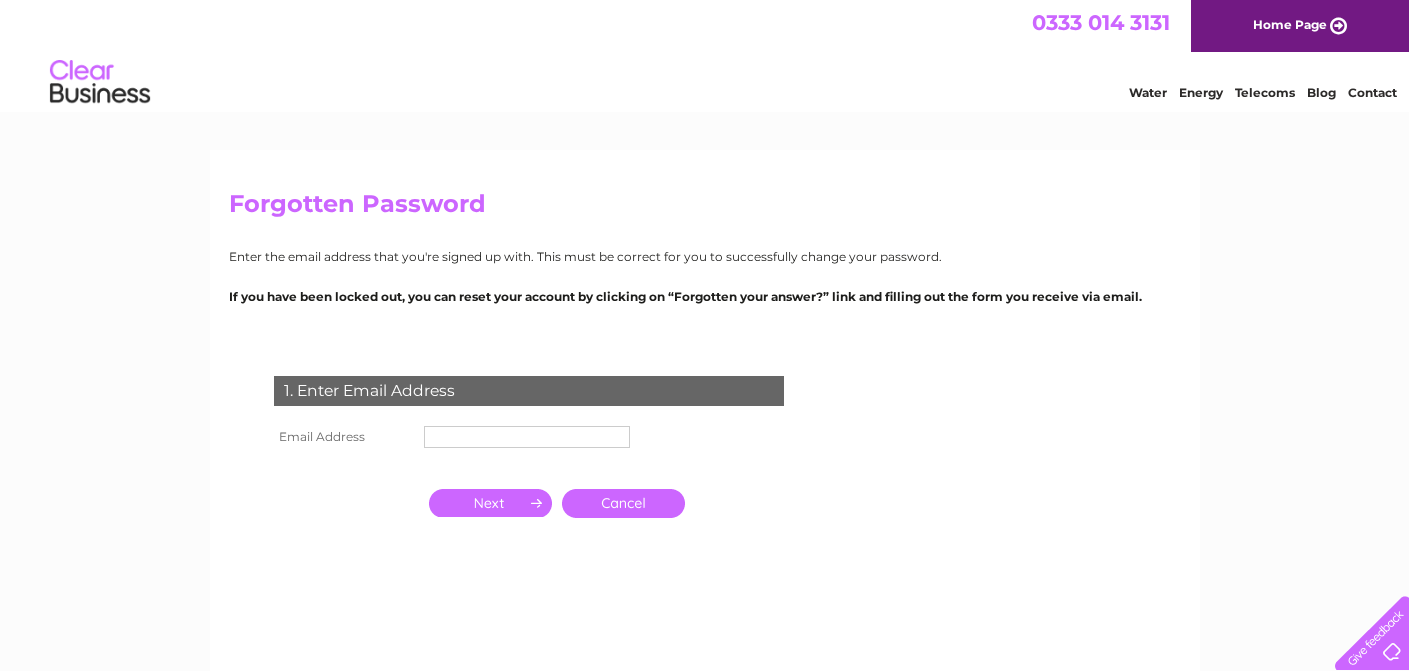 scroll, scrollTop: 0, scrollLeft: 0, axis: both 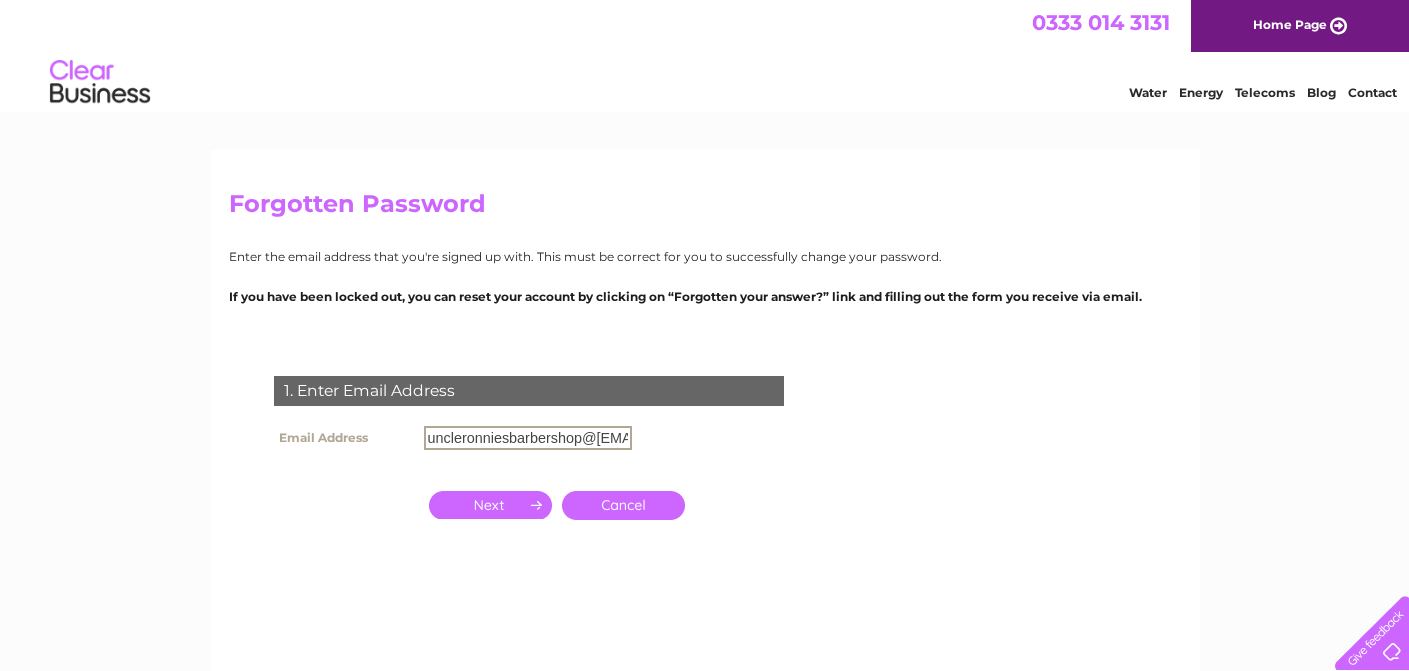 type on "uncleronniesbarbershop@[EMAIL]" 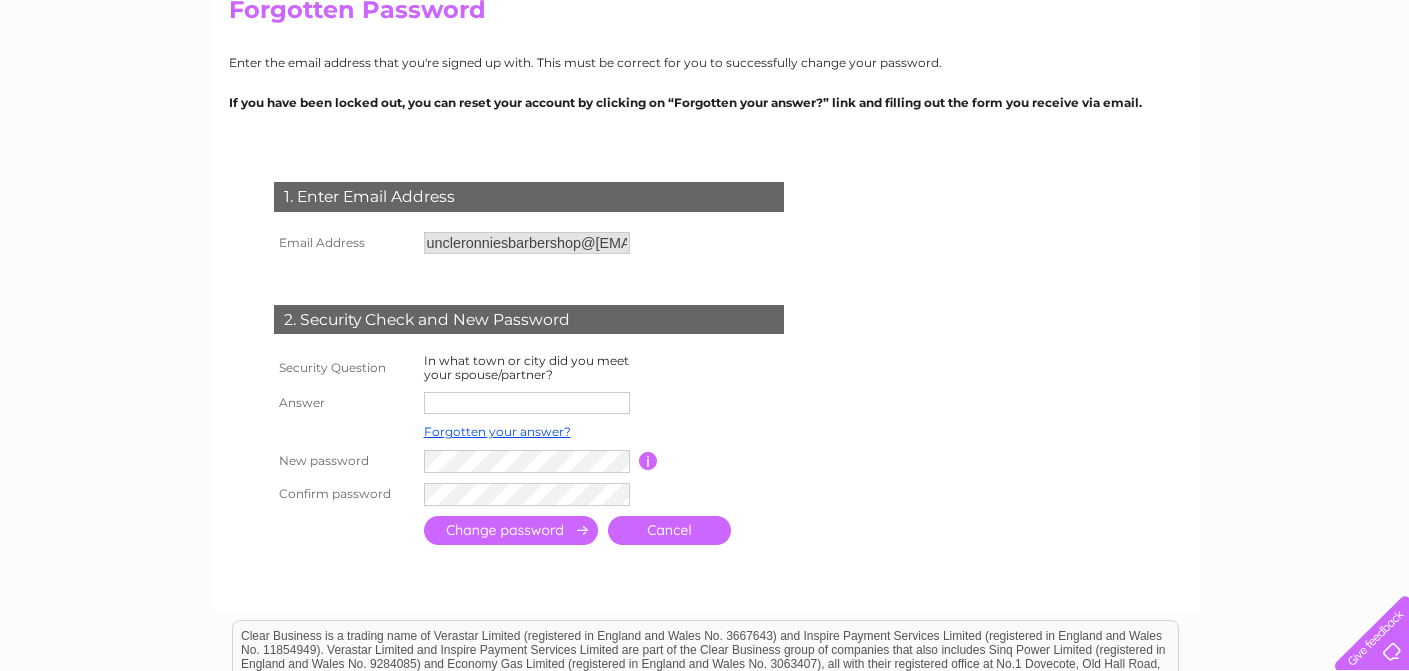 scroll, scrollTop: 200, scrollLeft: 0, axis: vertical 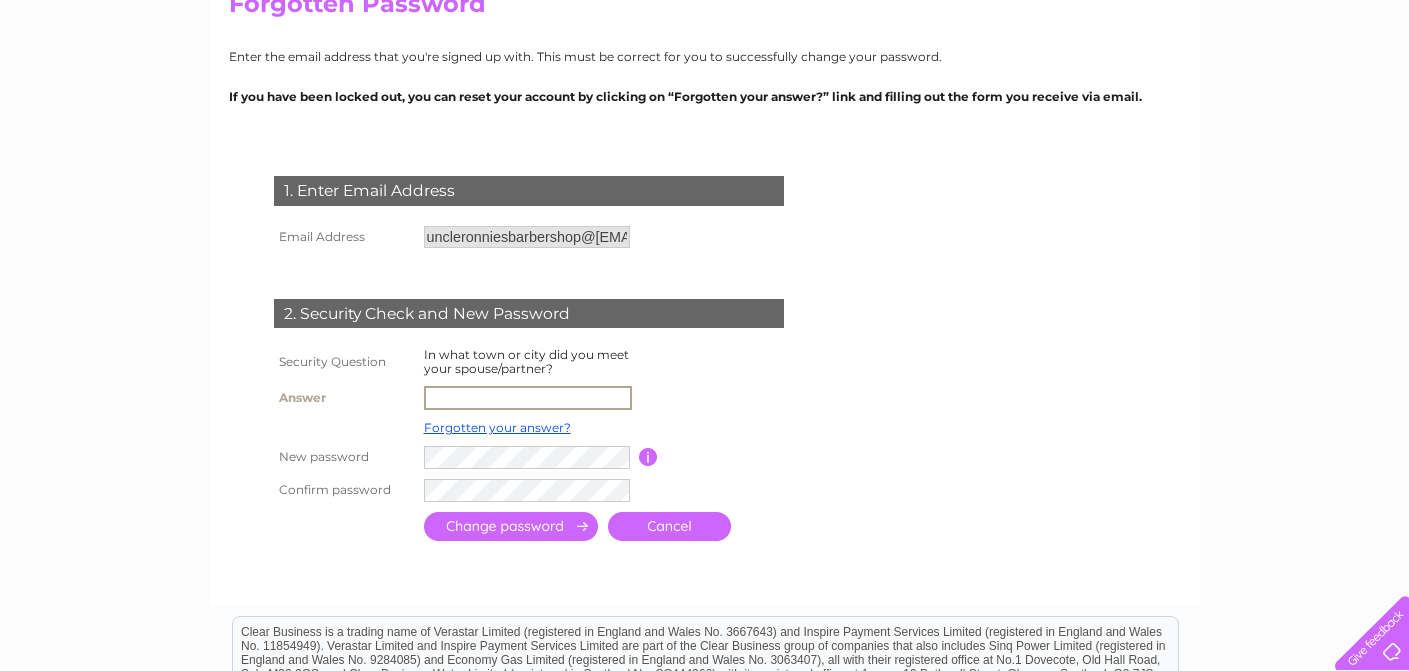 click at bounding box center [528, 398] 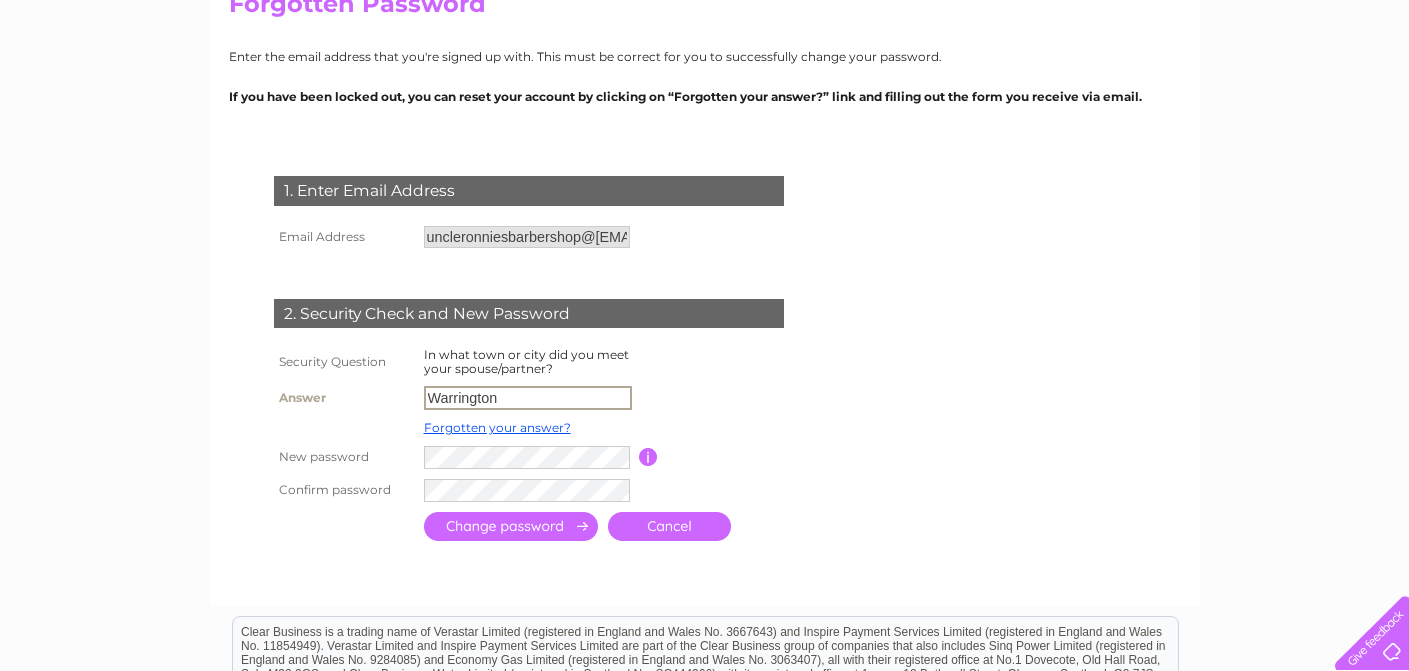 type on "Warrington" 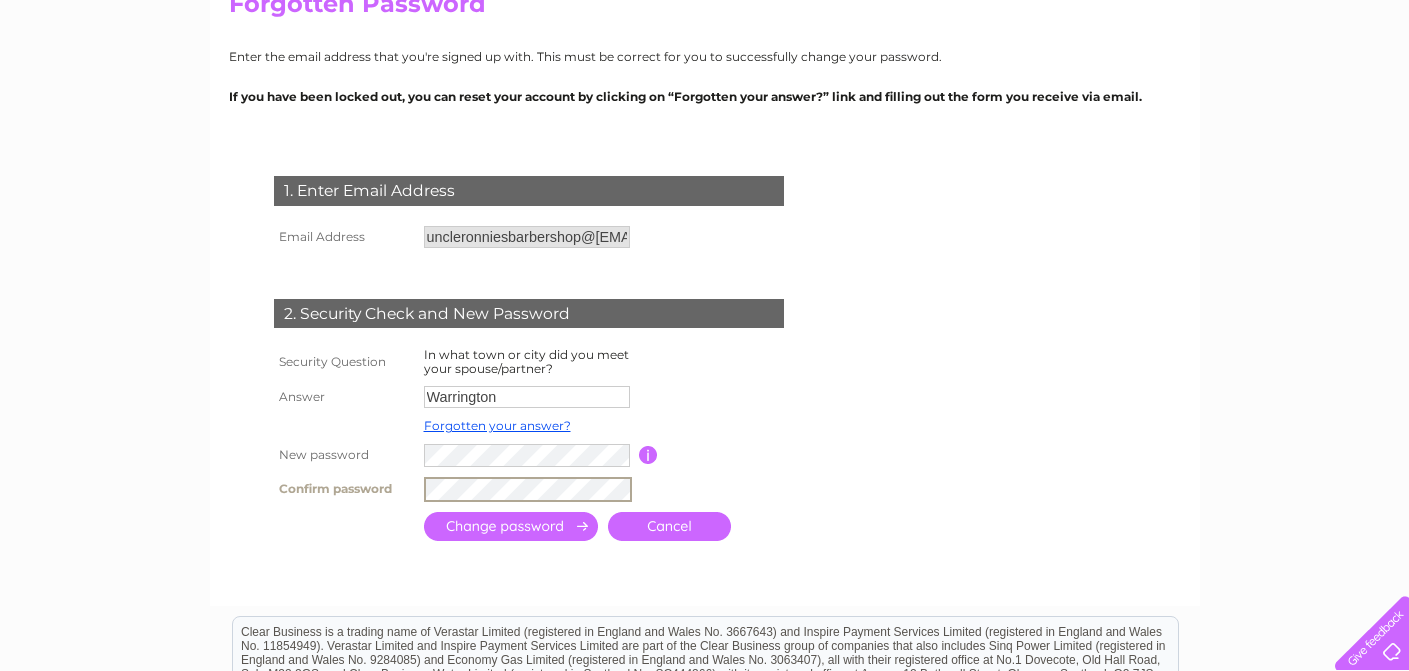 click at bounding box center [511, 526] 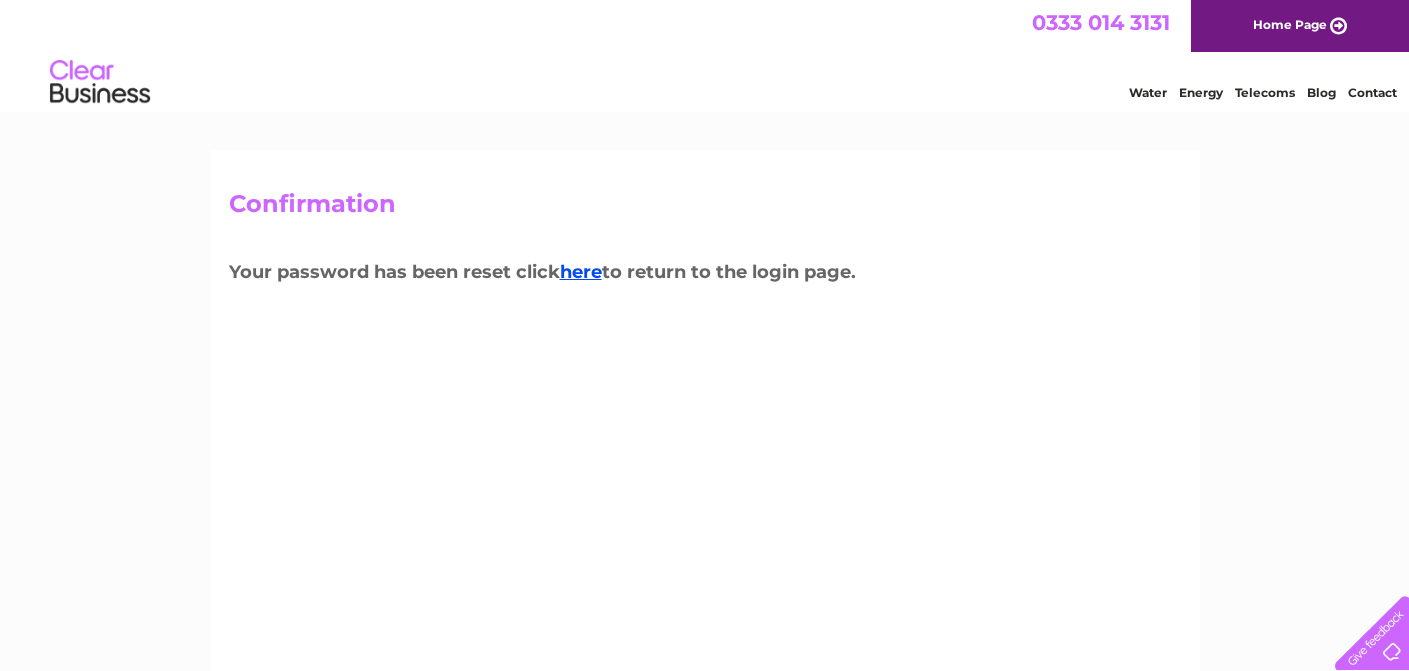 scroll, scrollTop: 0, scrollLeft: 0, axis: both 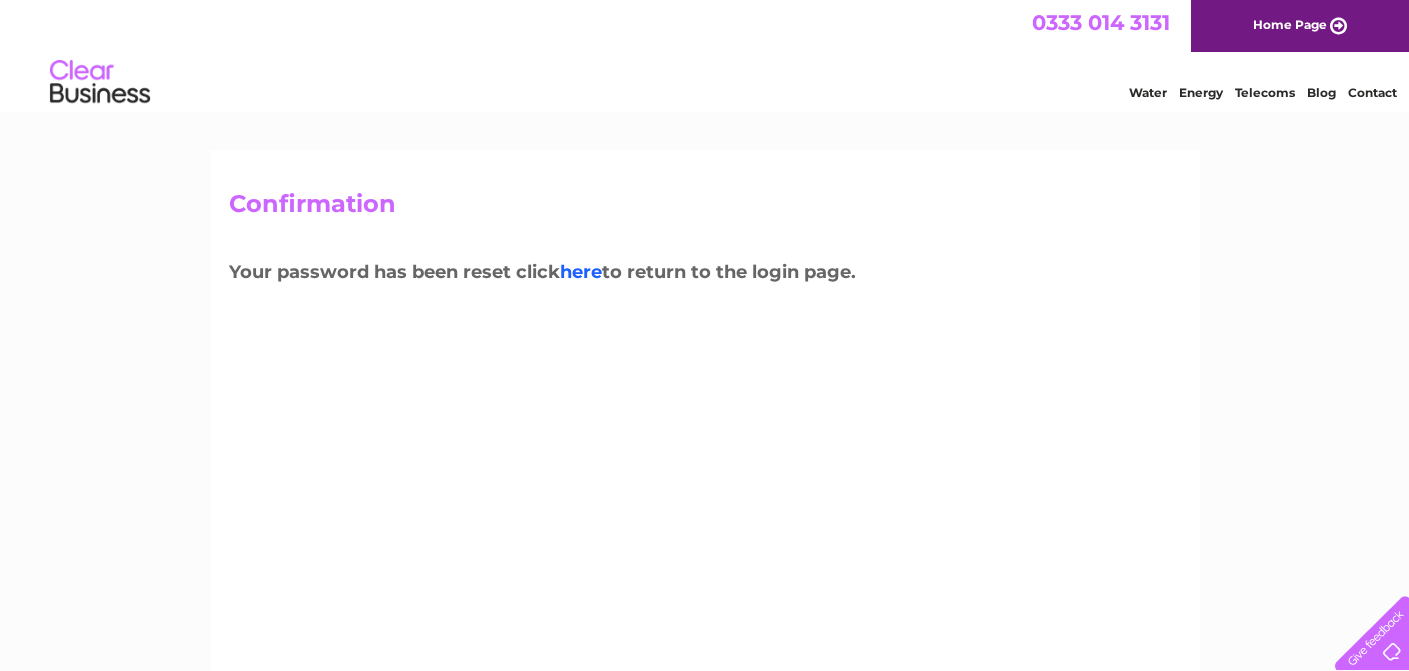 click on "here" at bounding box center (581, 272) 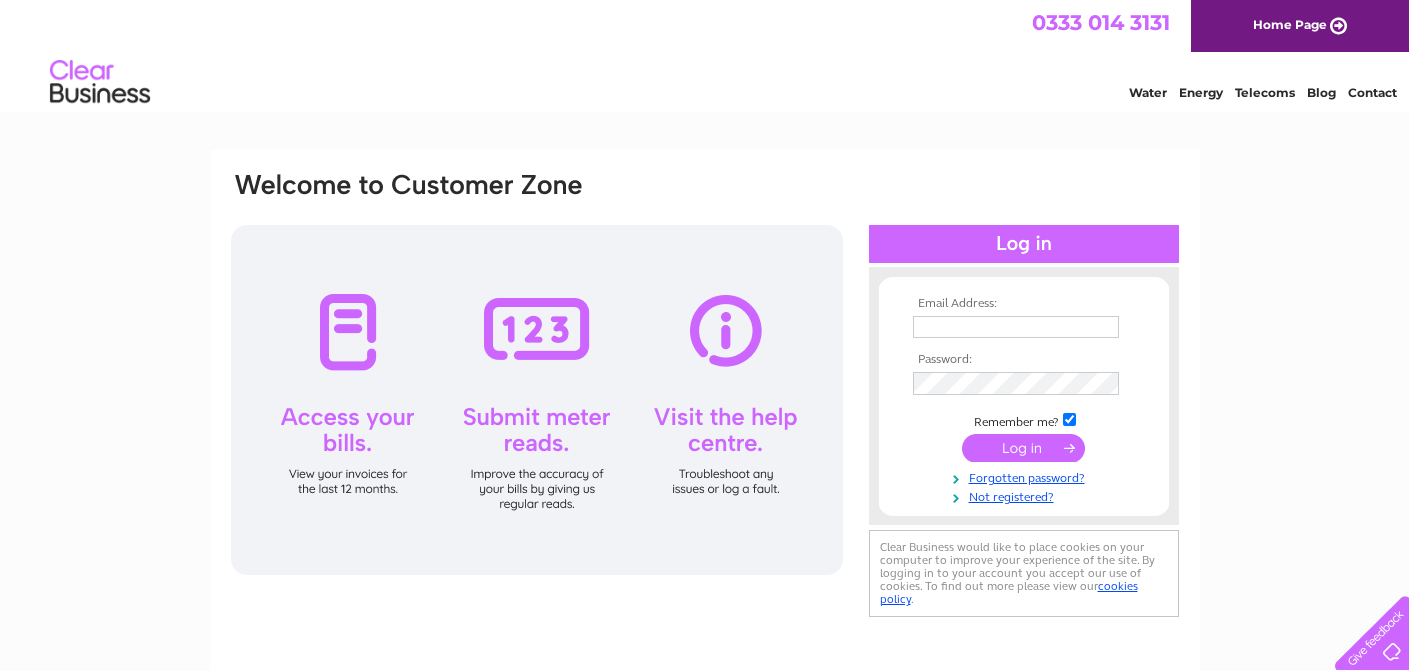 scroll, scrollTop: 0, scrollLeft: 0, axis: both 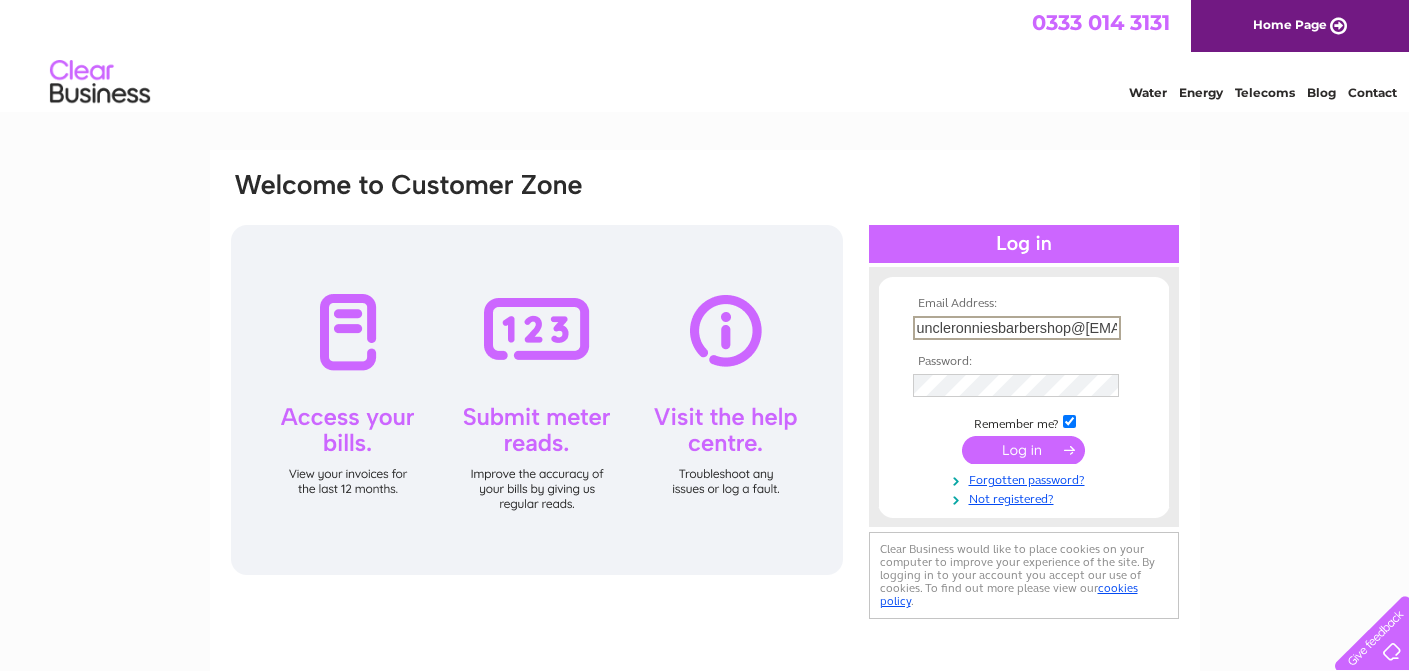 type on "uncleronniesbarbershop@[EMAIL]" 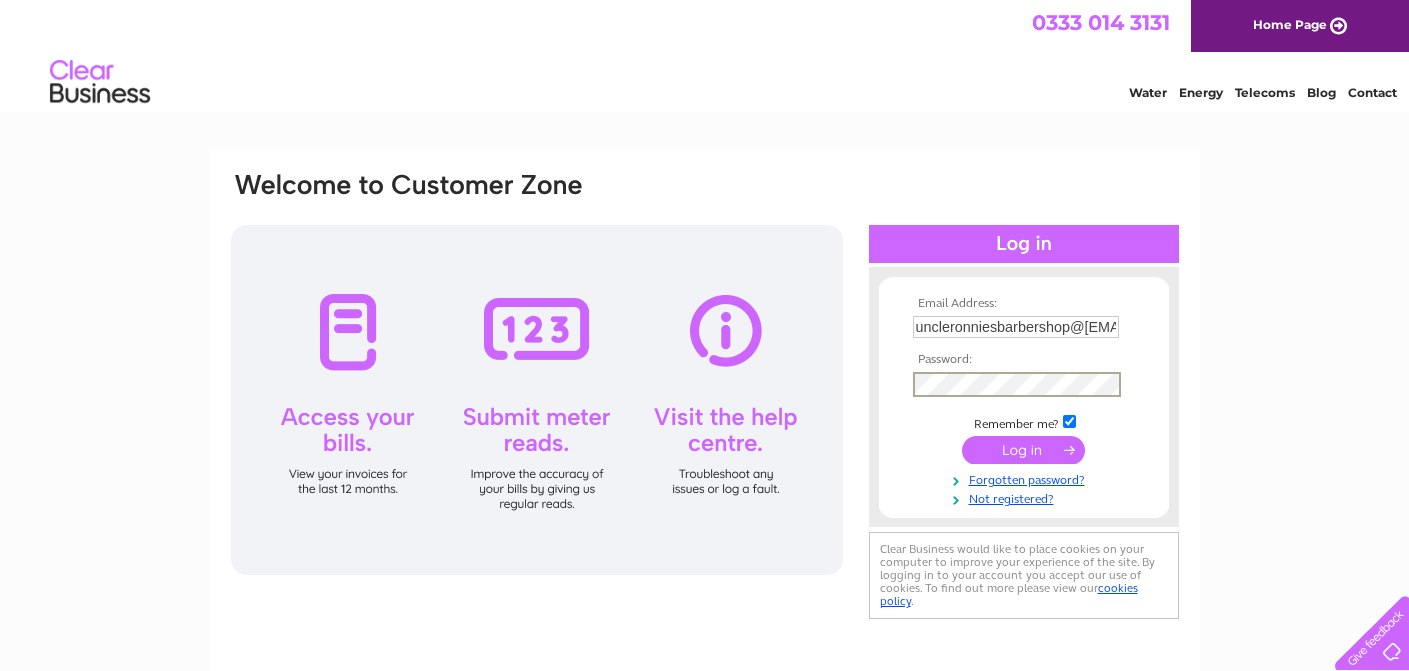click at bounding box center [1024, 450] 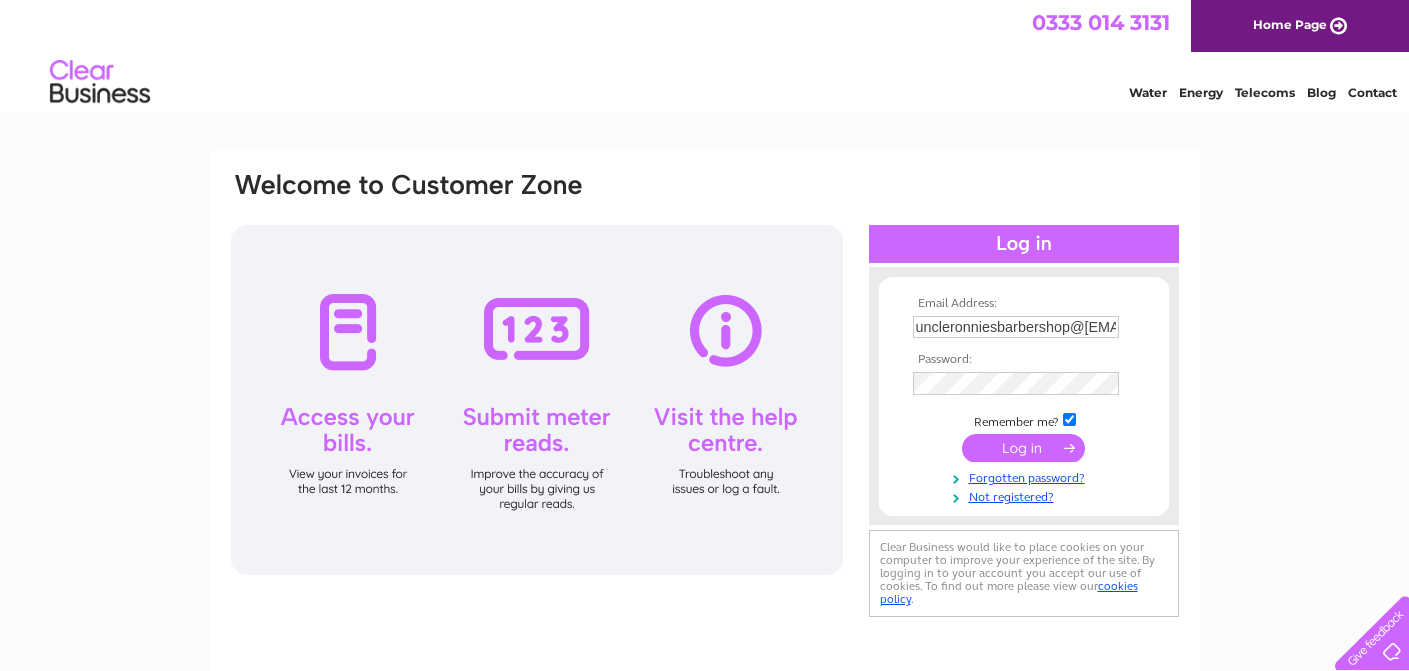 click at bounding box center [1023, 448] 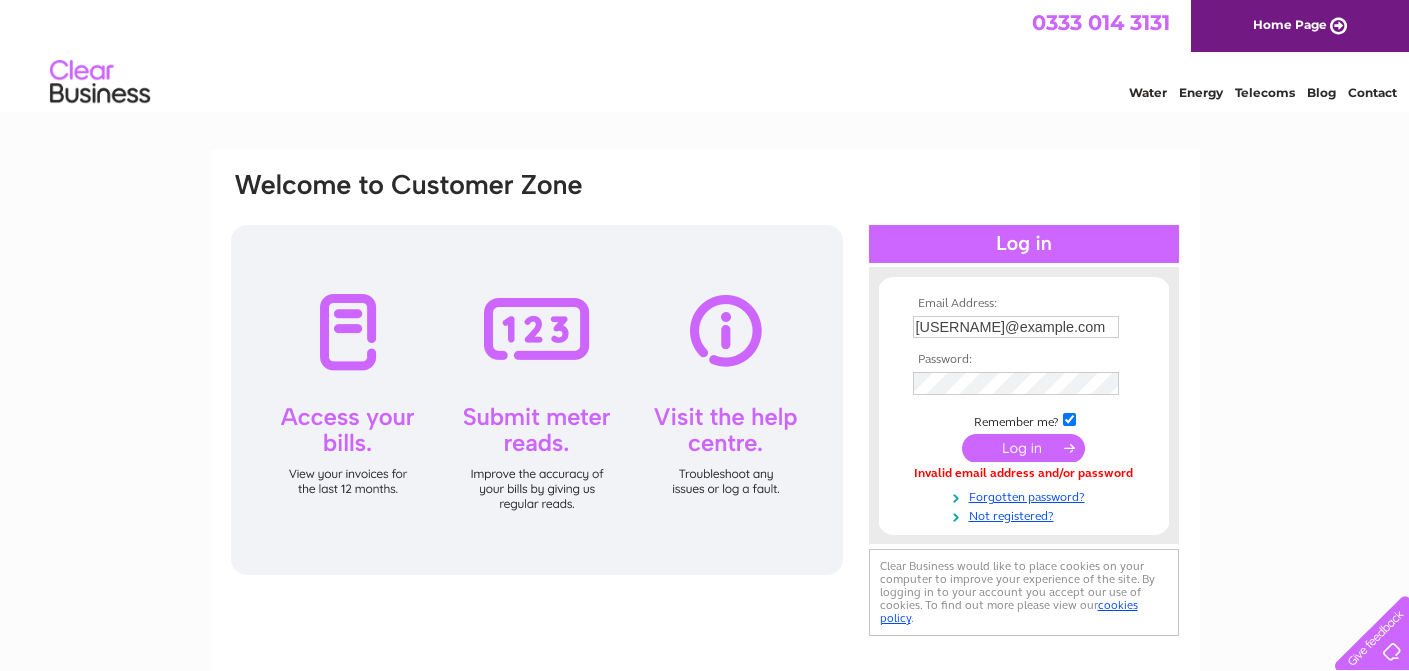scroll, scrollTop: 0, scrollLeft: 0, axis: both 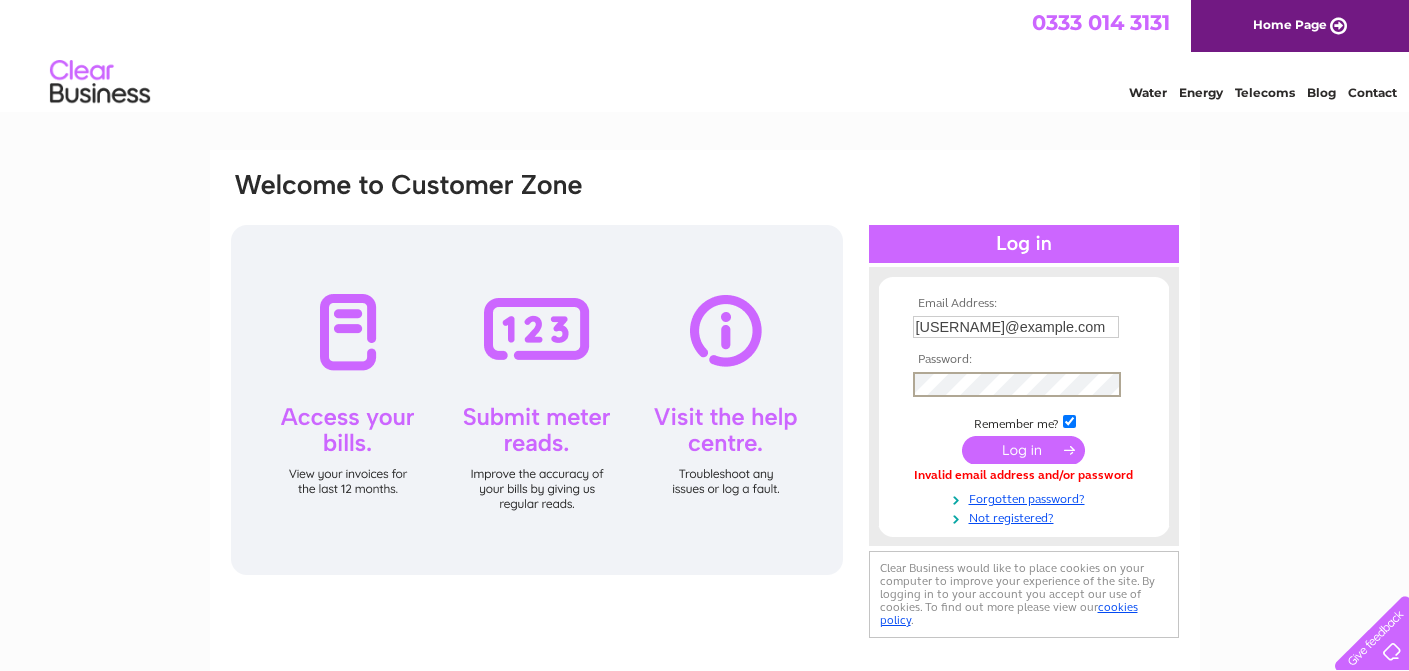 click at bounding box center (1023, 450) 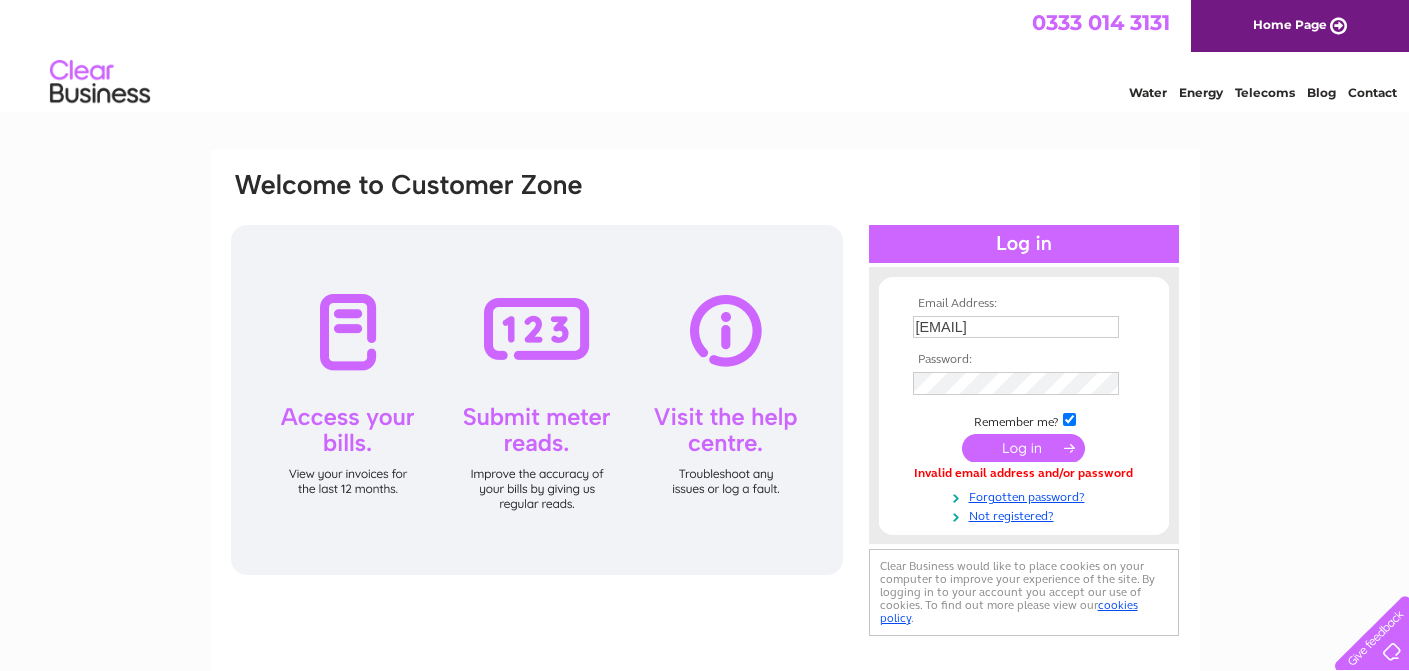 scroll, scrollTop: 0, scrollLeft: 0, axis: both 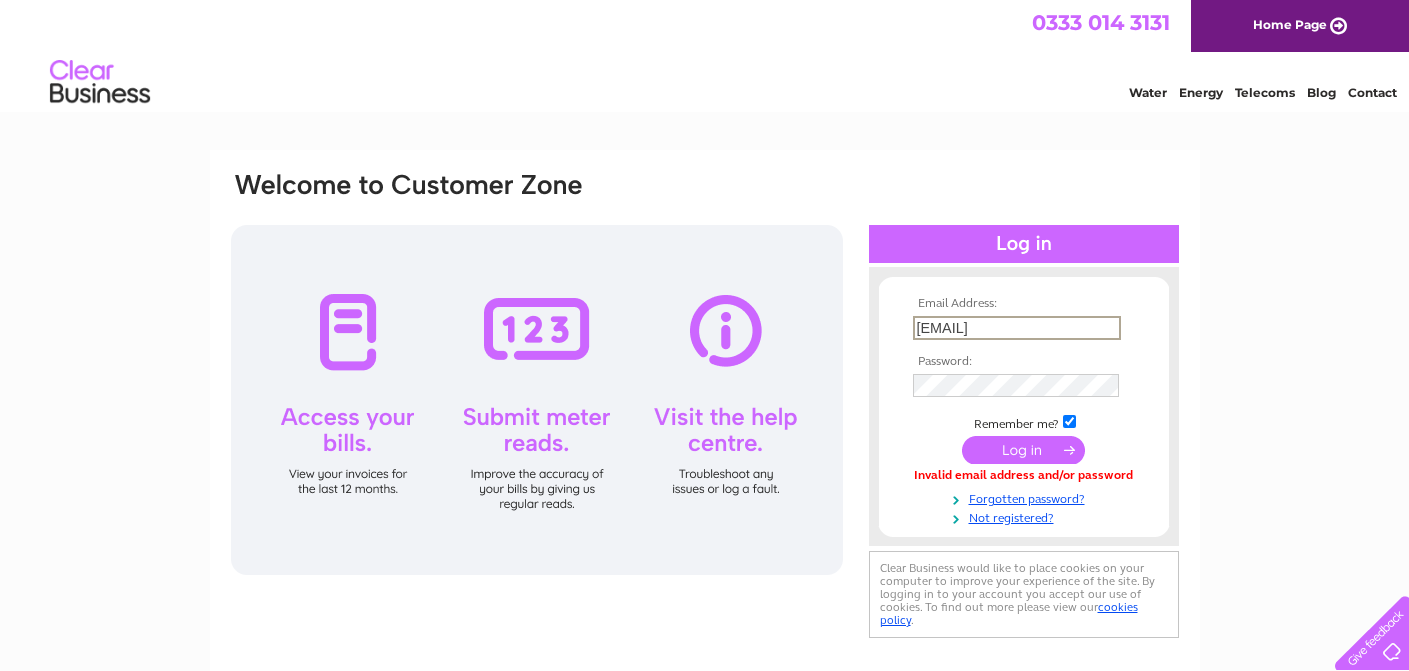 drag, startPoint x: 1030, startPoint y: 326, endPoint x: 1147, endPoint y: 325, distance: 117.00427 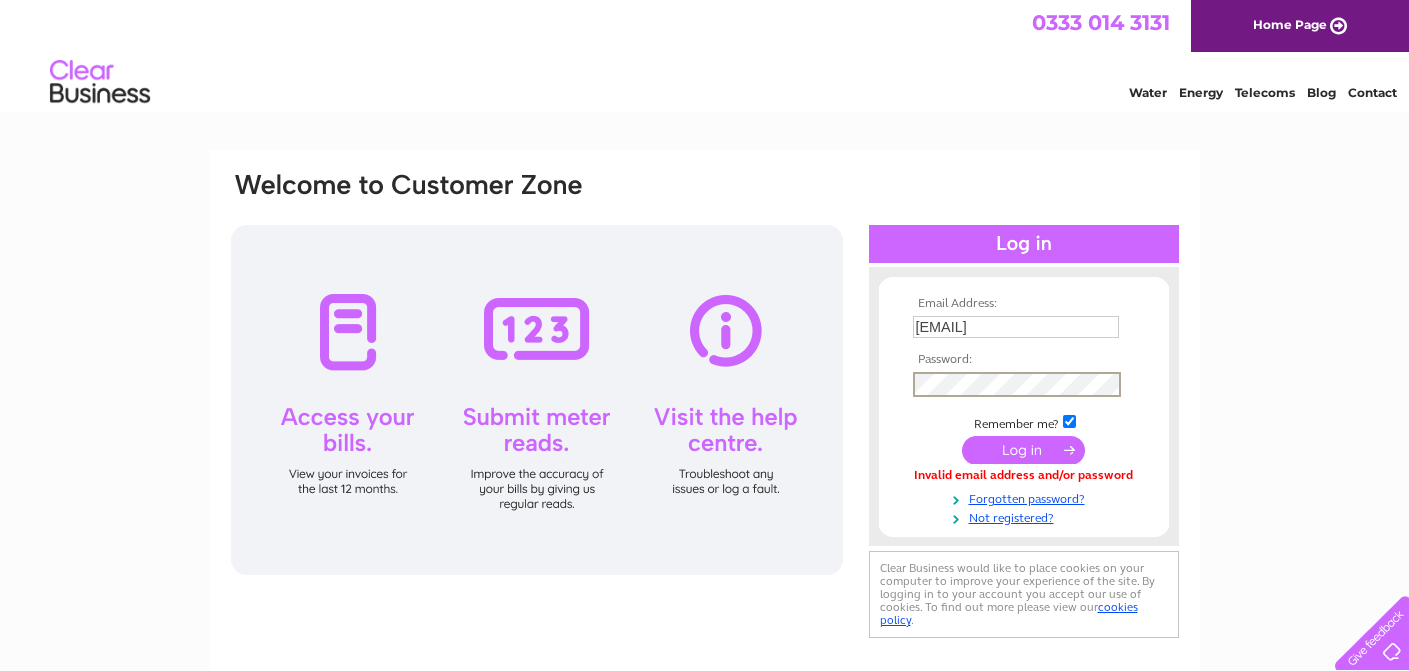 click at bounding box center (1023, 450) 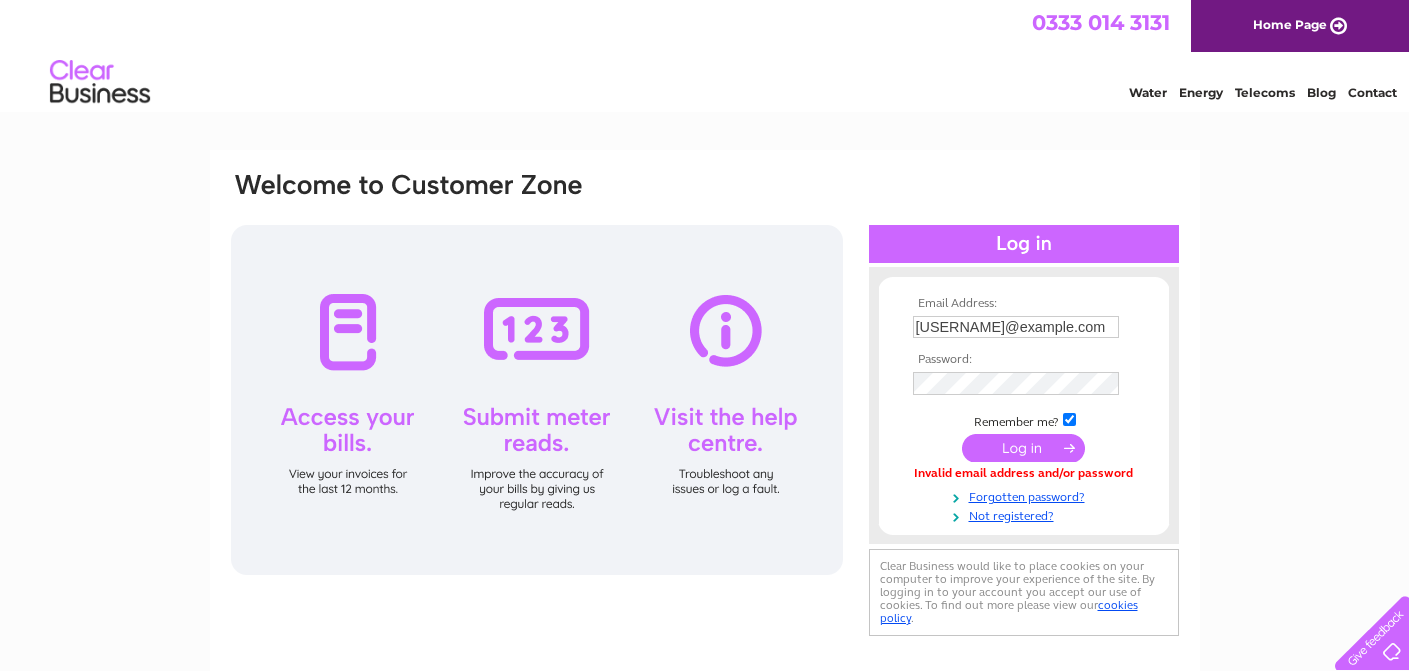 scroll, scrollTop: 0, scrollLeft: 0, axis: both 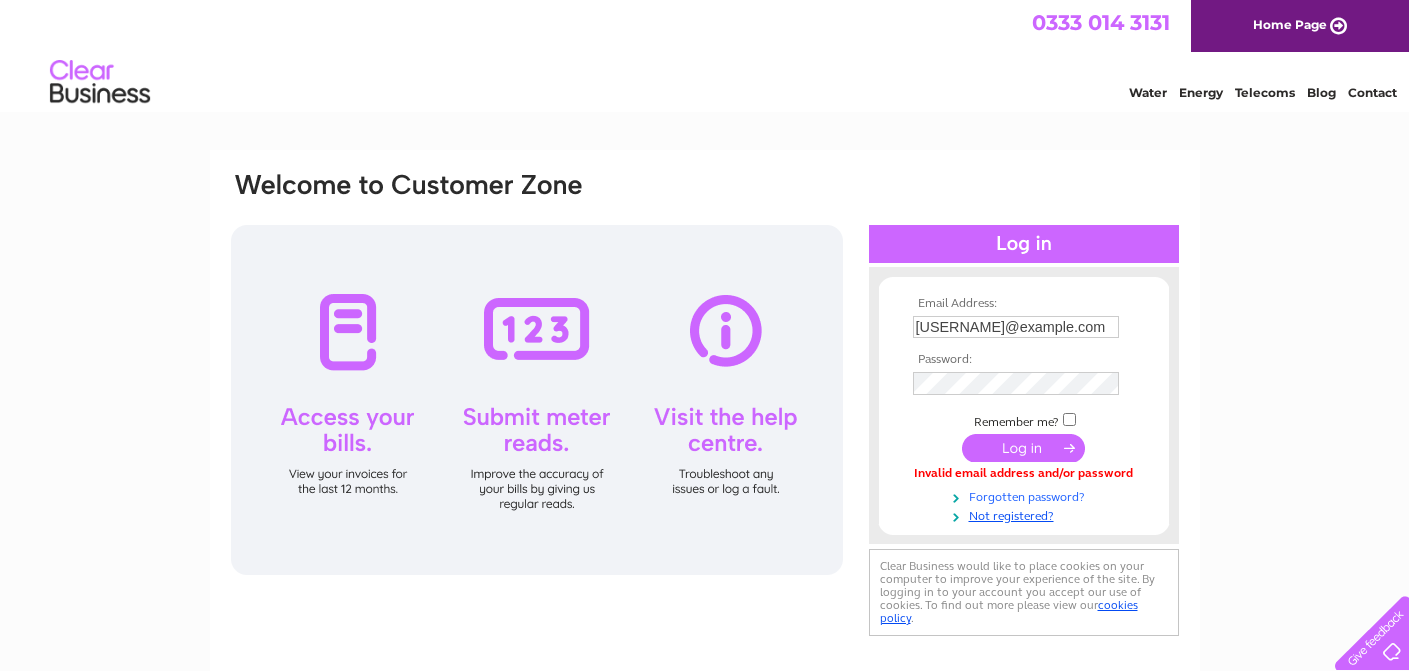 click on "Forgotten password?" at bounding box center [1026, 495] 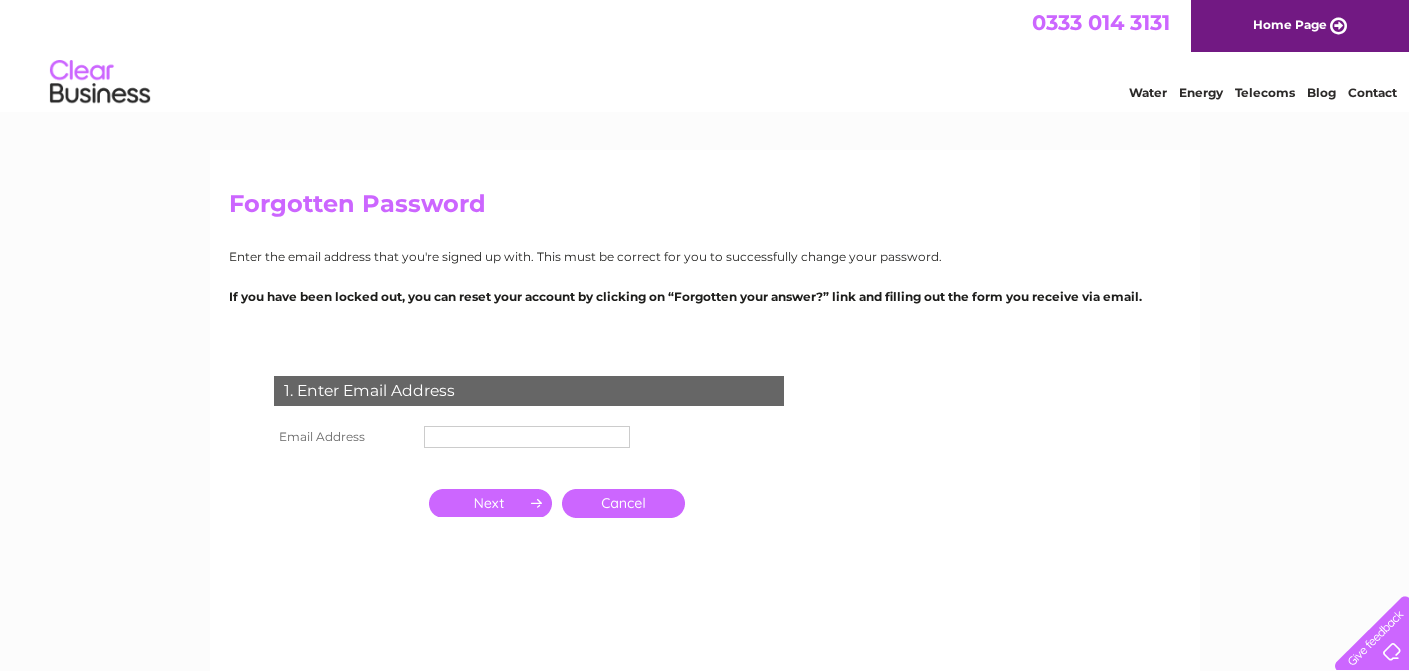 scroll, scrollTop: 0, scrollLeft: 0, axis: both 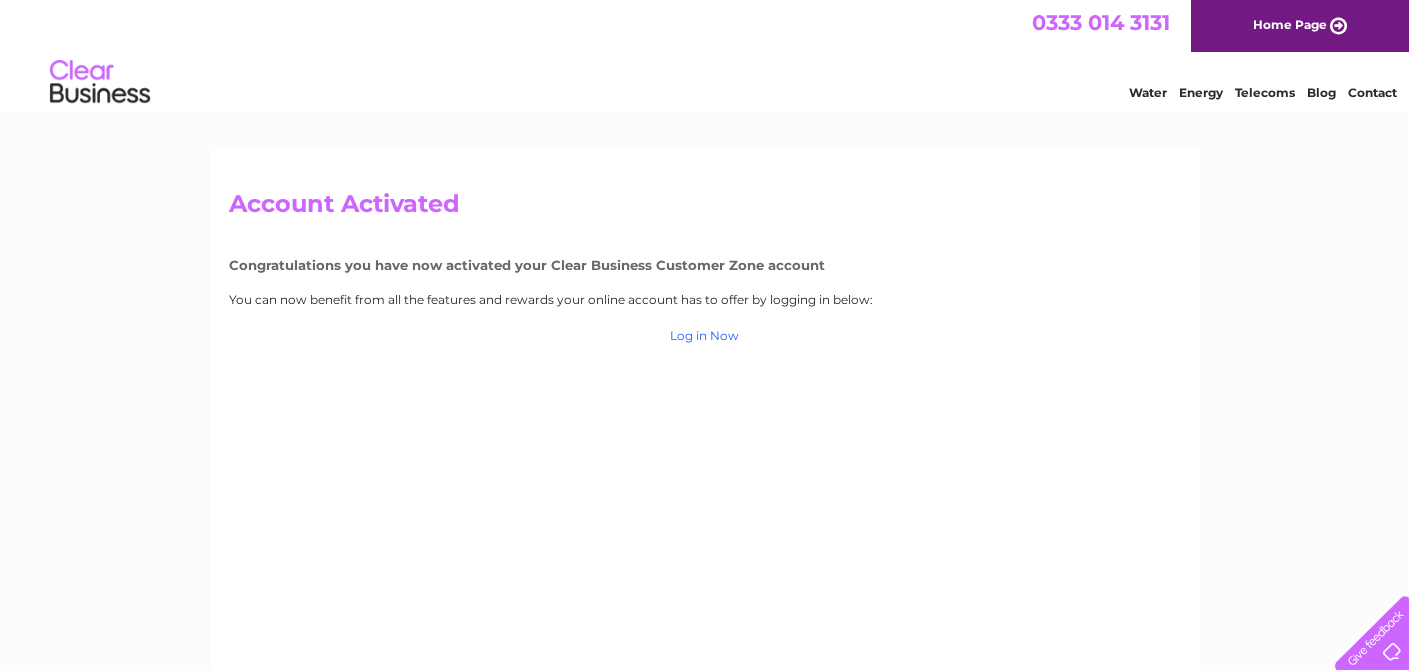 click on "Log in Now" at bounding box center (704, 335) 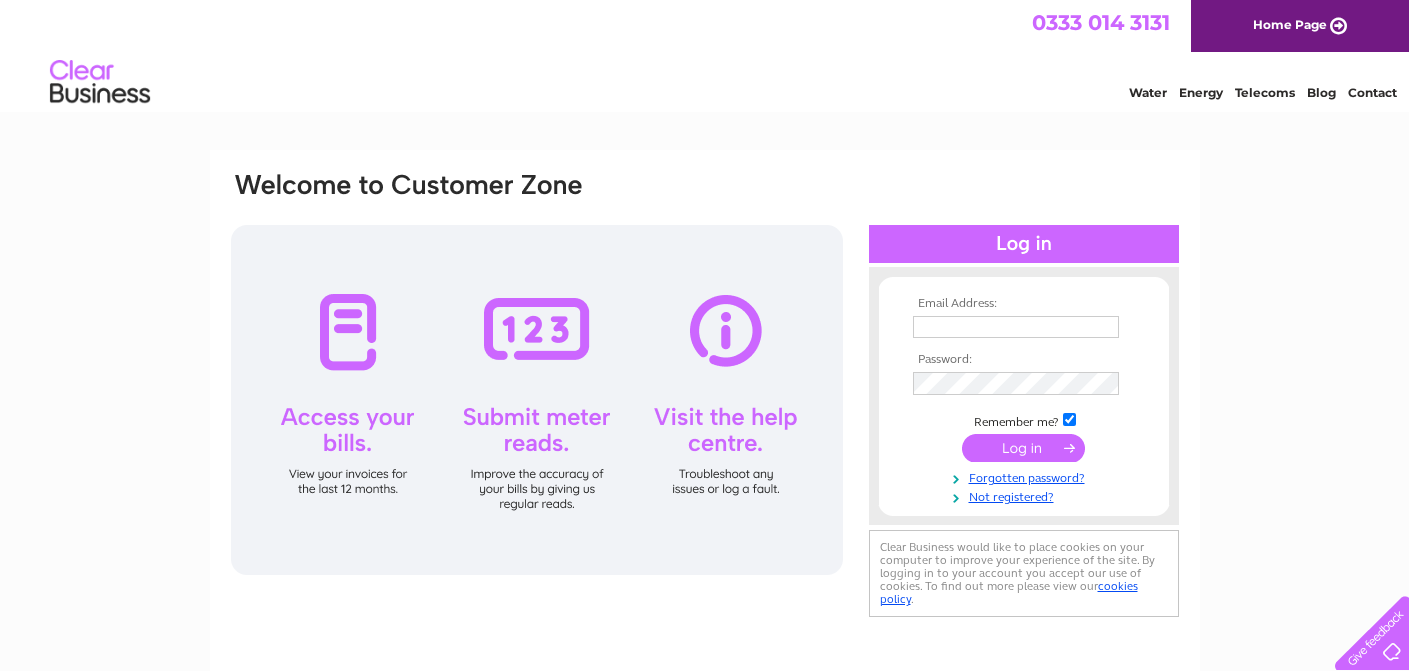 scroll, scrollTop: 0, scrollLeft: 0, axis: both 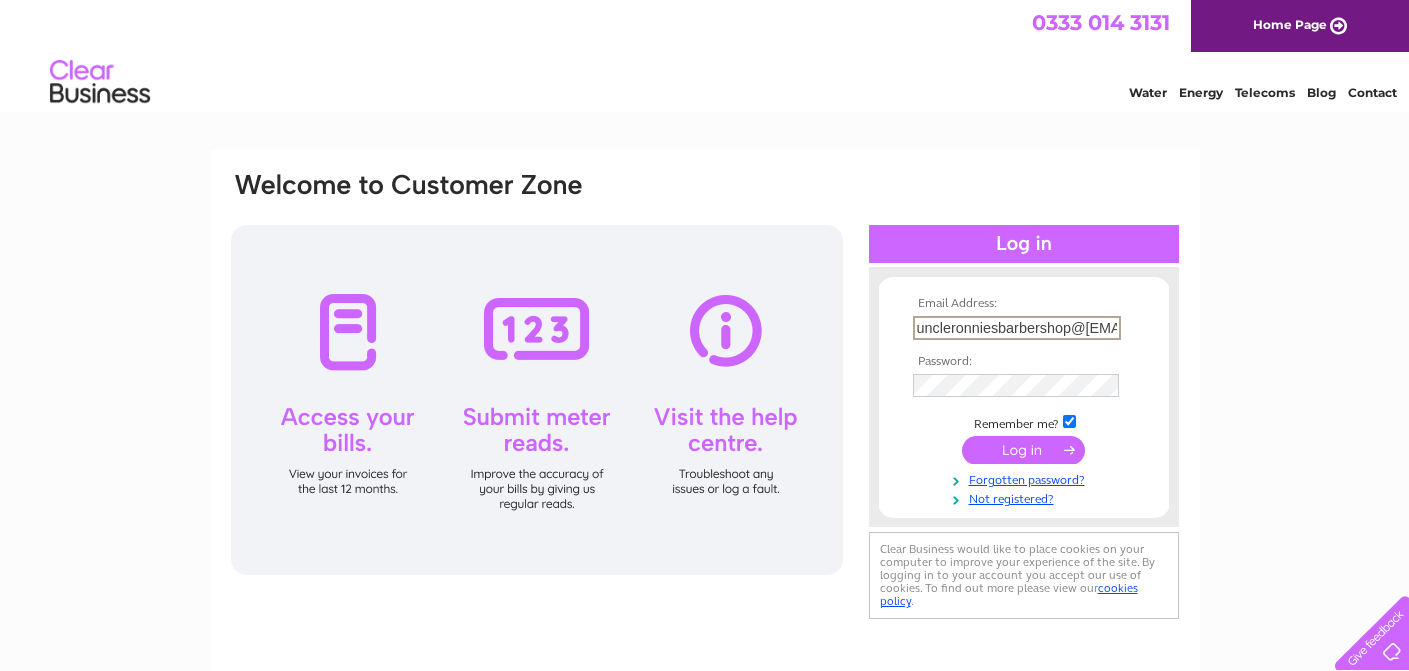 type on "uncleronniesbarbershop@[EMAIL]" 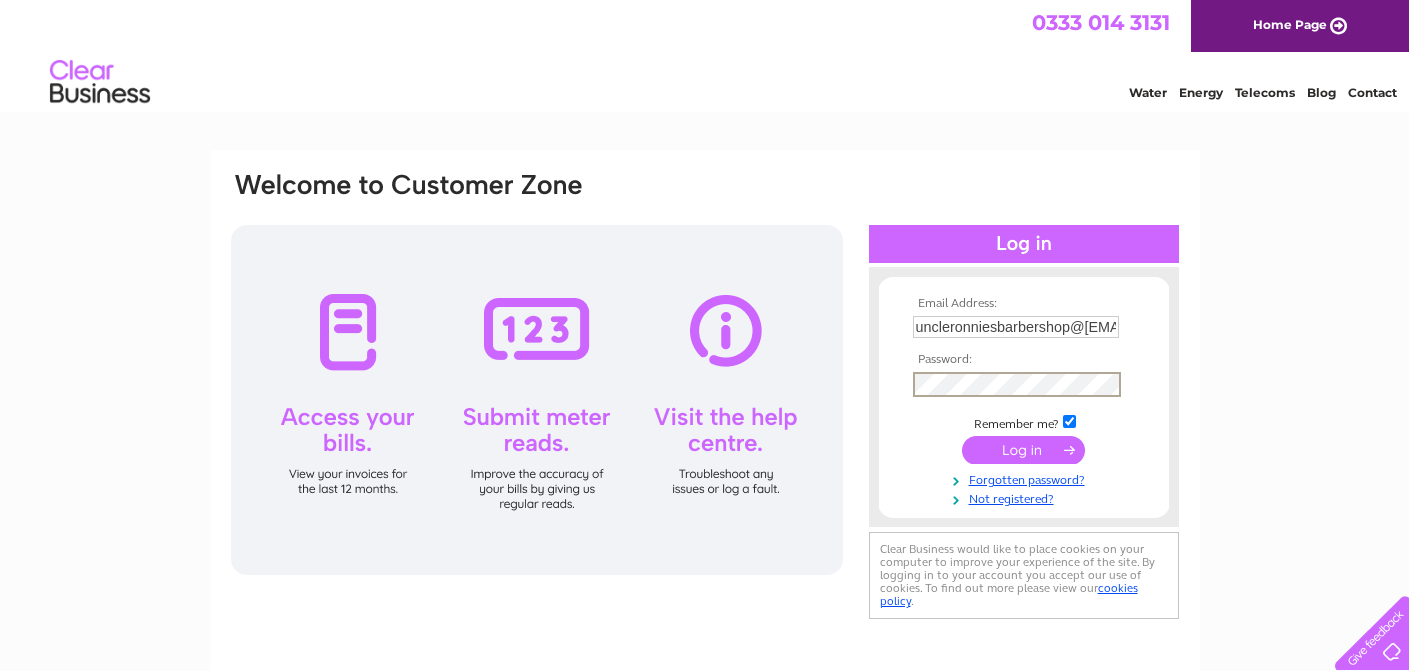 click at bounding box center [1023, 450] 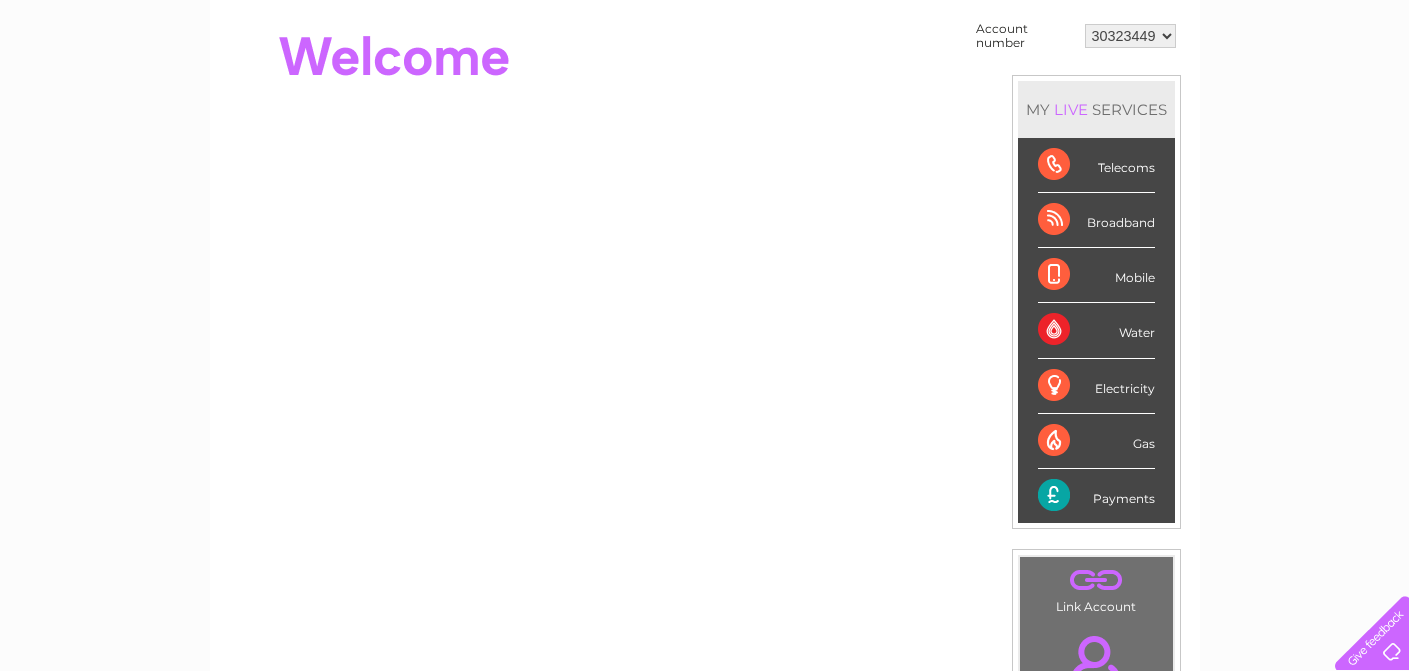 scroll, scrollTop: 209, scrollLeft: 0, axis: vertical 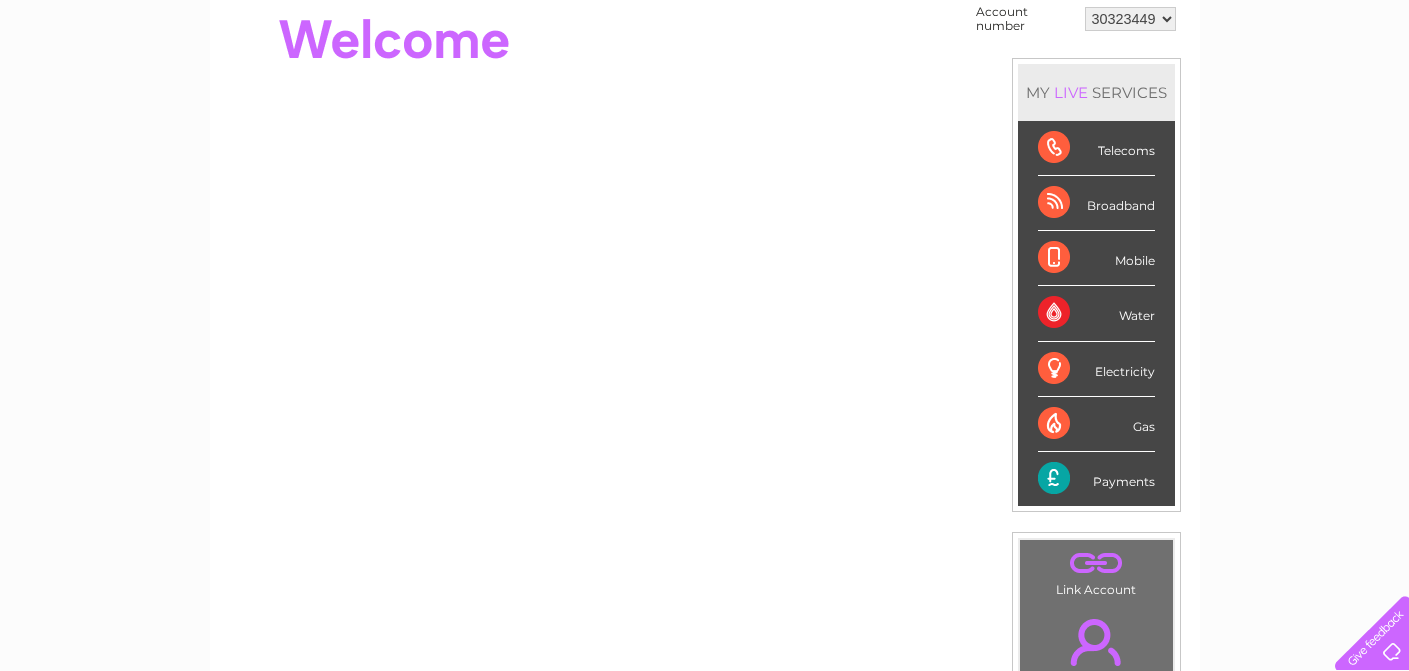 click on "Payments" at bounding box center (1096, 479) 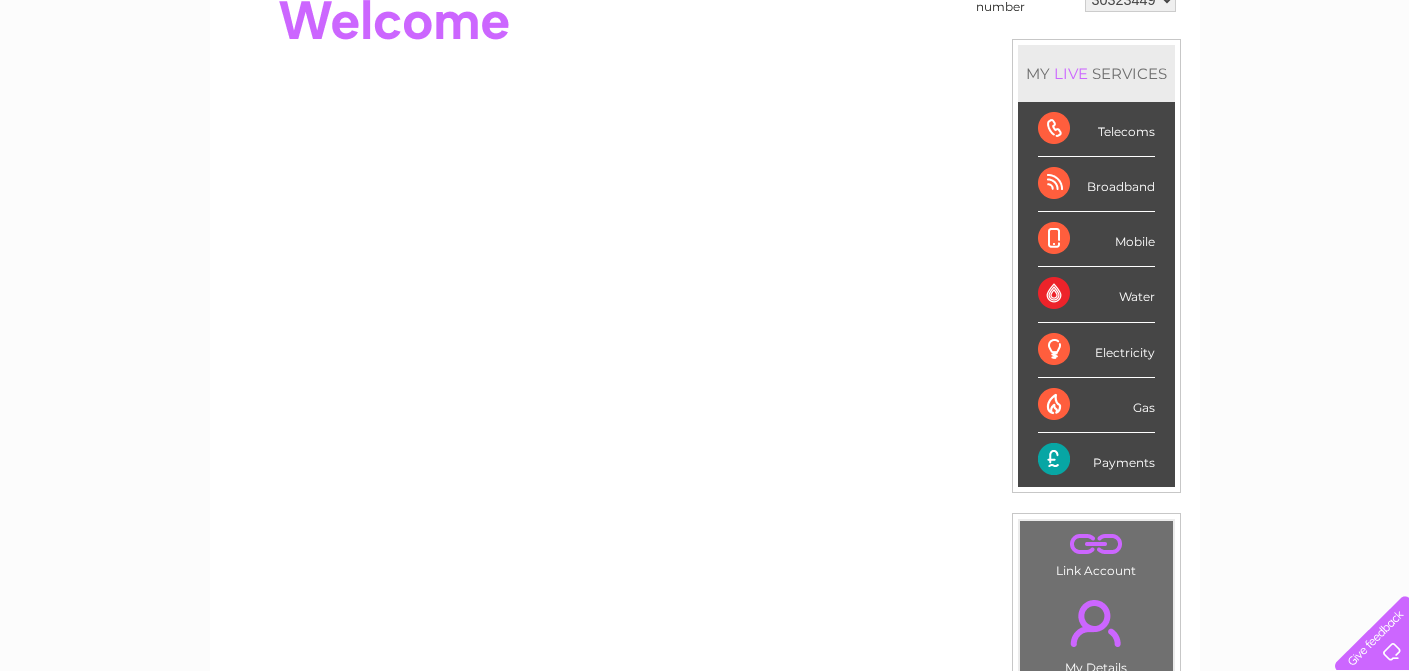click on "Payments" at bounding box center [1096, 460] 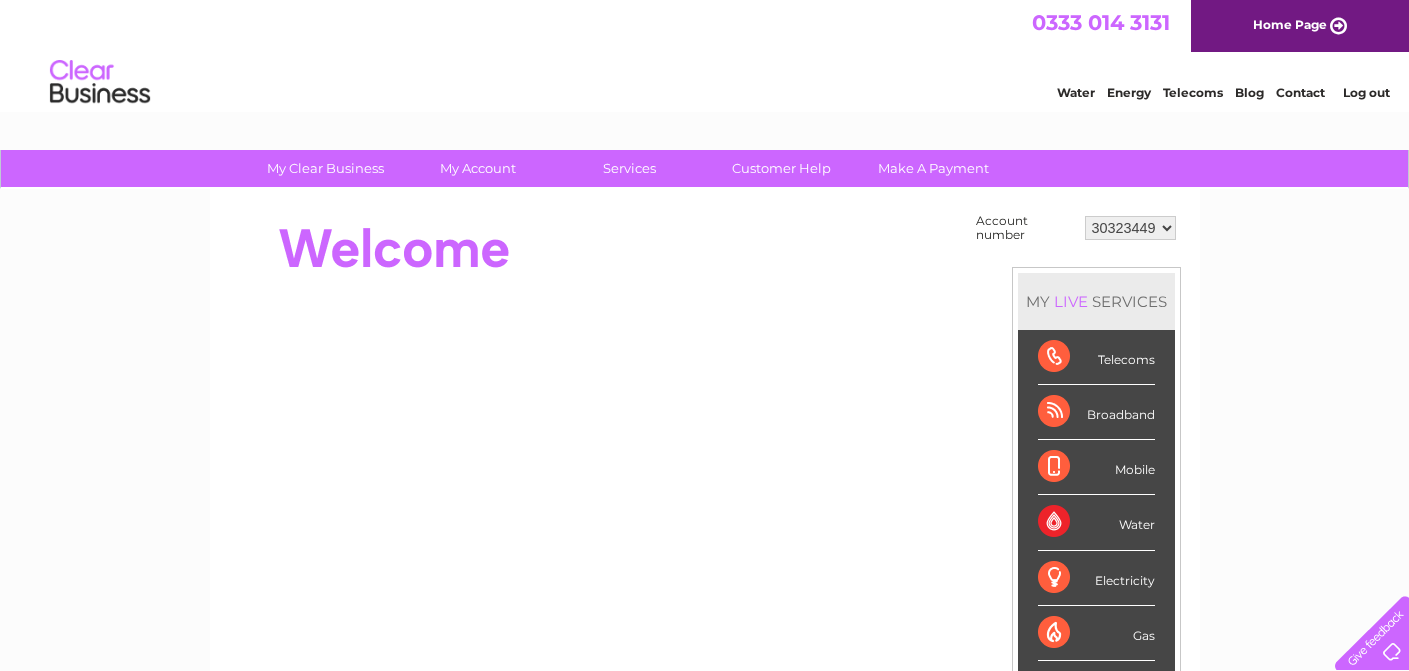 scroll, scrollTop: 0, scrollLeft: 0, axis: both 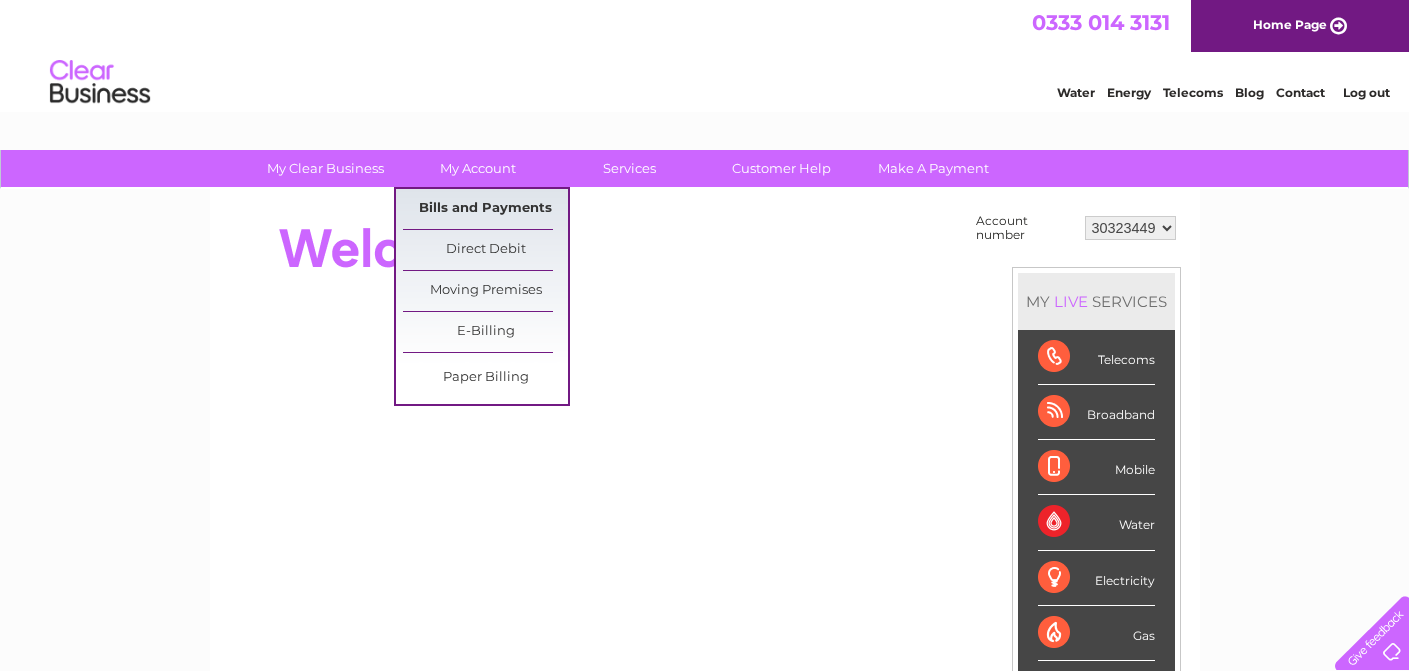 click on "Bills and Payments" at bounding box center (485, 209) 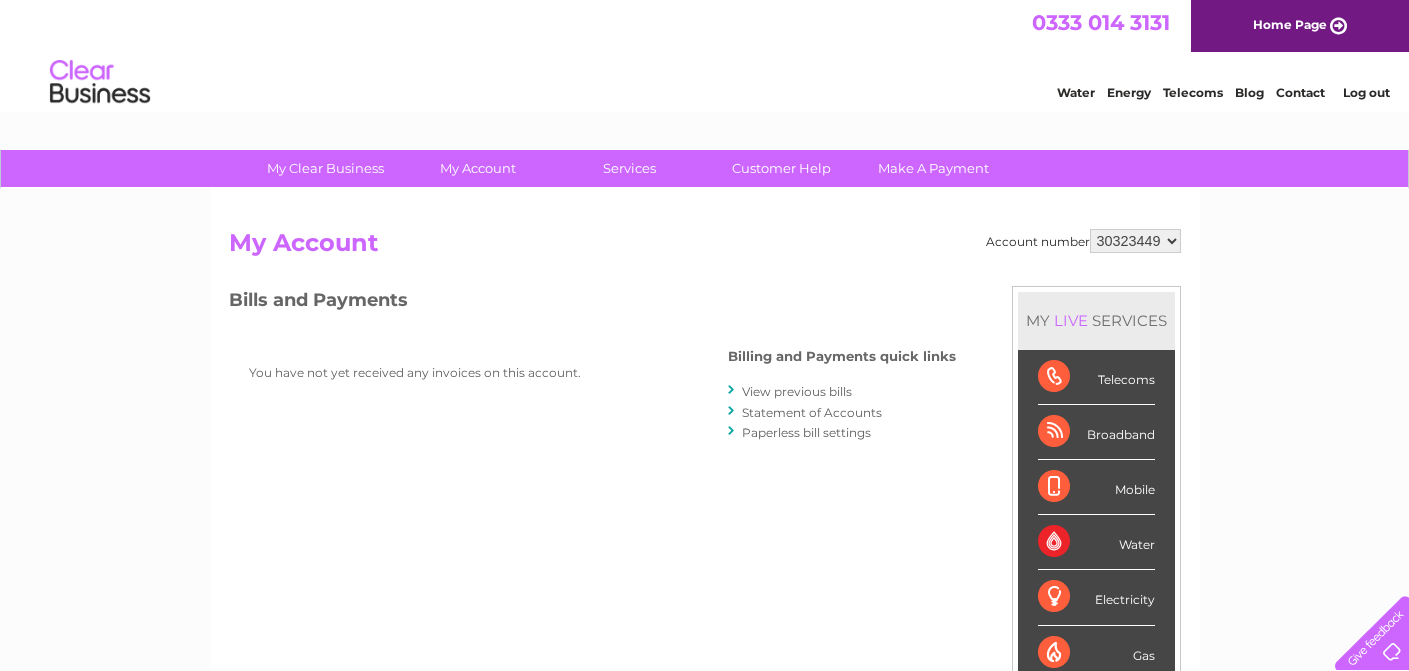 scroll, scrollTop: 0, scrollLeft: 0, axis: both 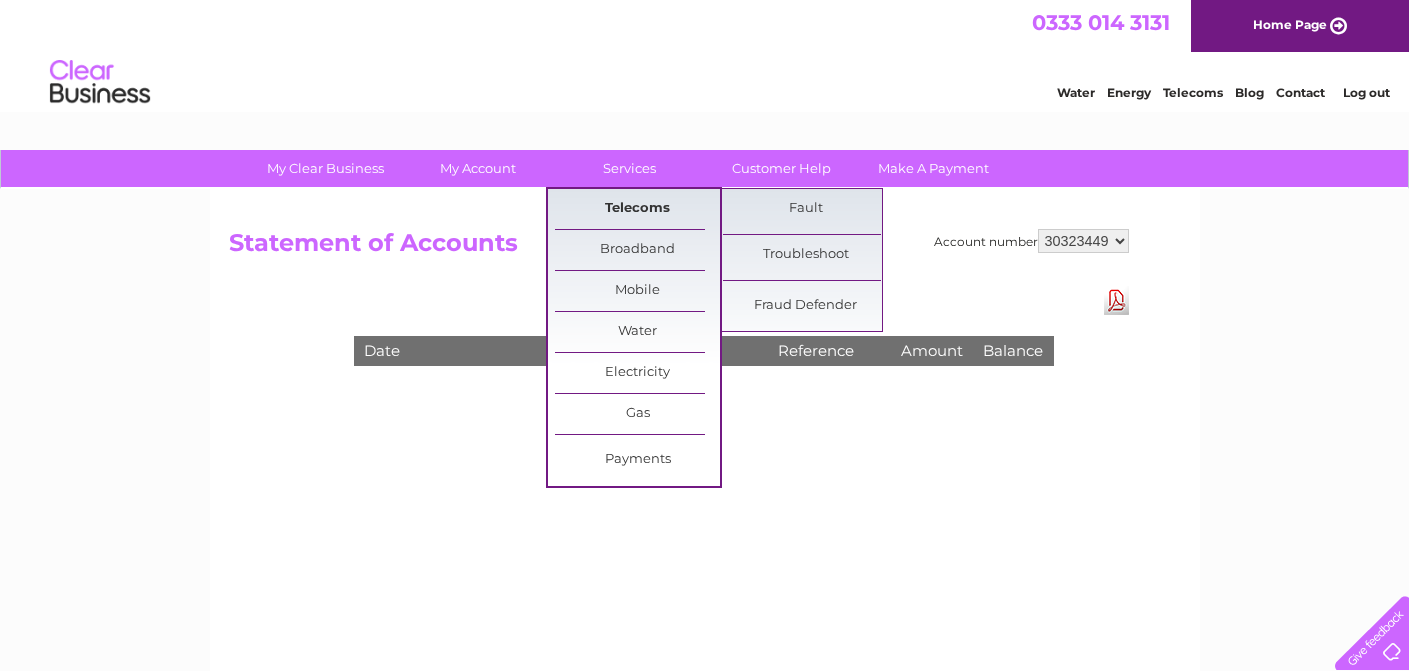 click on "Telecoms" at bounding box center (637, 209) 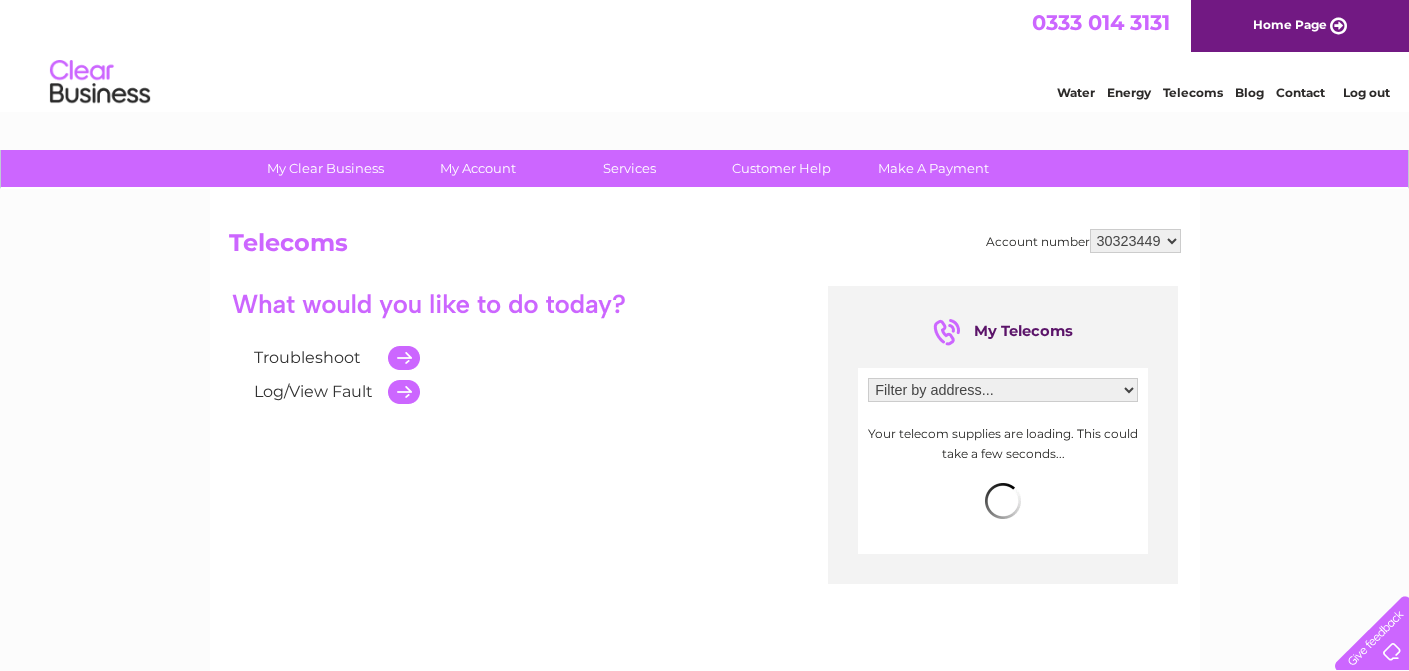 scroll, scrollTop: 0, scrollLeft: 0, axis: both 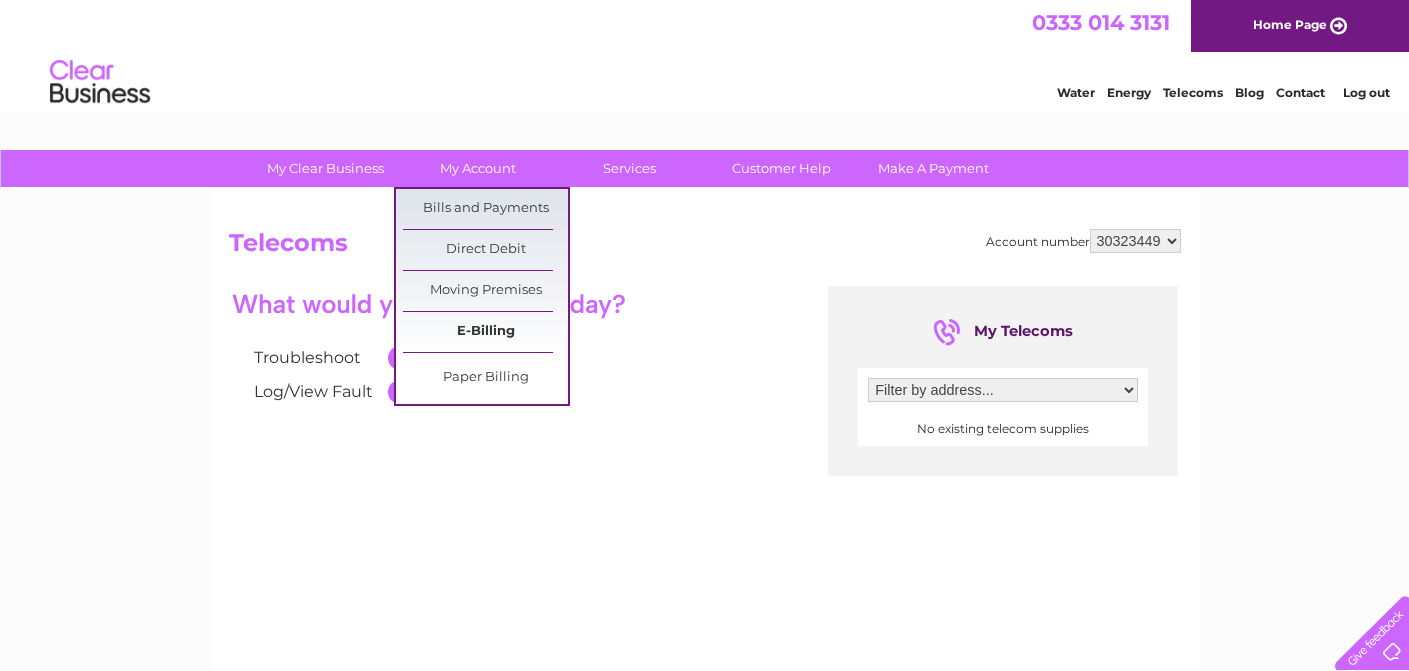 click on "E-Billing" at bounding box center [485, 332] 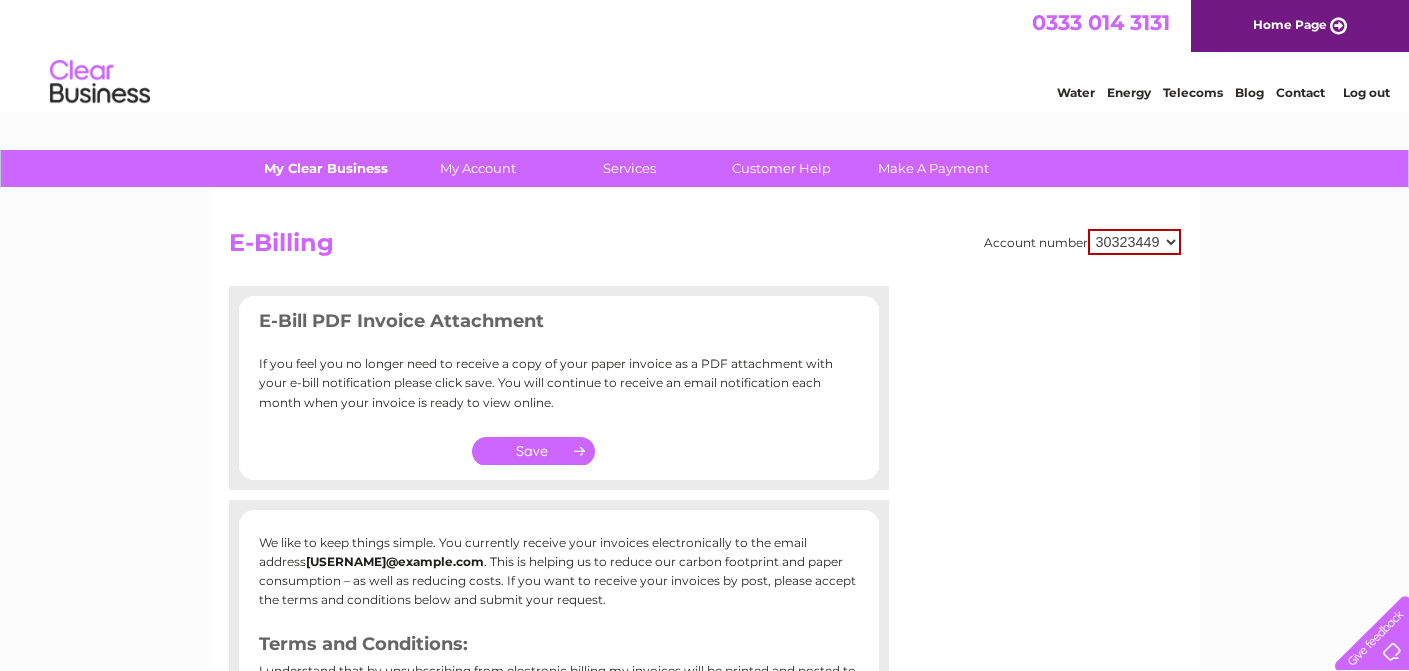 scroll, scrollTop: 0, scrollLeft: 0, axis: both 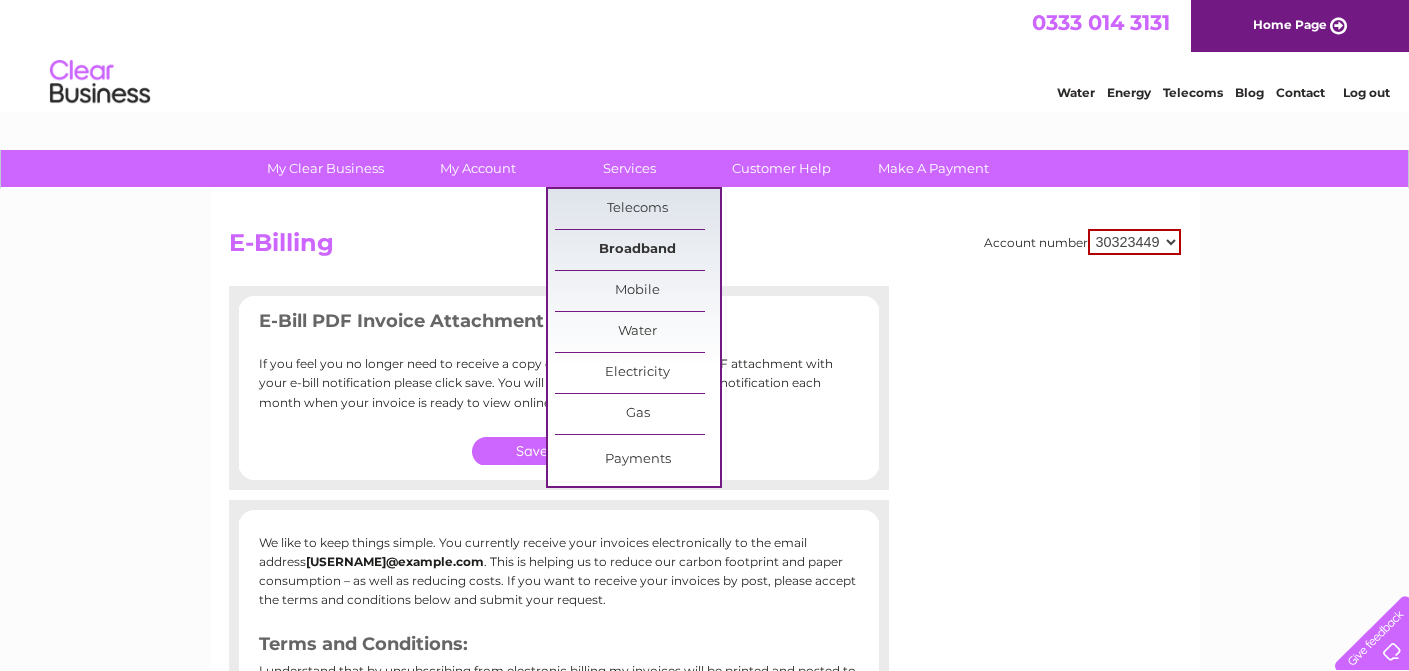 click on "Broadband" at bounding box center [637, 250] 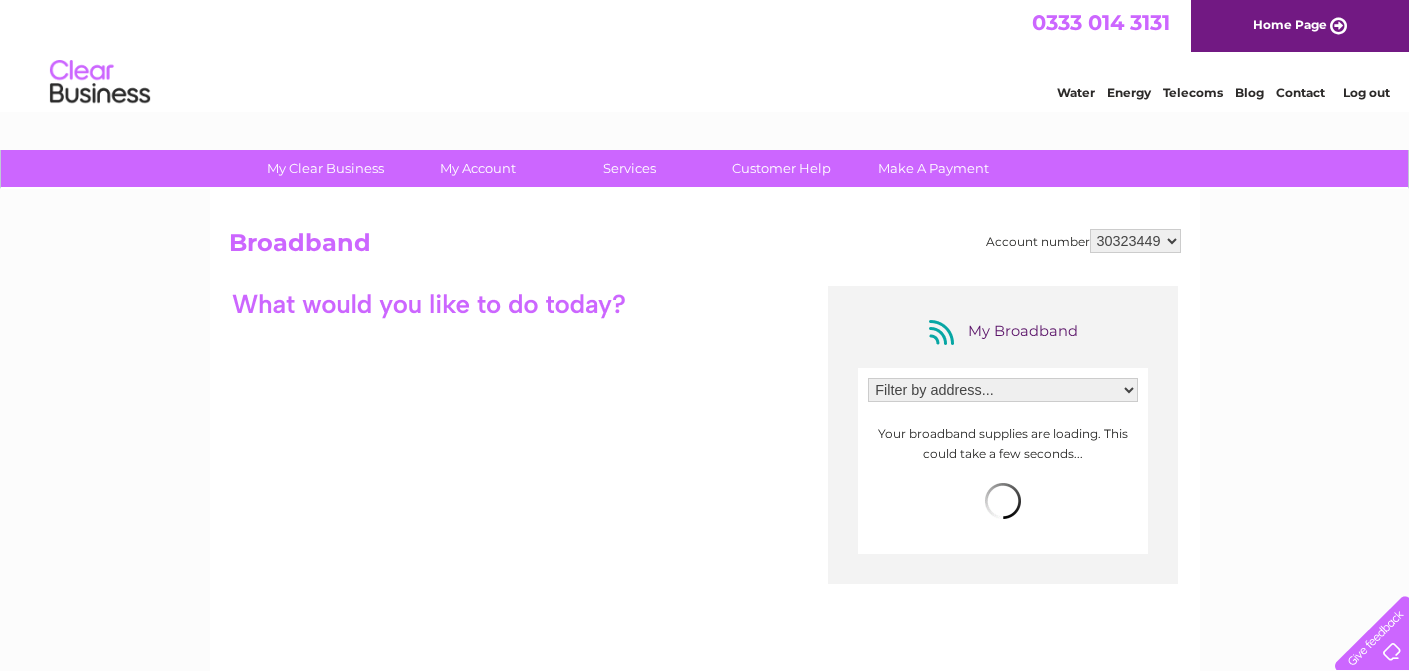 scroll, scrollTop: 0, scrollLeft: 0, axis: both 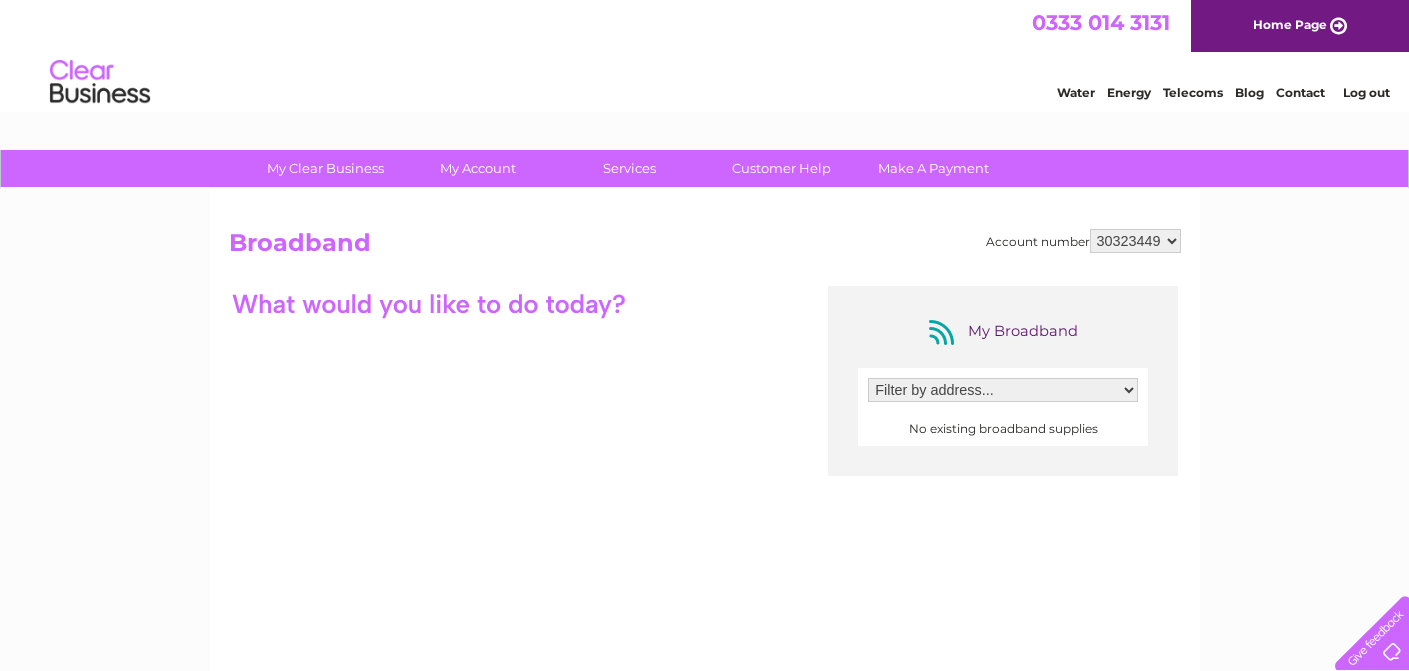 click on "Filter by address..." at bounding box center (1003, 395) 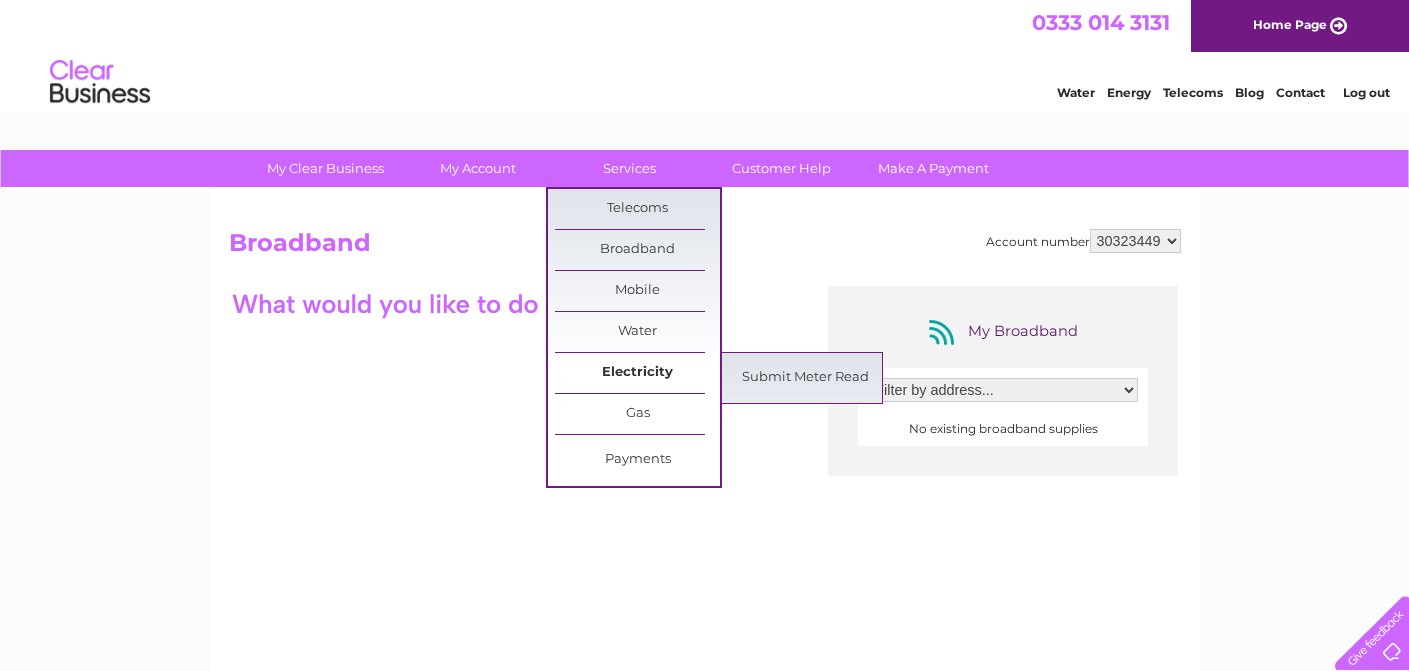 click on "Electricity" at bounding box center [637, 373] 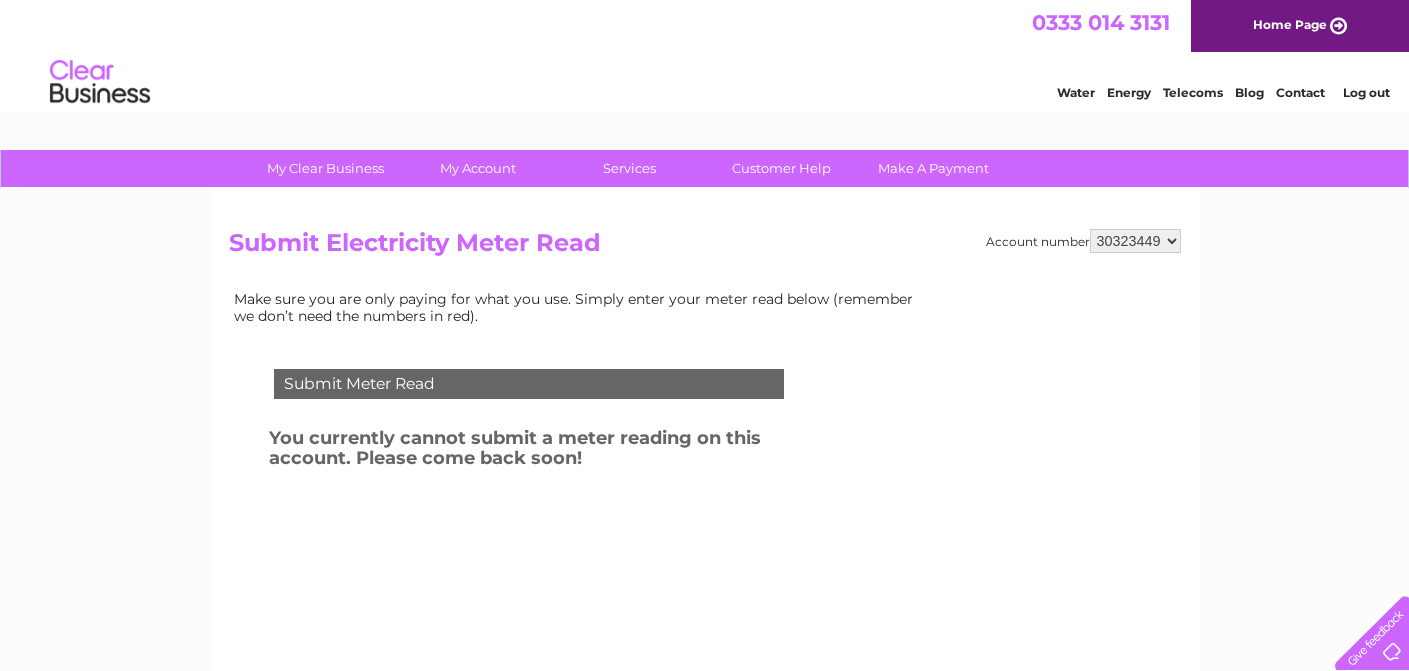 scroll, scrollTop: 0, scrollLeft: 0, axis: both 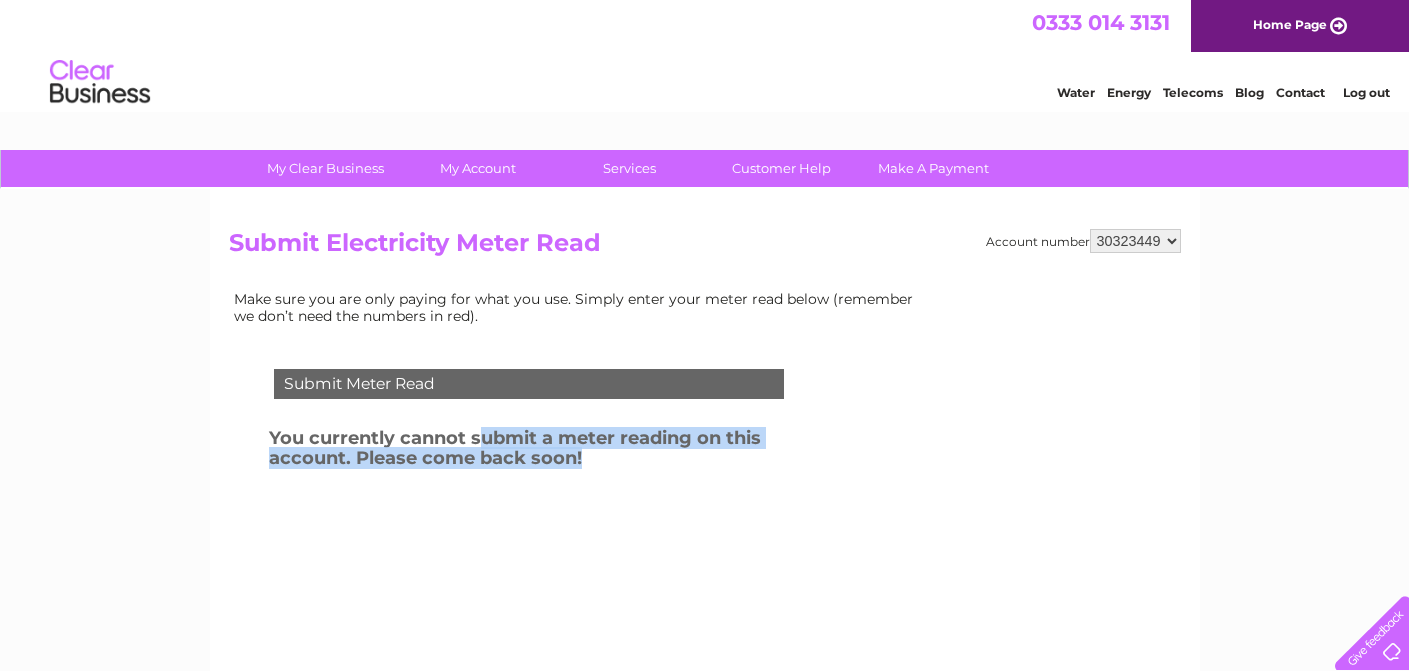drag, startPoint x: 480, startPoint y: 439, endPoint x: 624, endPoint y: 453, distance: 144.67896 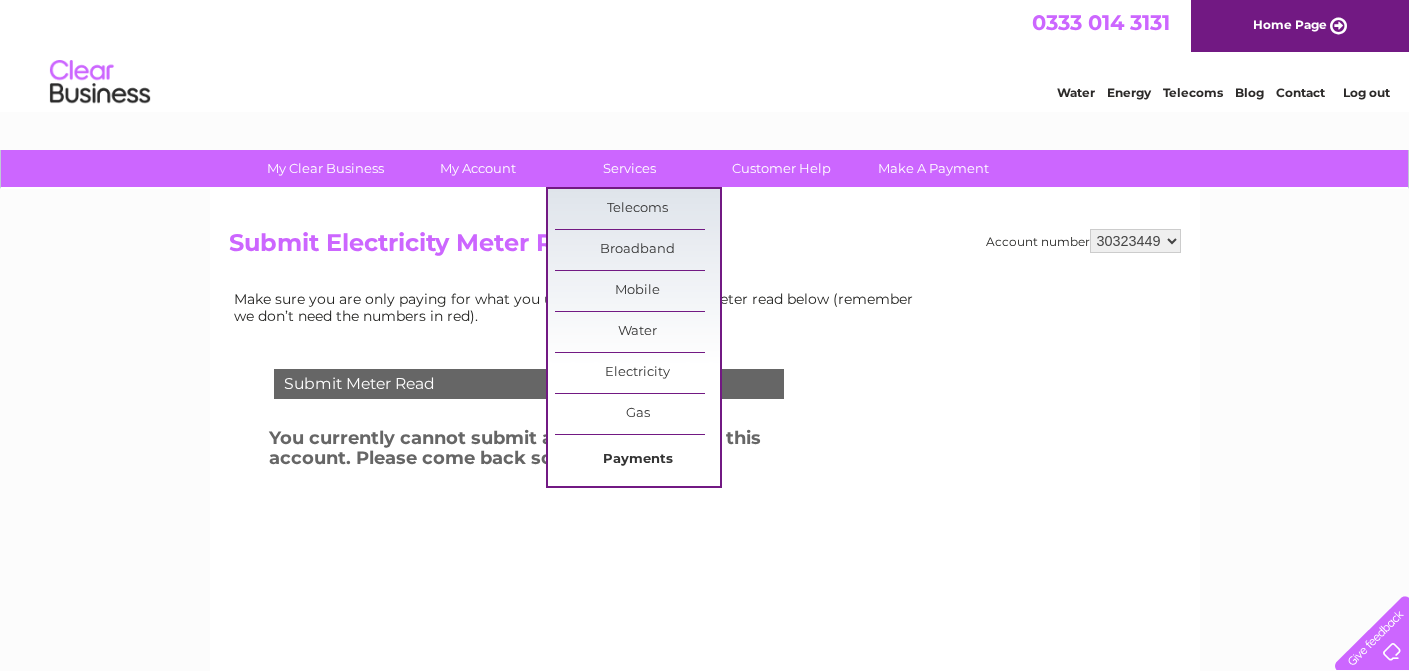 click on "Payments" at bounding box center (637, 460) 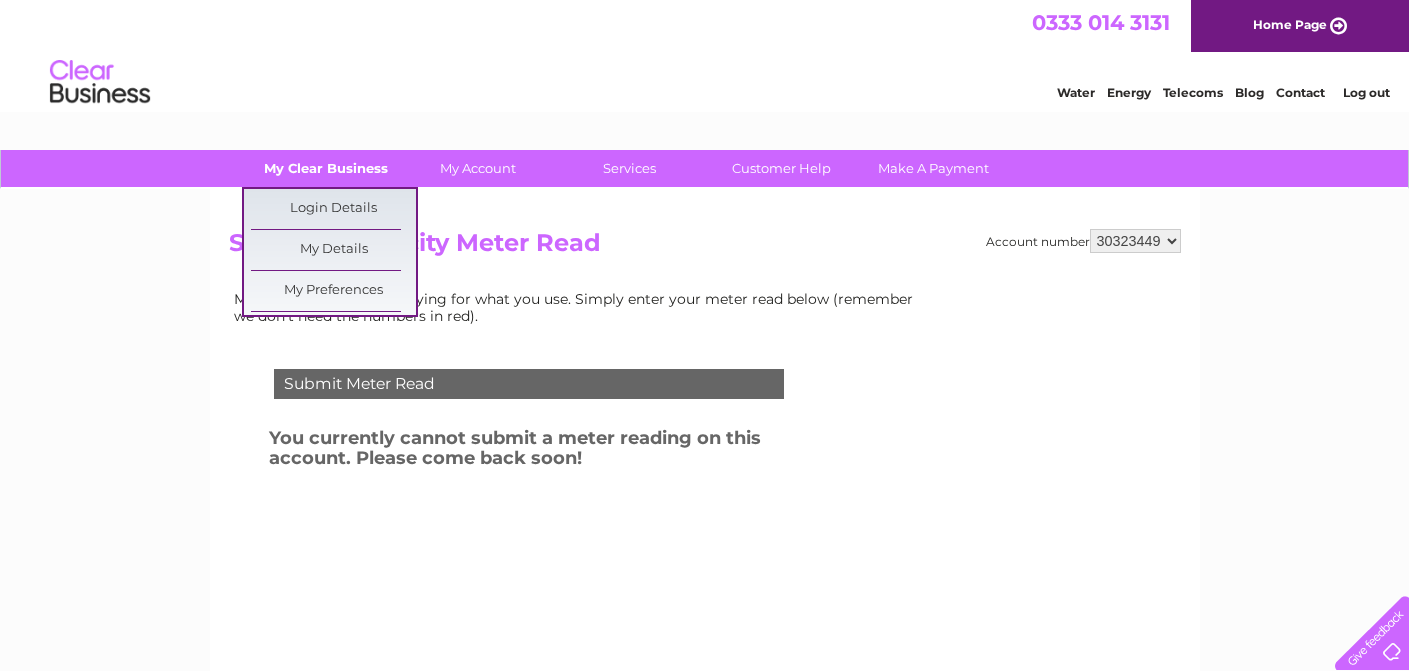 click on "My Clear Business" at bounding box center (325, 168) 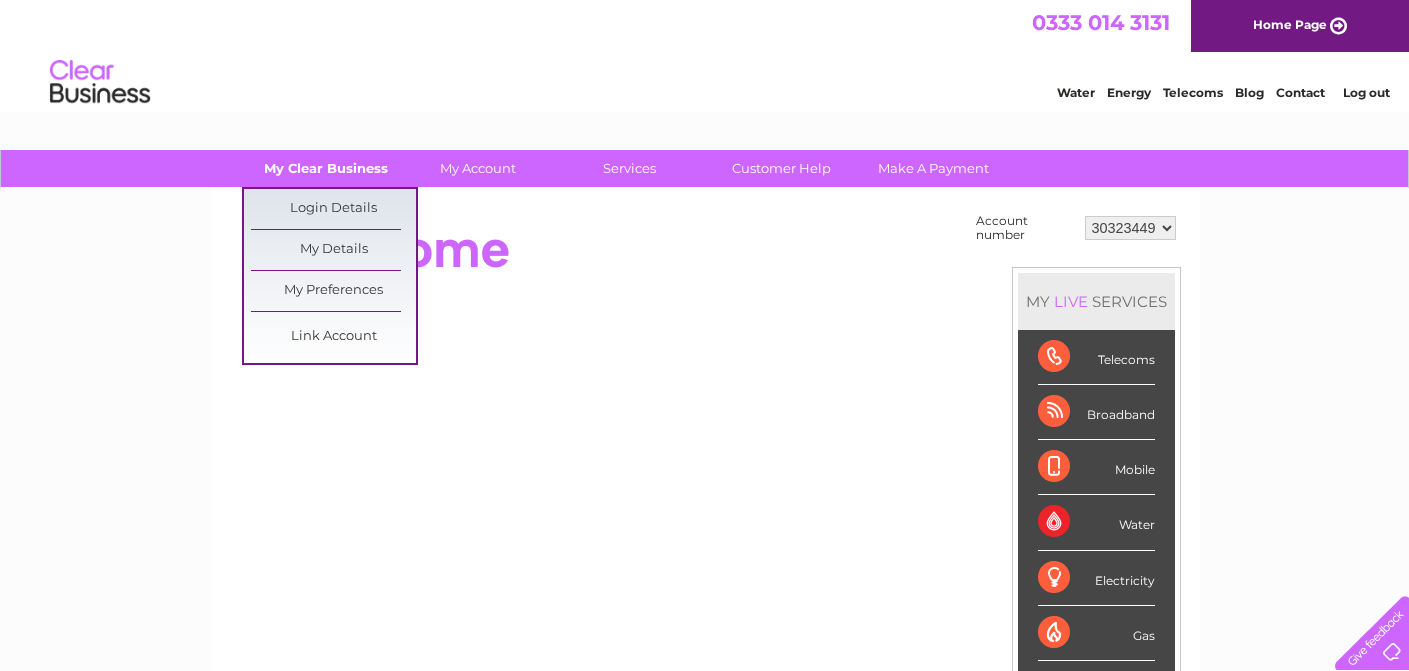 scroll, scrollTop: 0, scrollLeft: 0, axis: both 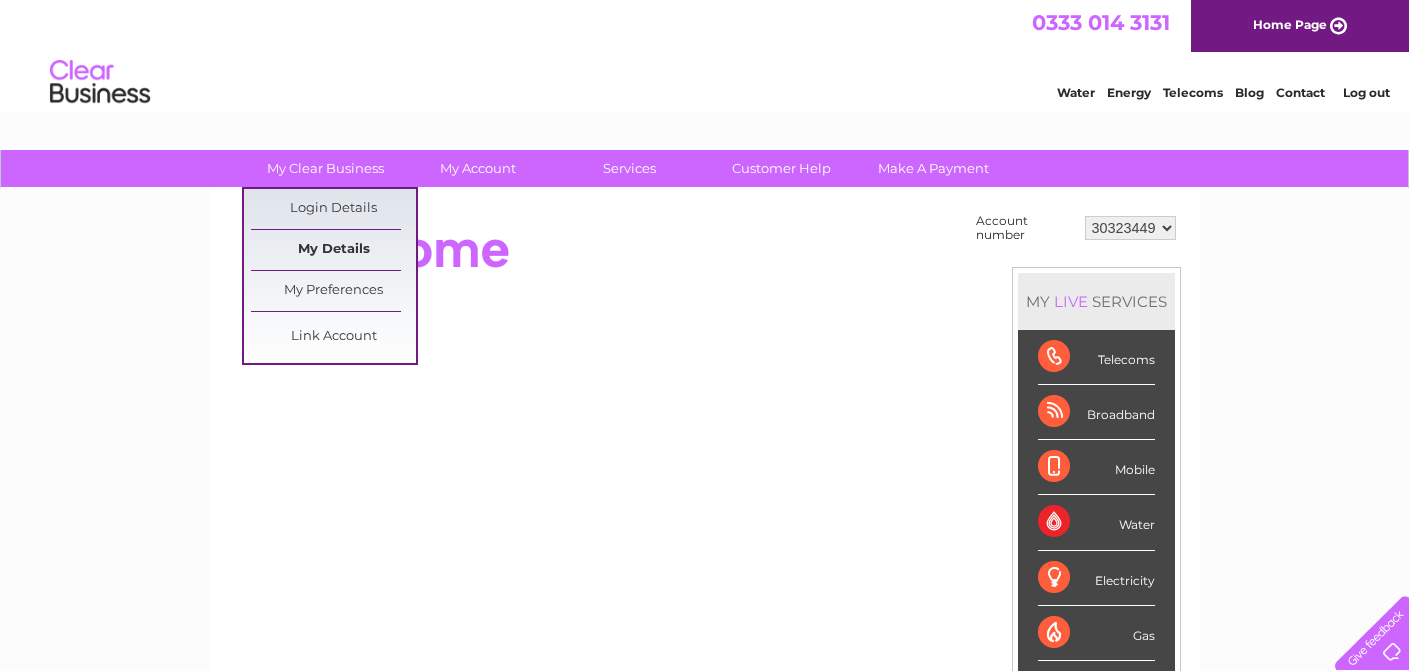 click on "My Details" at bounding box center (333, 250) 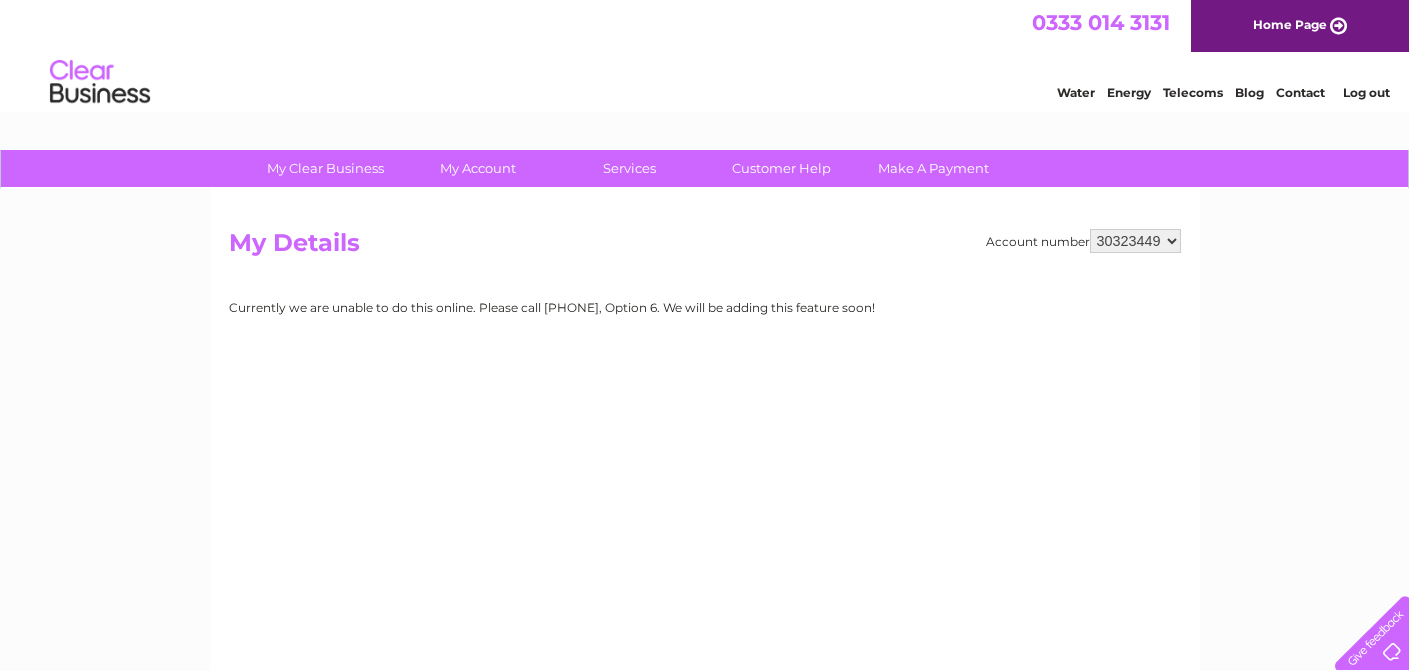 scroll, scrollTop: 0, scrollLeft: 0, axis: both 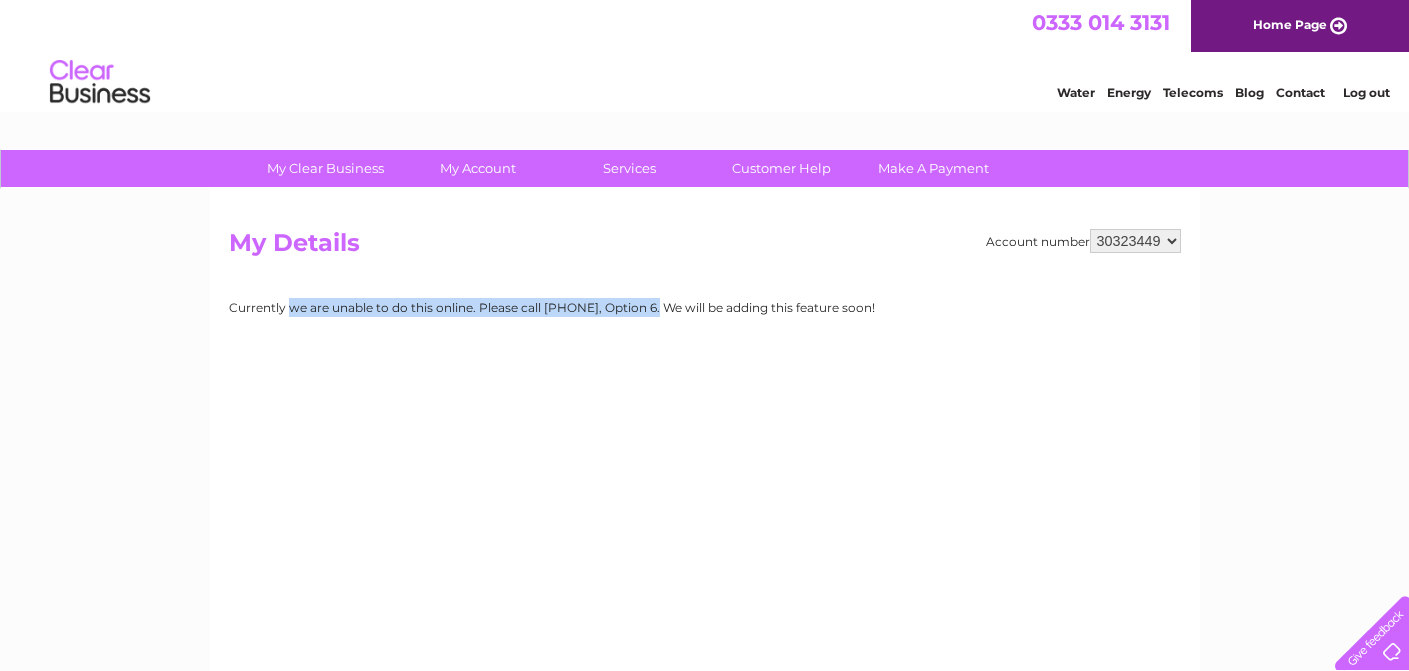 drag, startPoint x: 289, startPoint y: 309, endPoint x: 651, endPoint y: 309, distance: 362 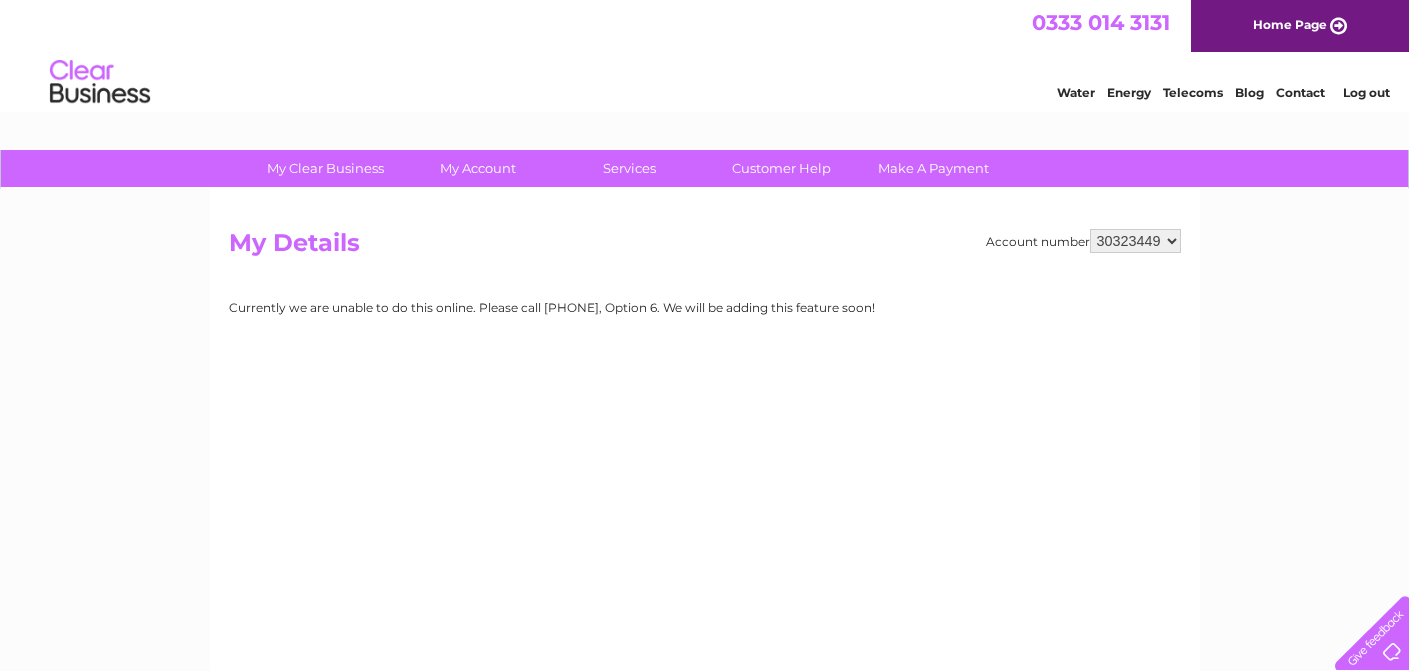 click on "Currently we are unable to do this online. Please call [PHONE], Option 6. We will be adding this feature soon!" at bounding box center (552, 311) 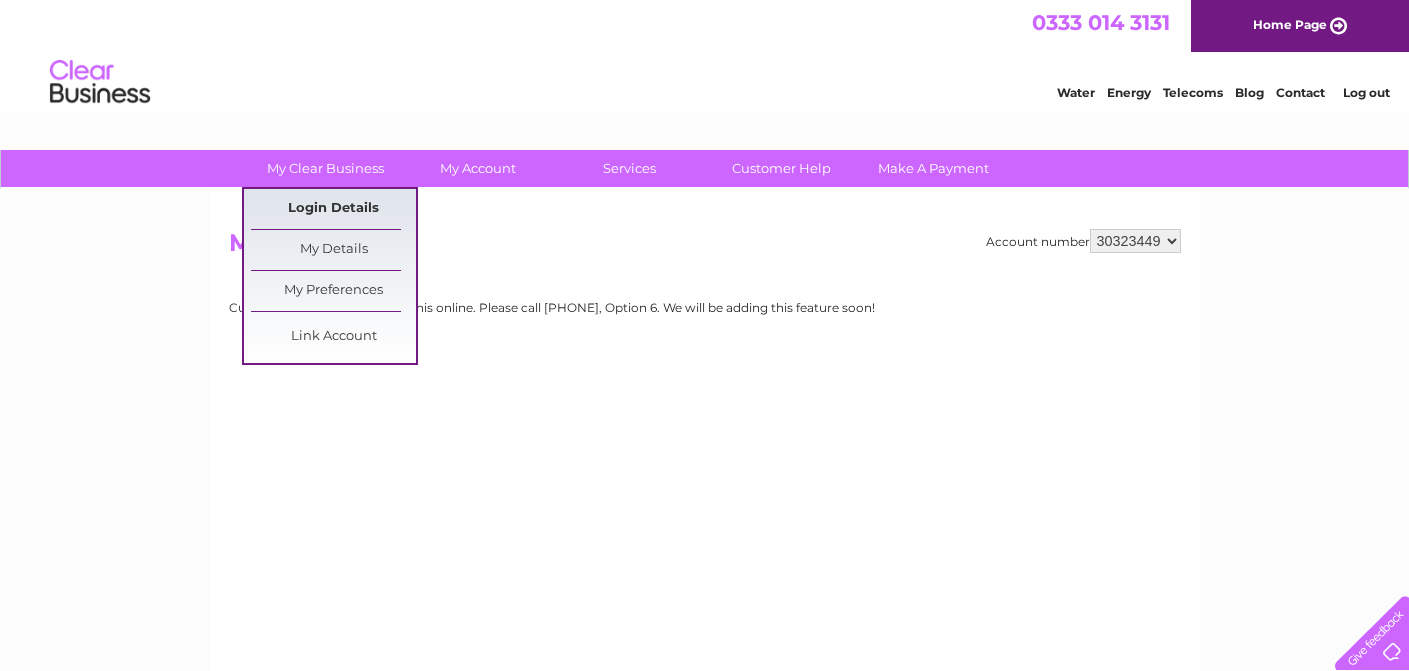 click on "Login Details" at bounding box center [333, 209] 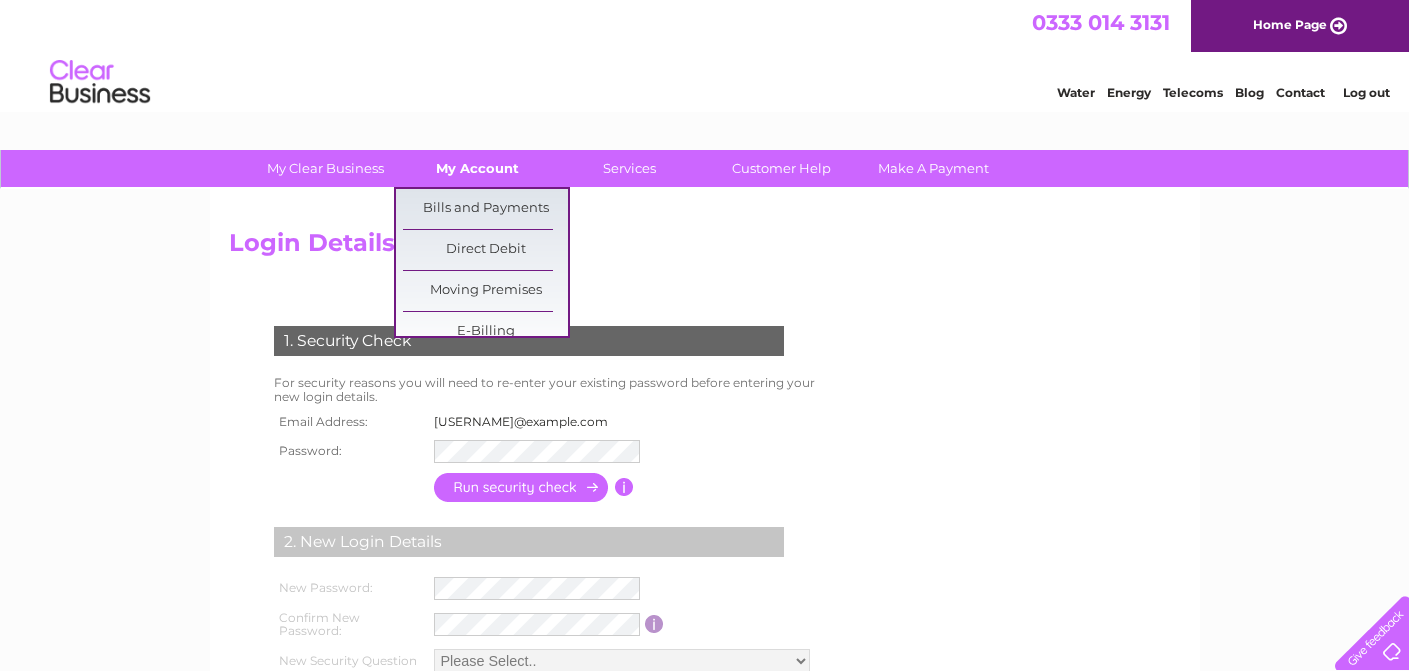 scroll, scrollTop: 0, scrollLeft: 0, axis: both 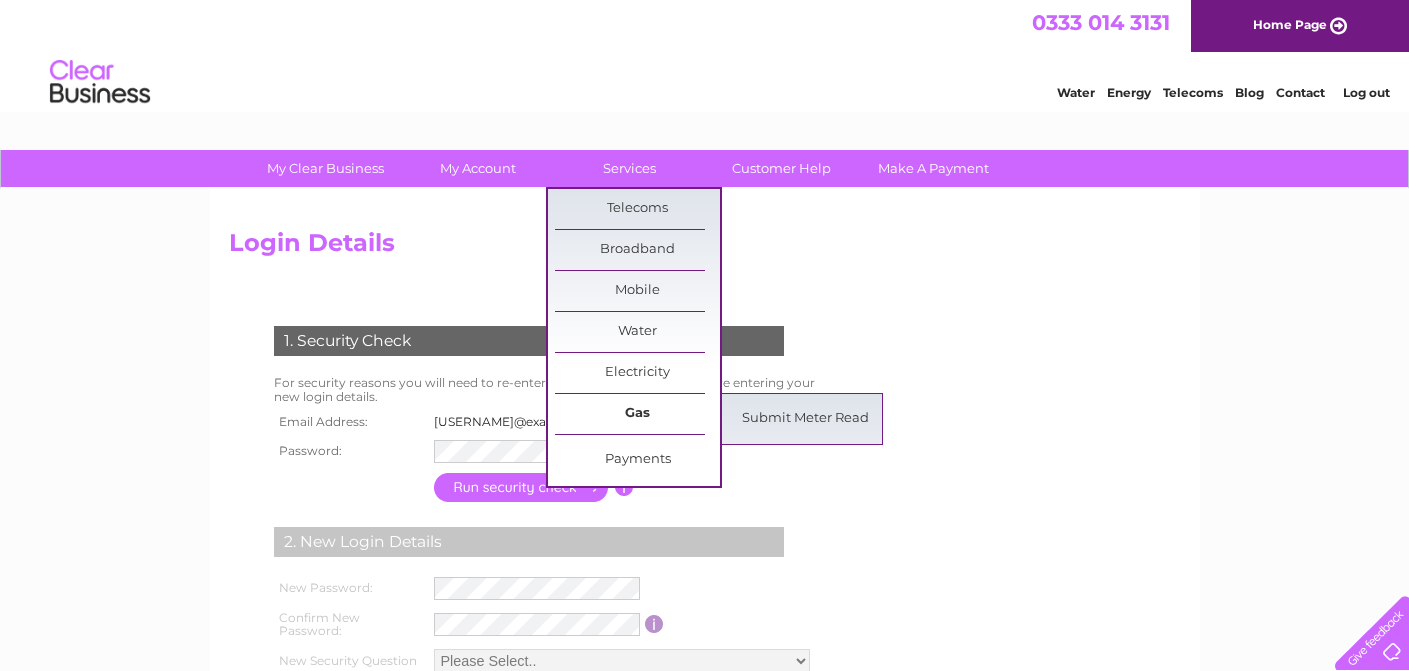 click on "Gas" at bounding box center (637, 414) 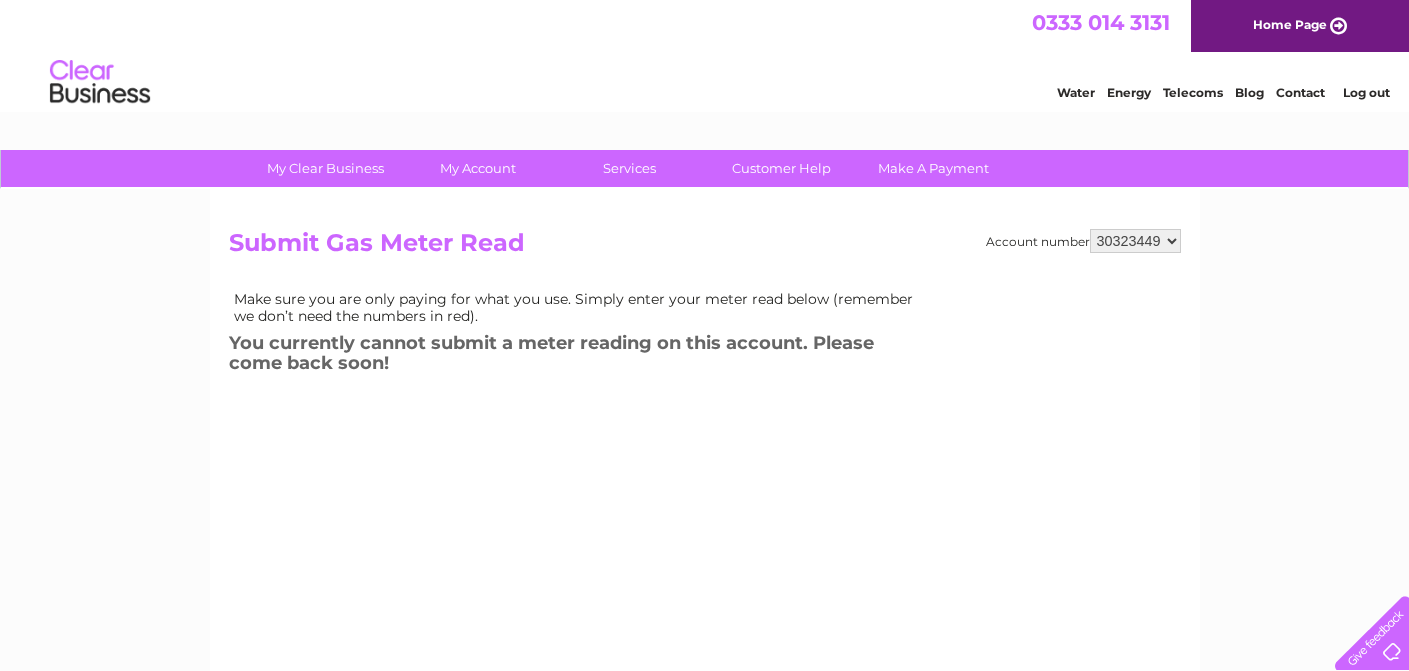 scroll, scrollTop: 0, scrollLeft: 0, axis: both 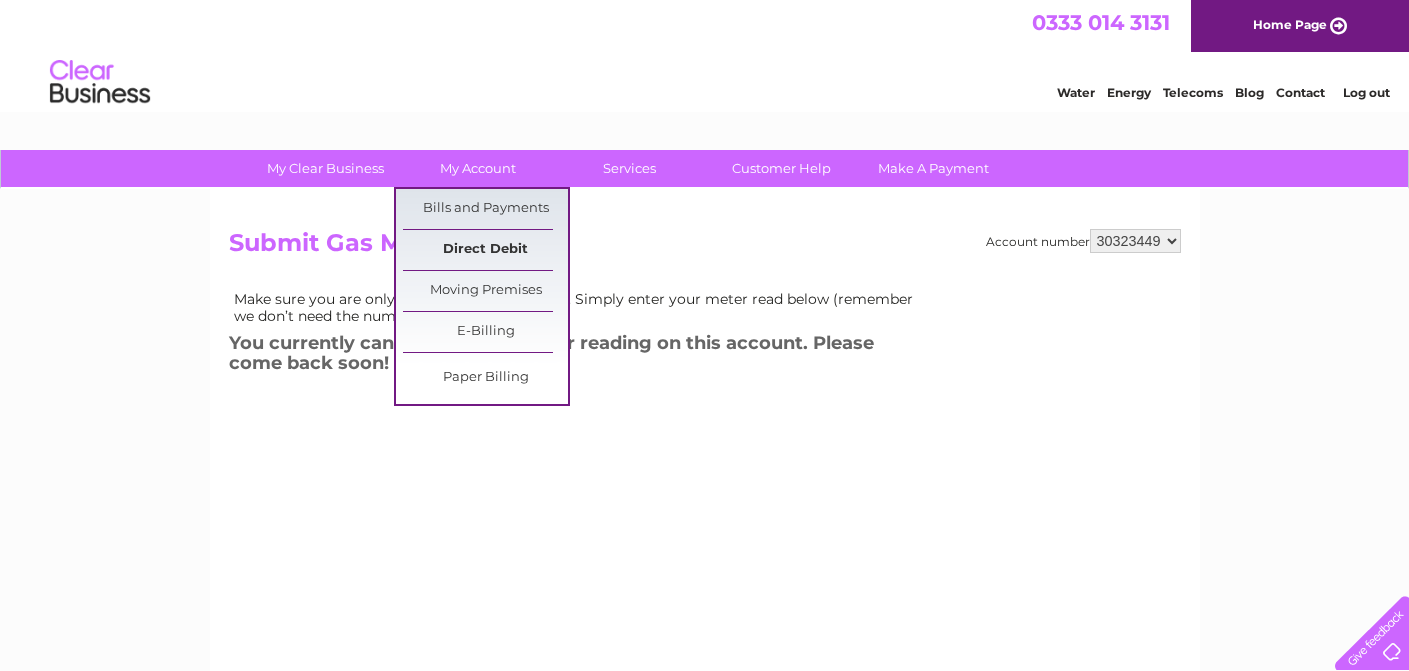 click on "Direct Debit" at bounding box center (485, 250) 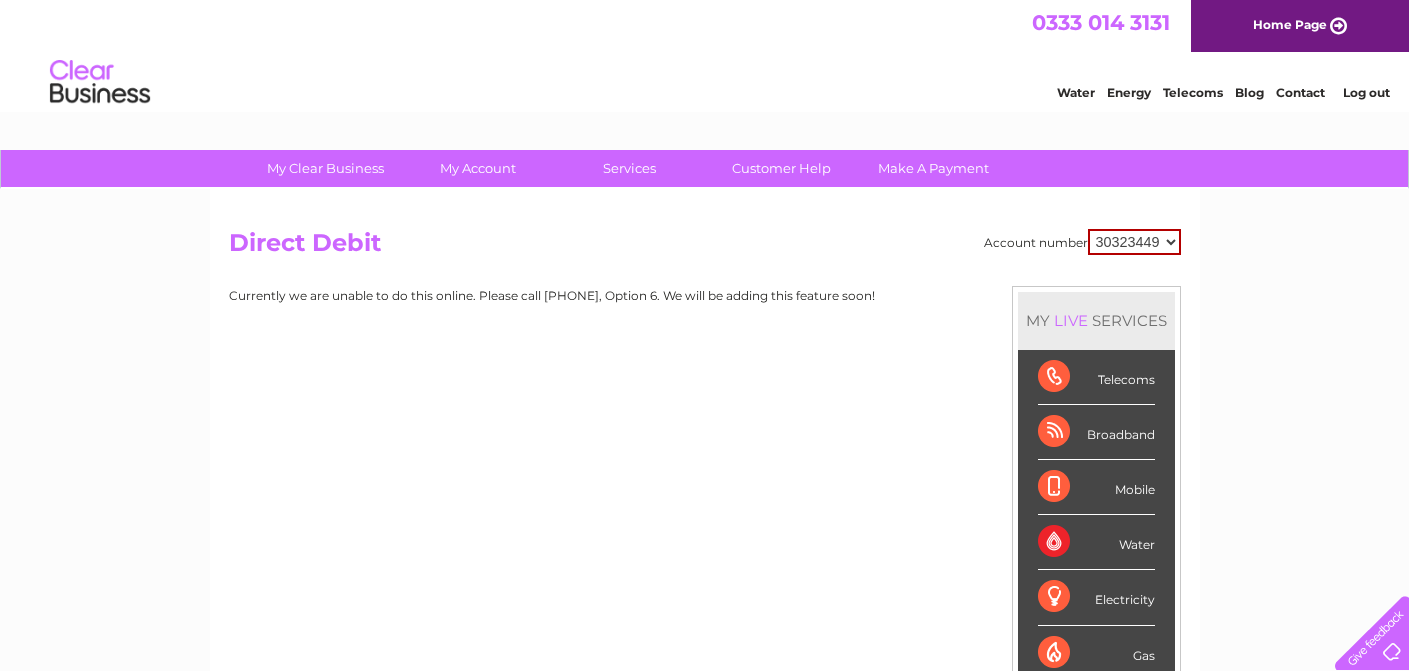 scroll, scrollTop: 0, scrollLeft: 0, axis: both 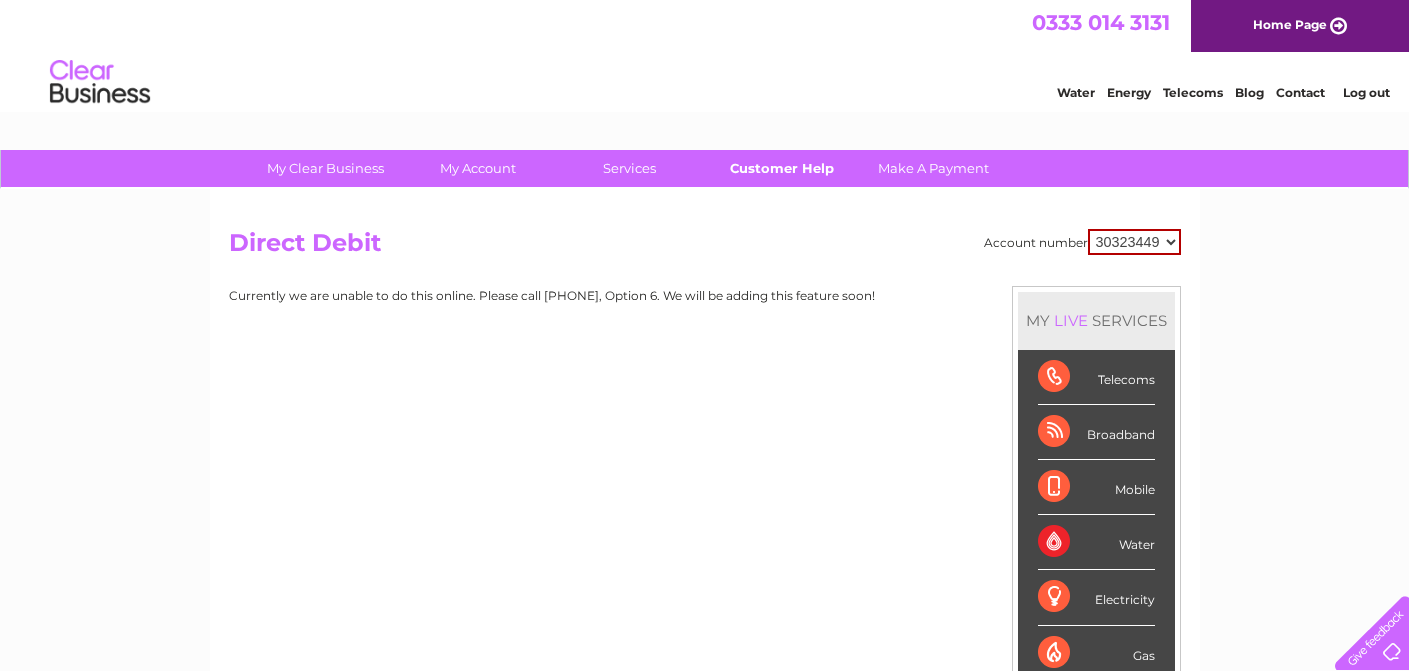 click on "Customer Help" at bounding box center (781, 168) 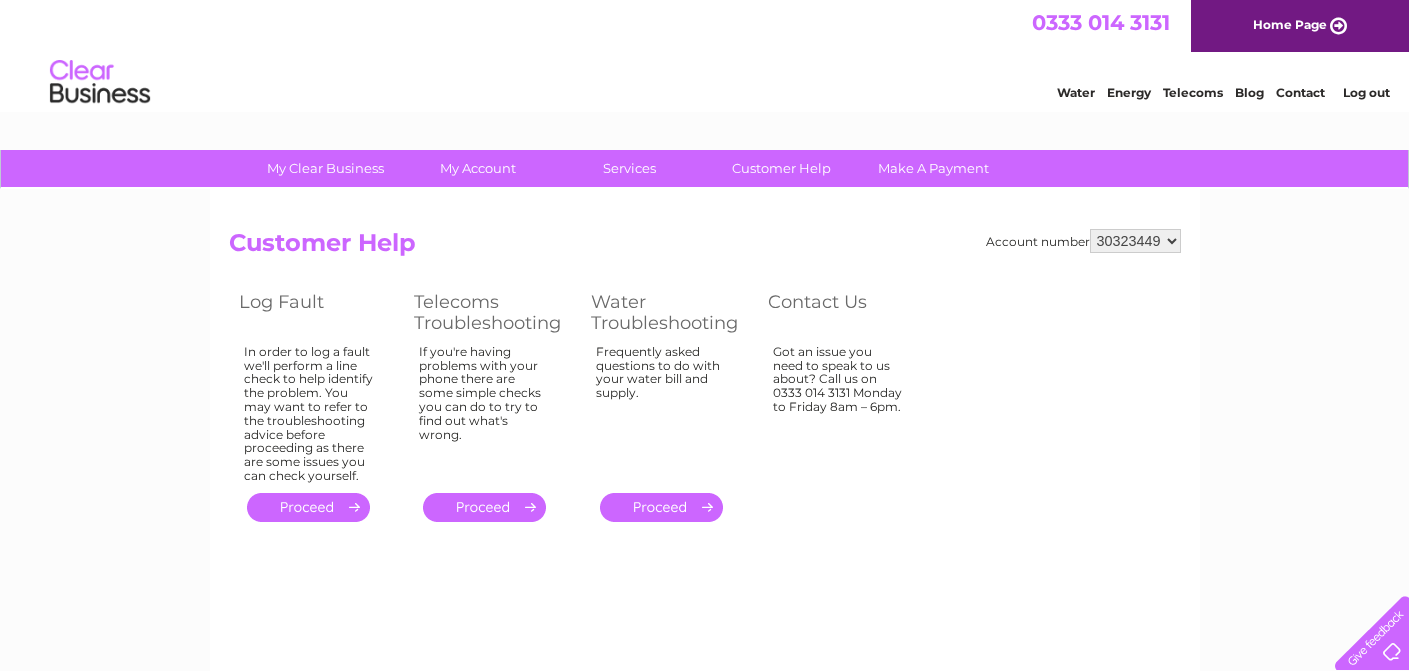 scroll, scrollTop: 0, scrollLeft: 0, axis: both 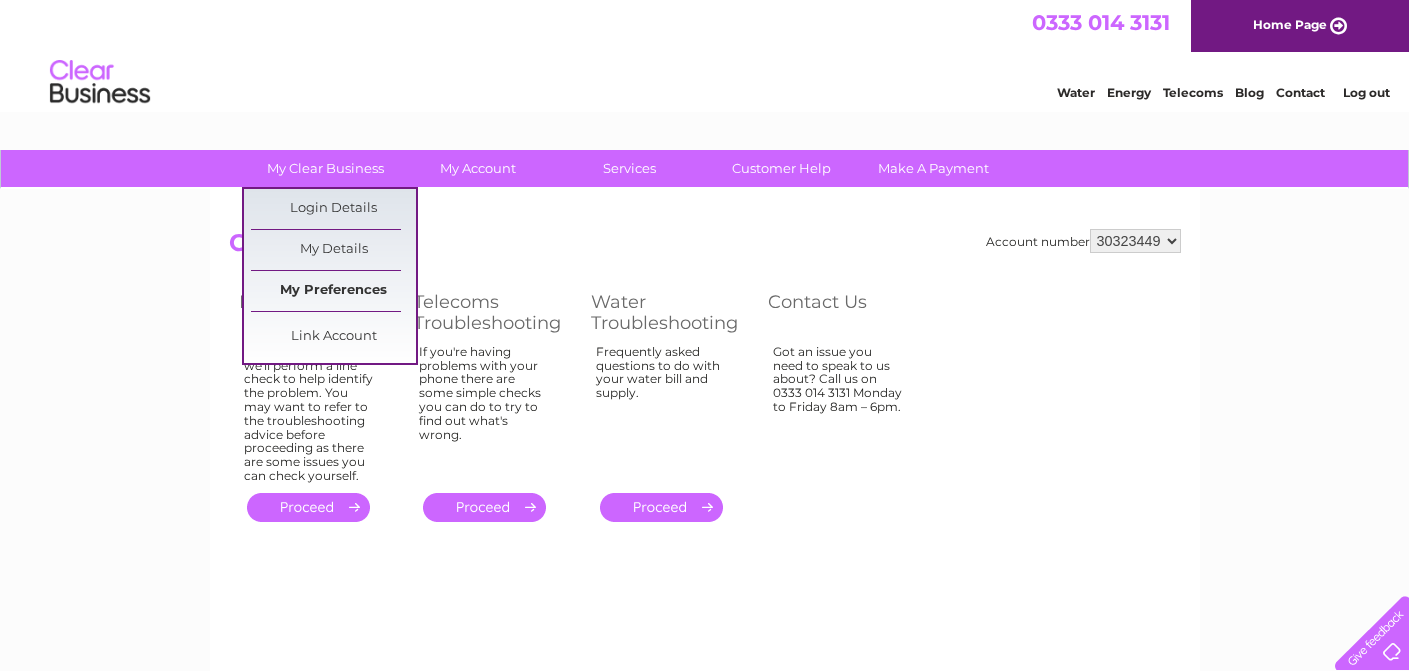 click on "My Preferences" at bounding box center (333, 291) 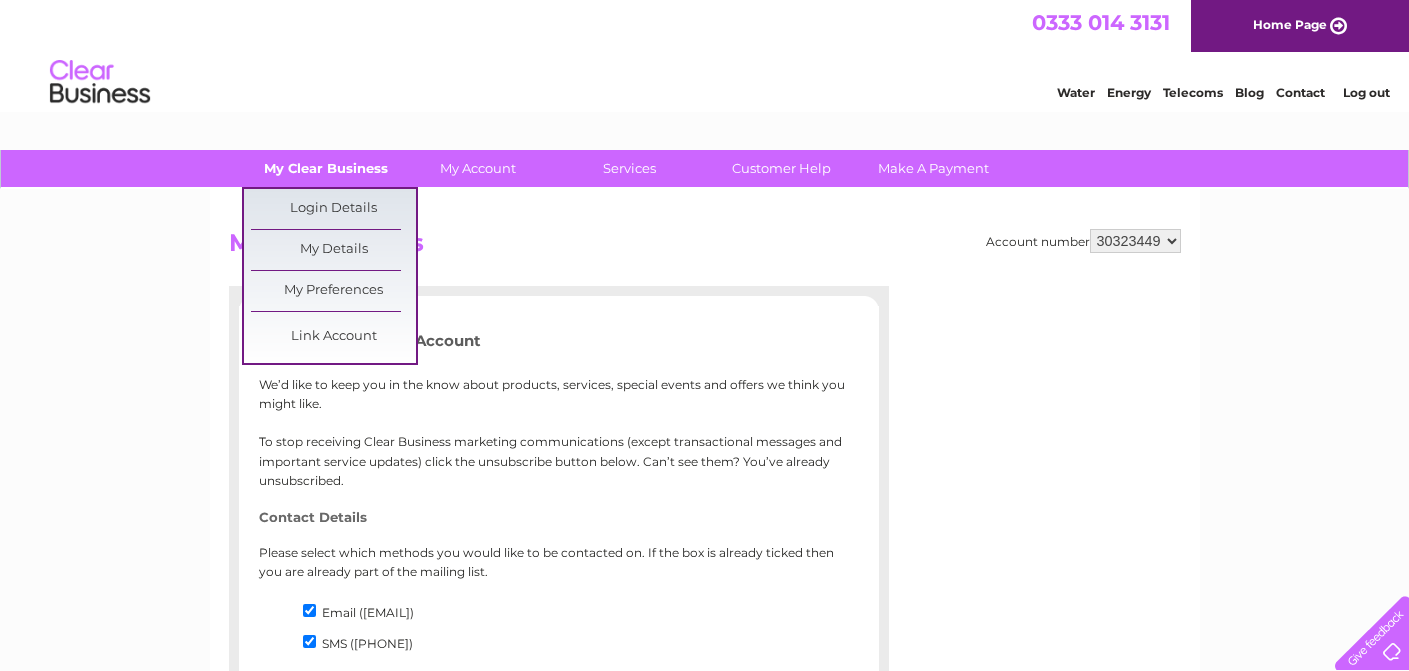 scroll, scrollTop: 0, scrollLeft: 0, axis: both 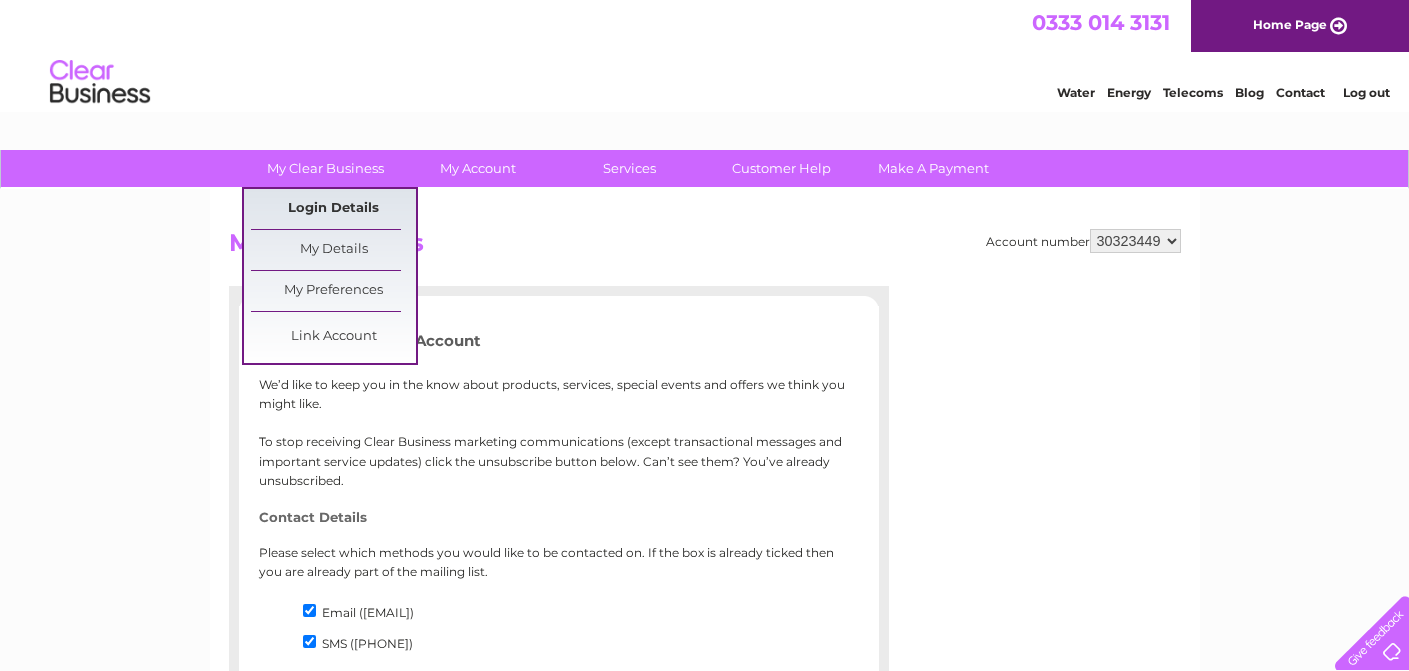 click on "Login Details" at bounding box center [333, 209] 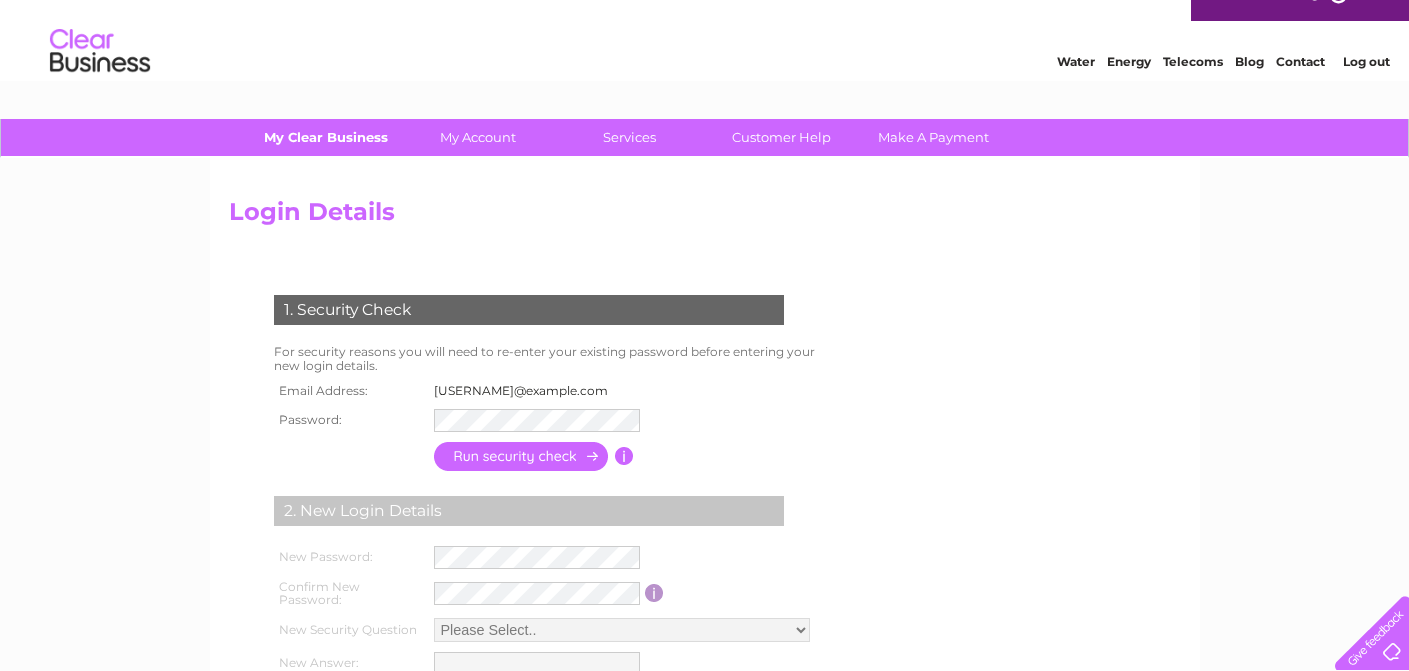 scroll, scrollTop: 0, scrollLeft: 0, axis: both 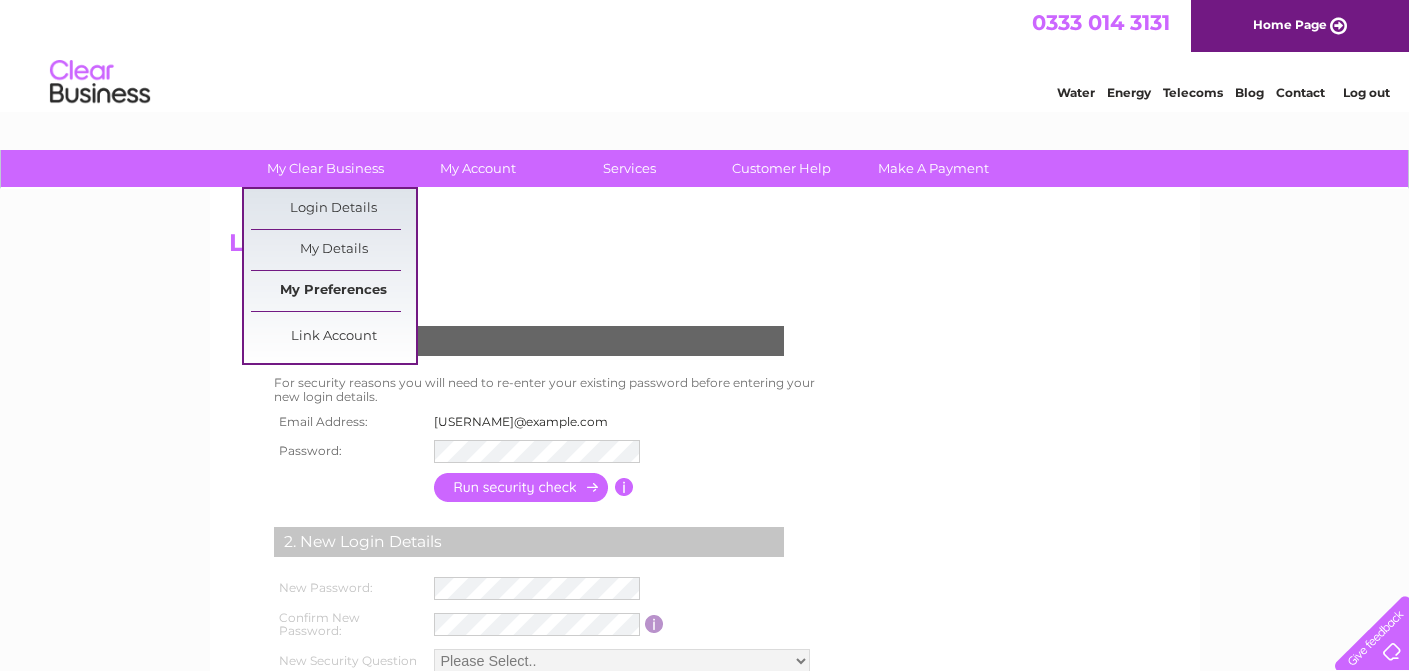 click on "My Preferences" at bounding box center (333, 291) 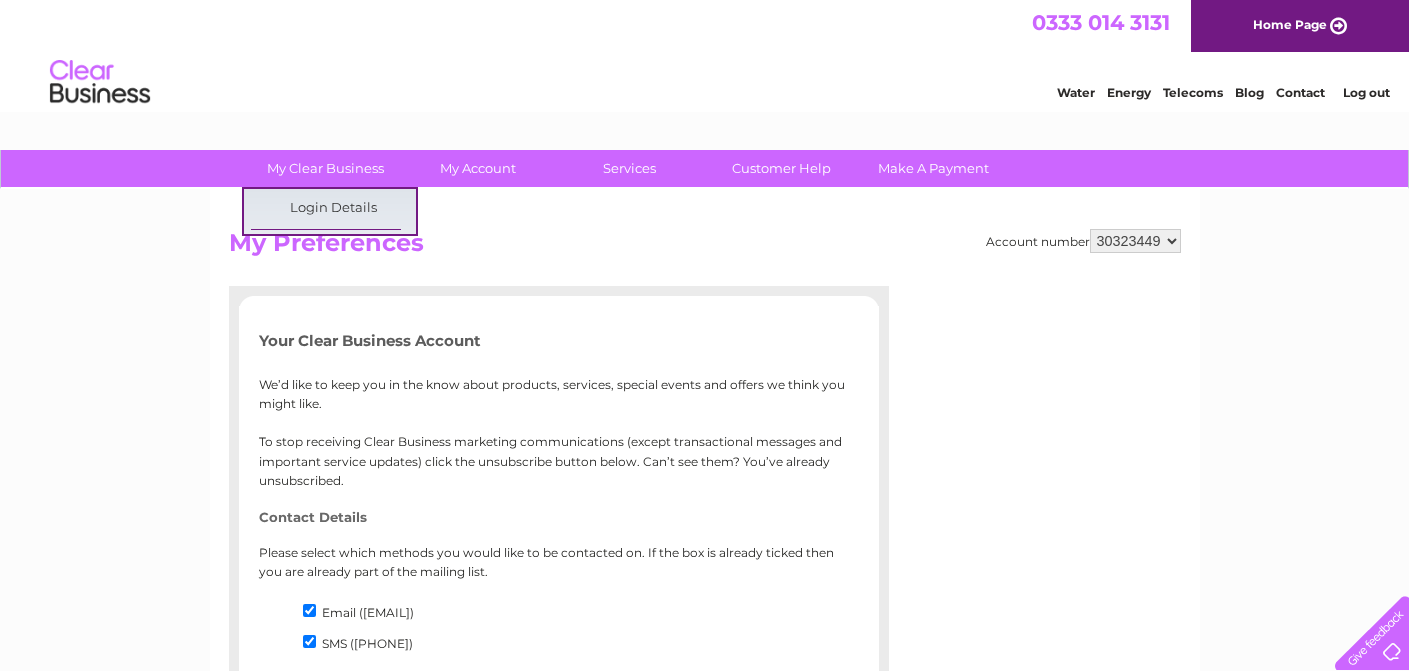 scroll, scrollTop: 0, scrollLeft: 0, axis: both 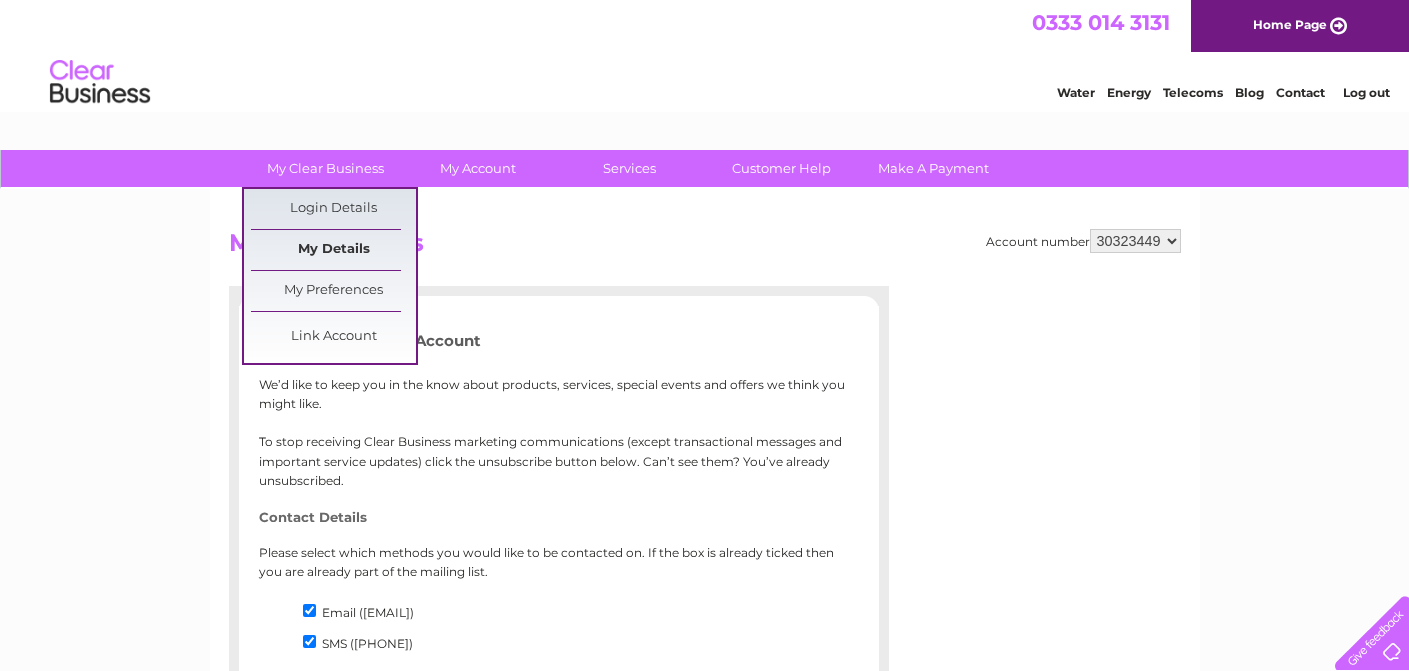 click on "My Details" at bounding box center [333, 250] 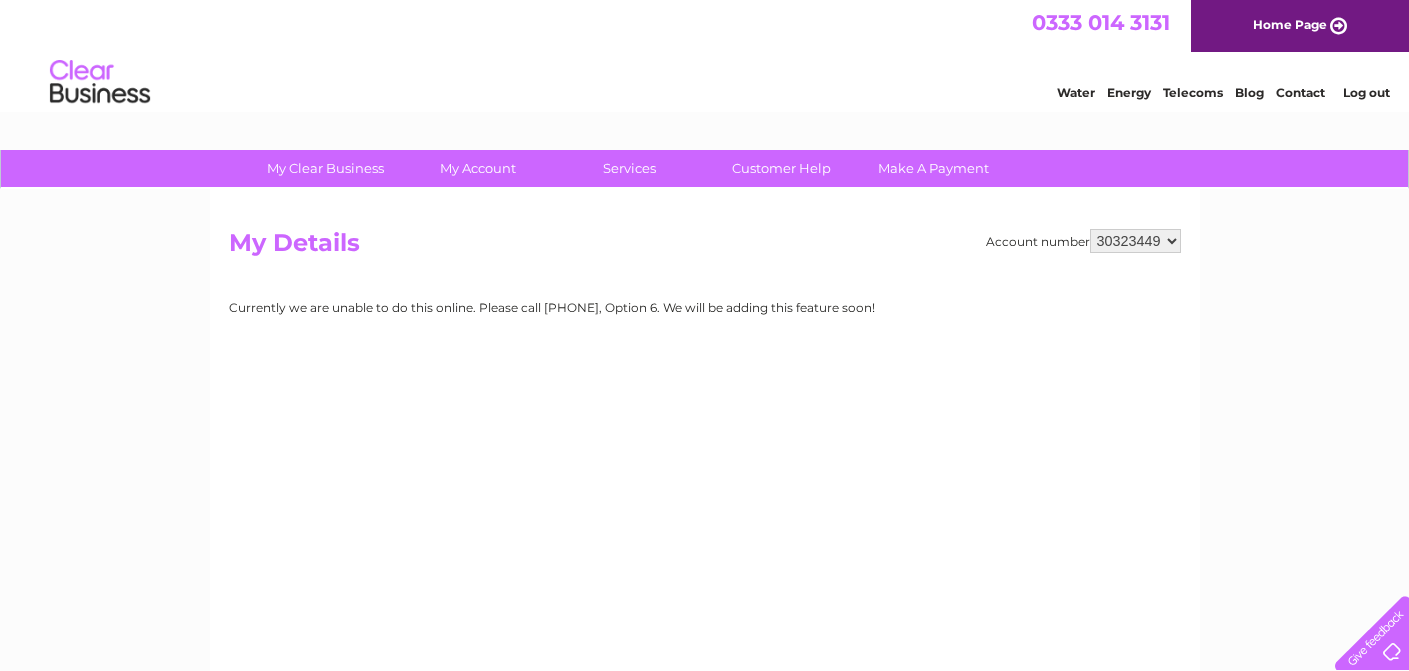 scroll, scrollTop: 0, scrollLeft: 0, axis: both 